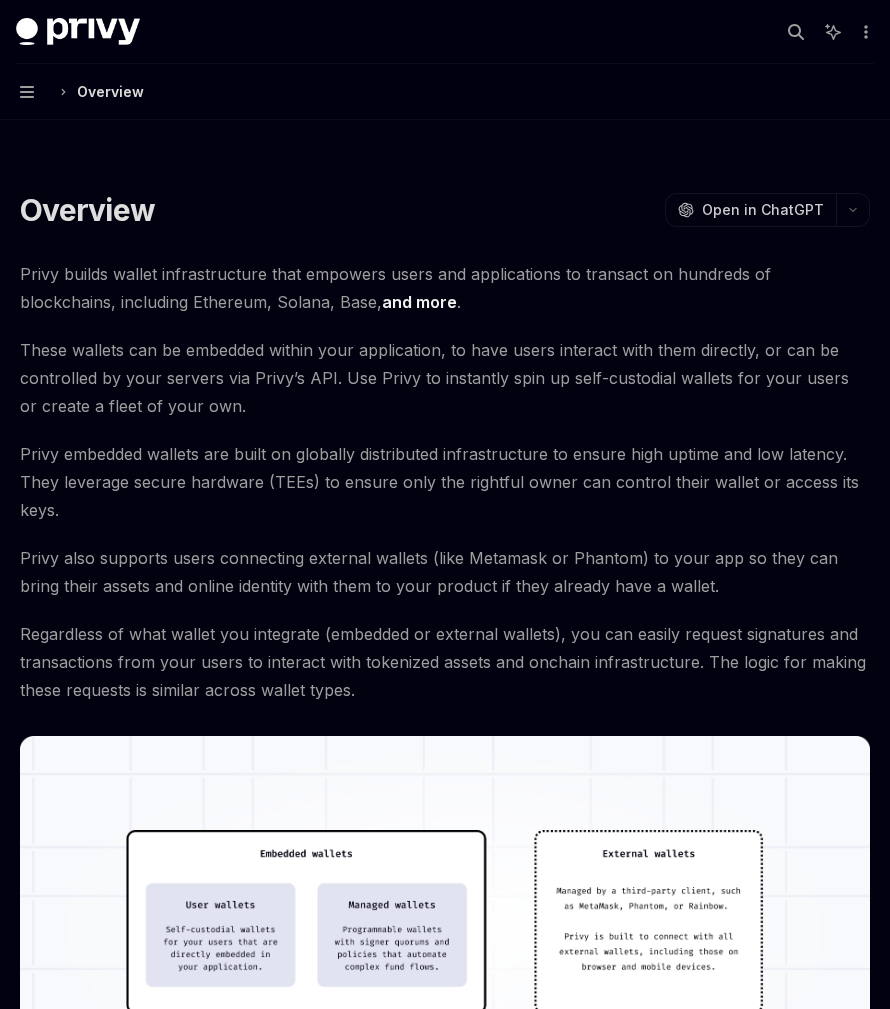 scroll, scrollTop: 1000, scrollLeft: 0, axis: vertical 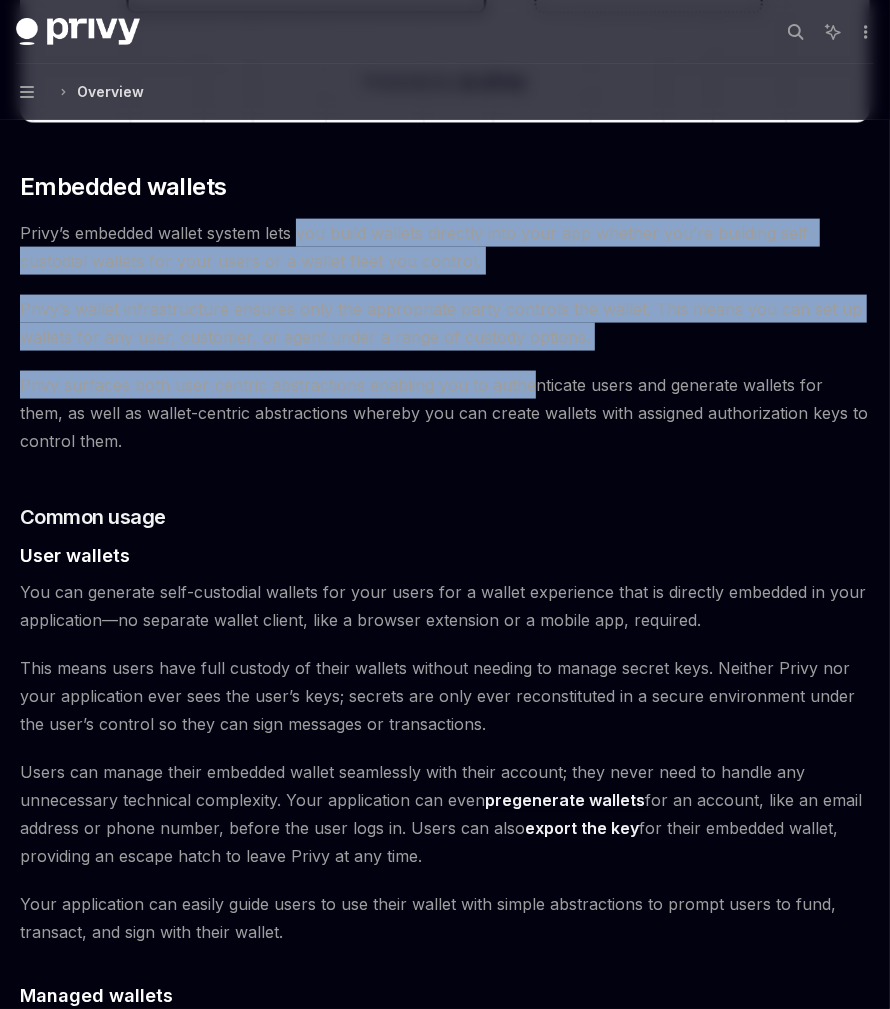drag, startPoint x: 357, startPoint y: 245, endPoint x: 543, endPoint y: 420, distance: 255.38402 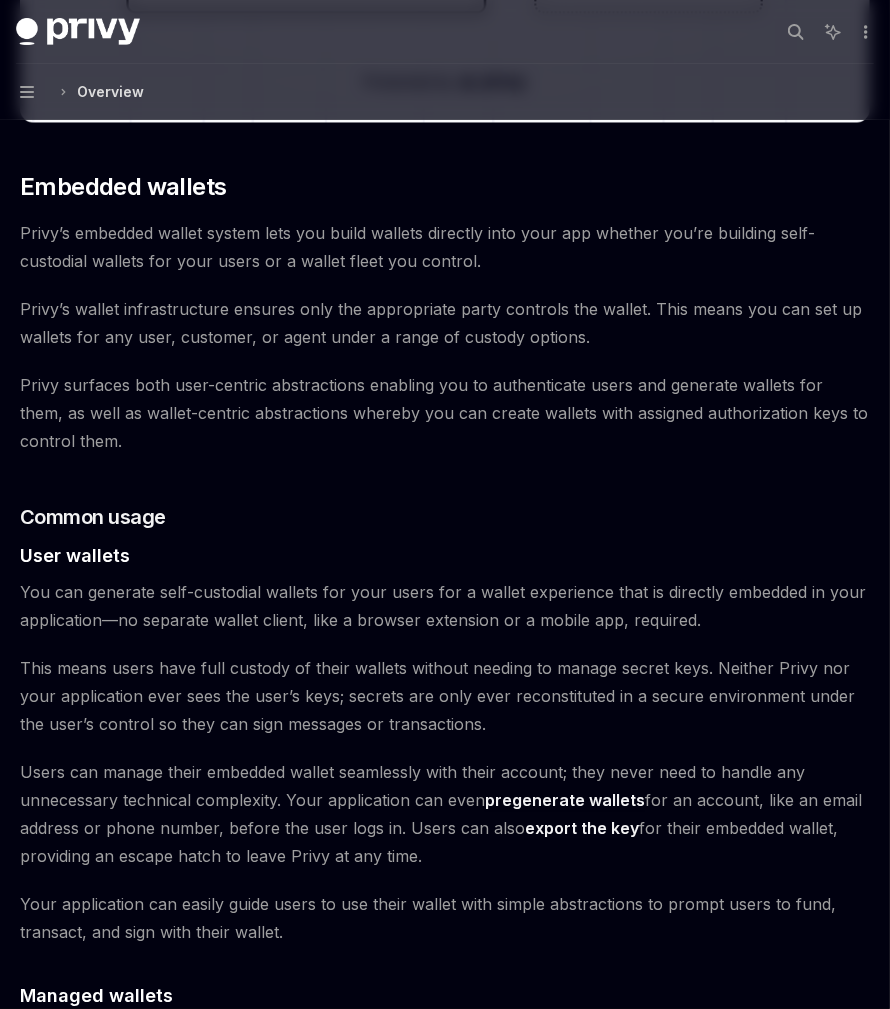 drag, startPoint x: 543, startPoint y: 420, endPoint x: 536, endPoint y: 431, distance: 13.038404 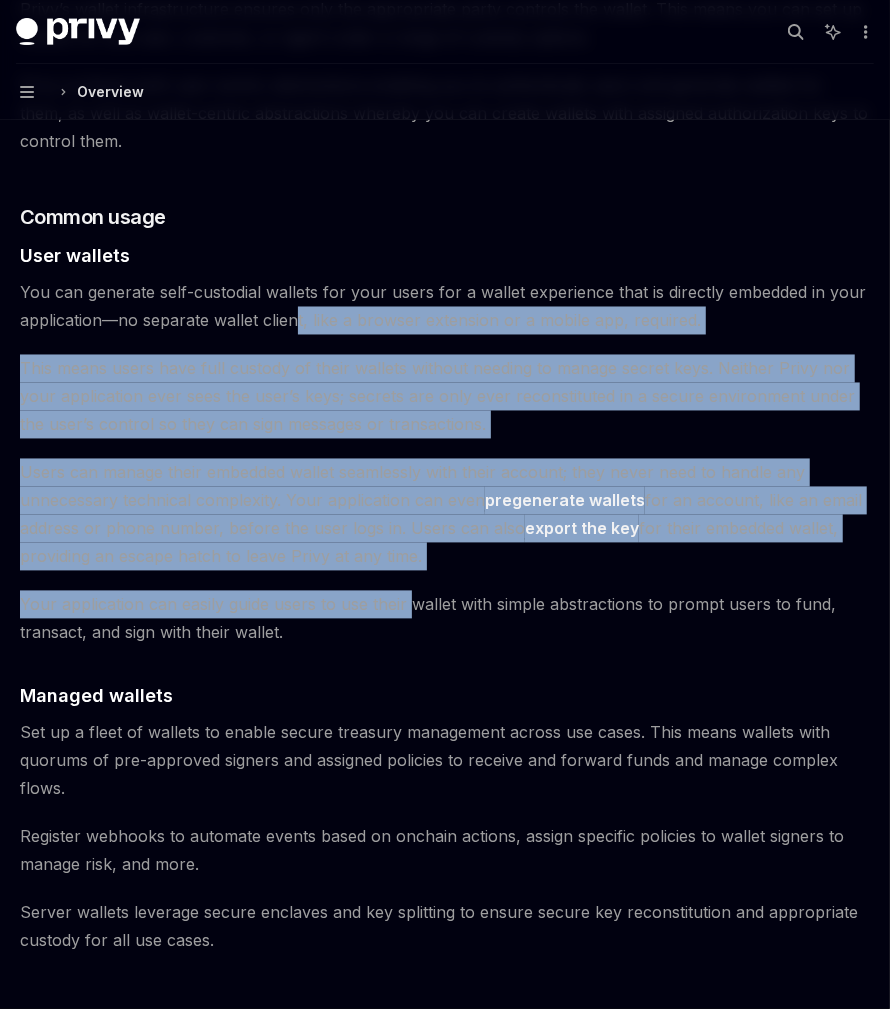 drag, startPoint x: 404, startPoint y: 545, endPoint x: 410, endPoint y: 593, distance: 48.373547 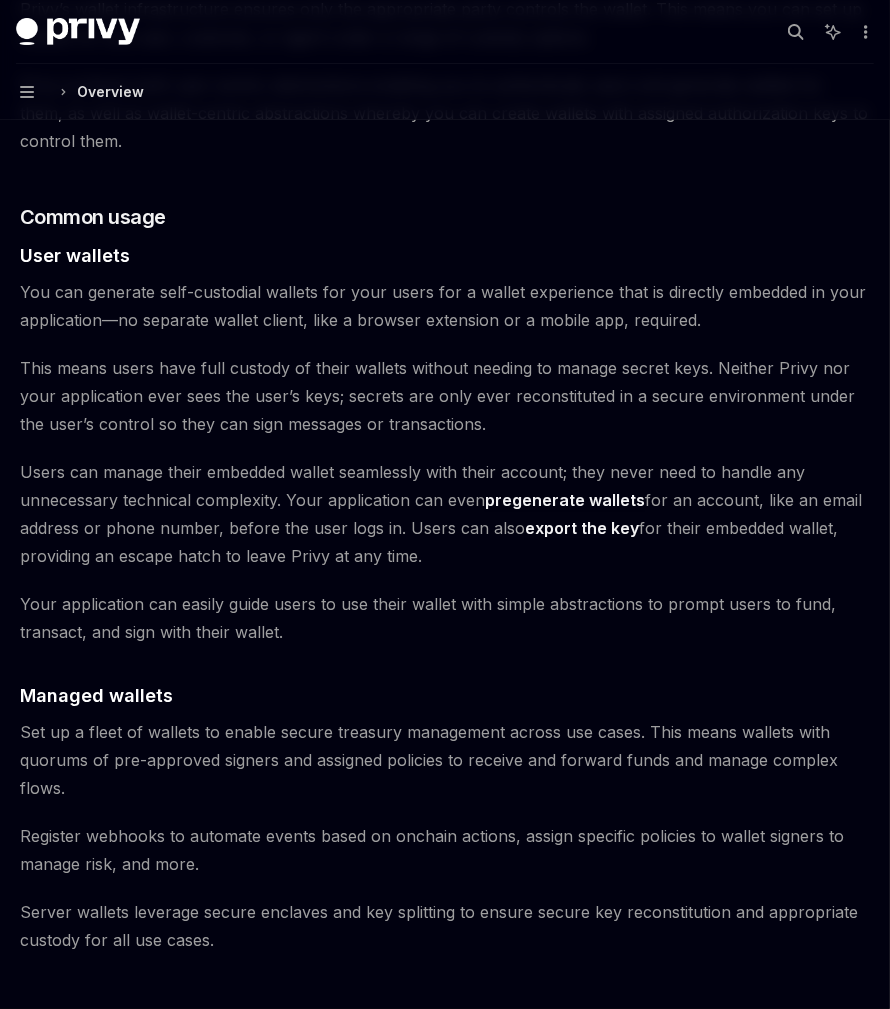click on "Your application can easily guide users to use their wallet with simple abstractions to prompt users to fund, transact, and sign with their wallet." at bounding box center (445, 619) 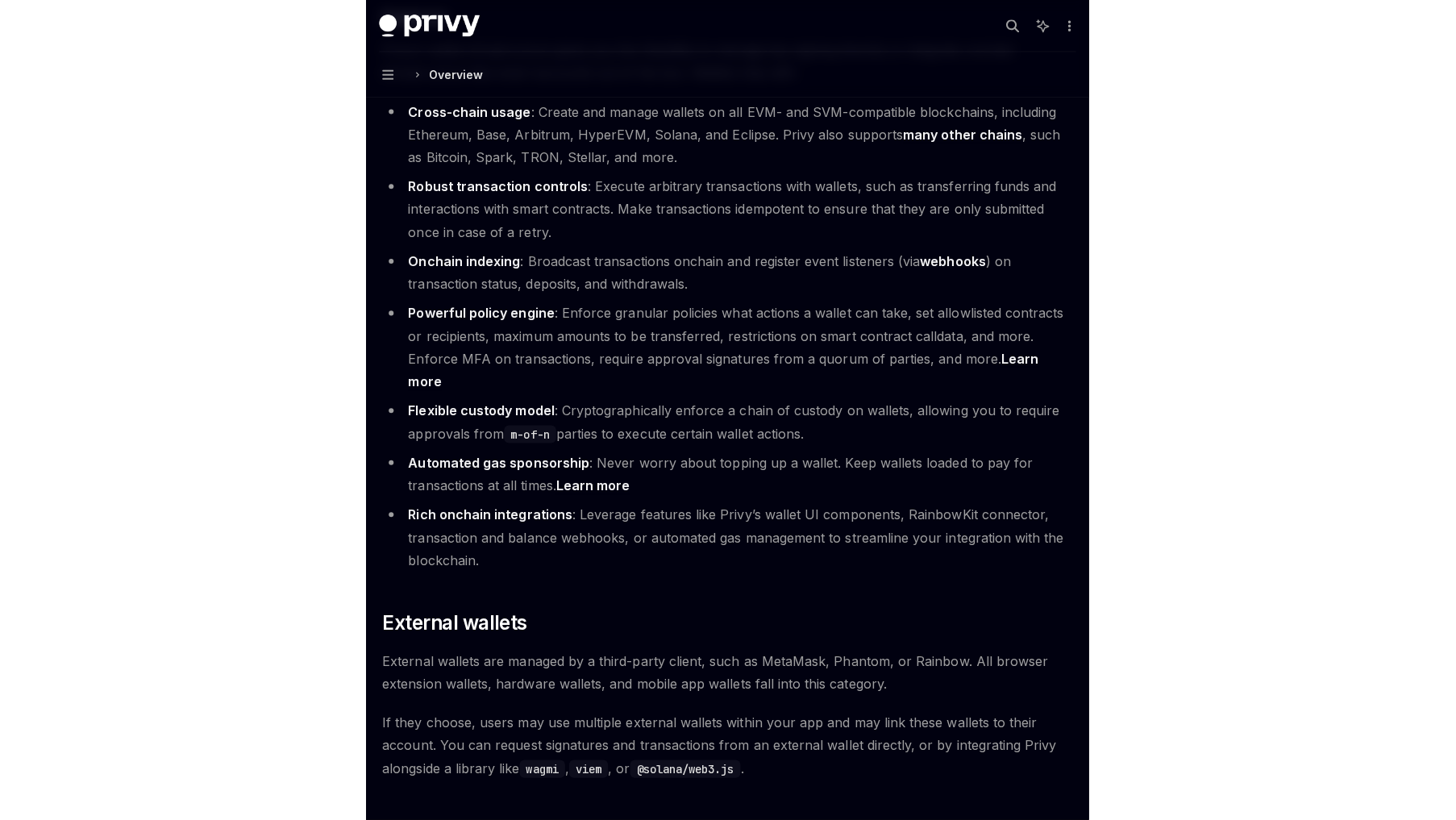 scroll, scrollTop: 1854, scrollLeft: 0, axis: vertical 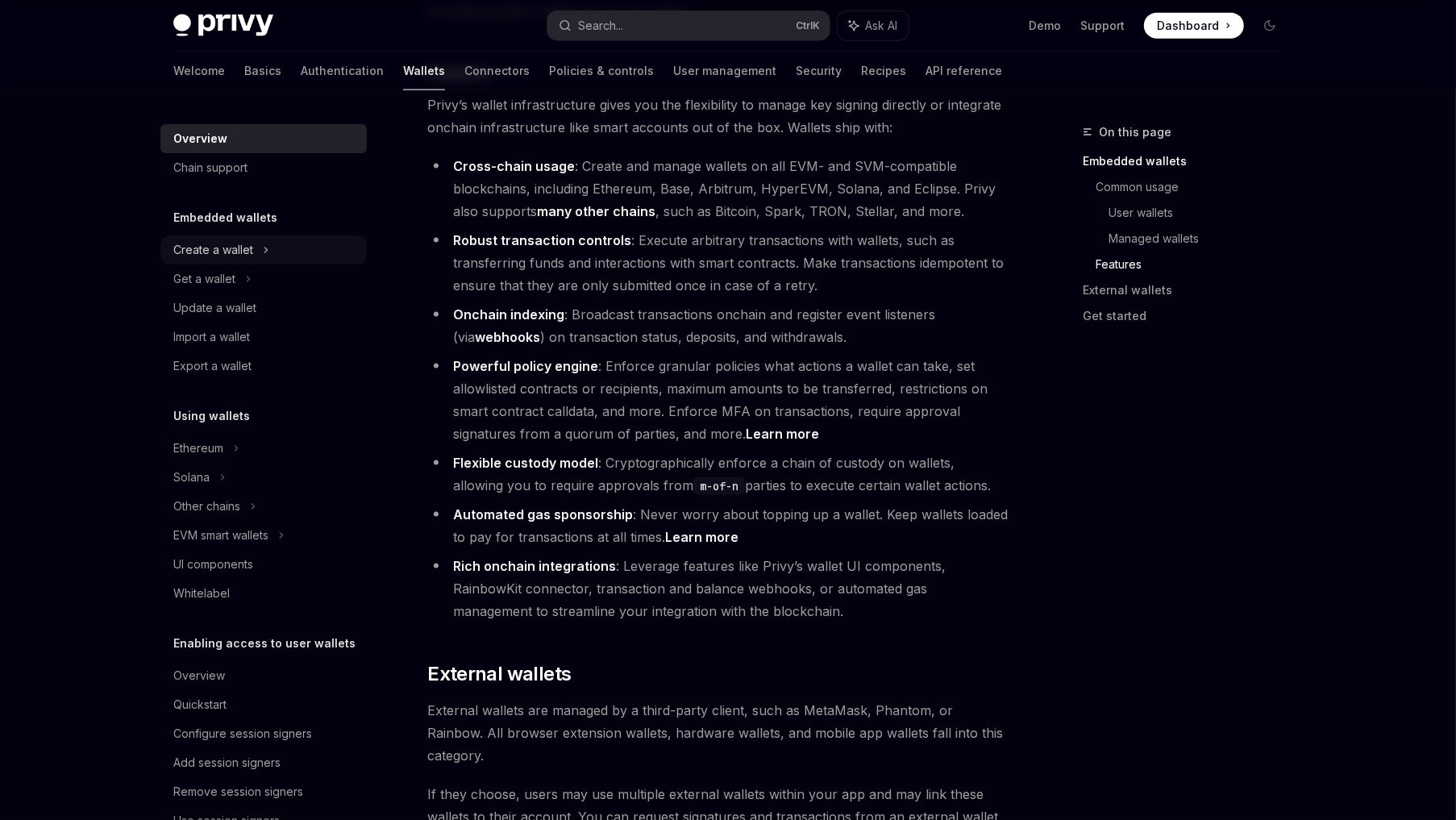 click on "Create a wallet" at bounding box center (213, 250) 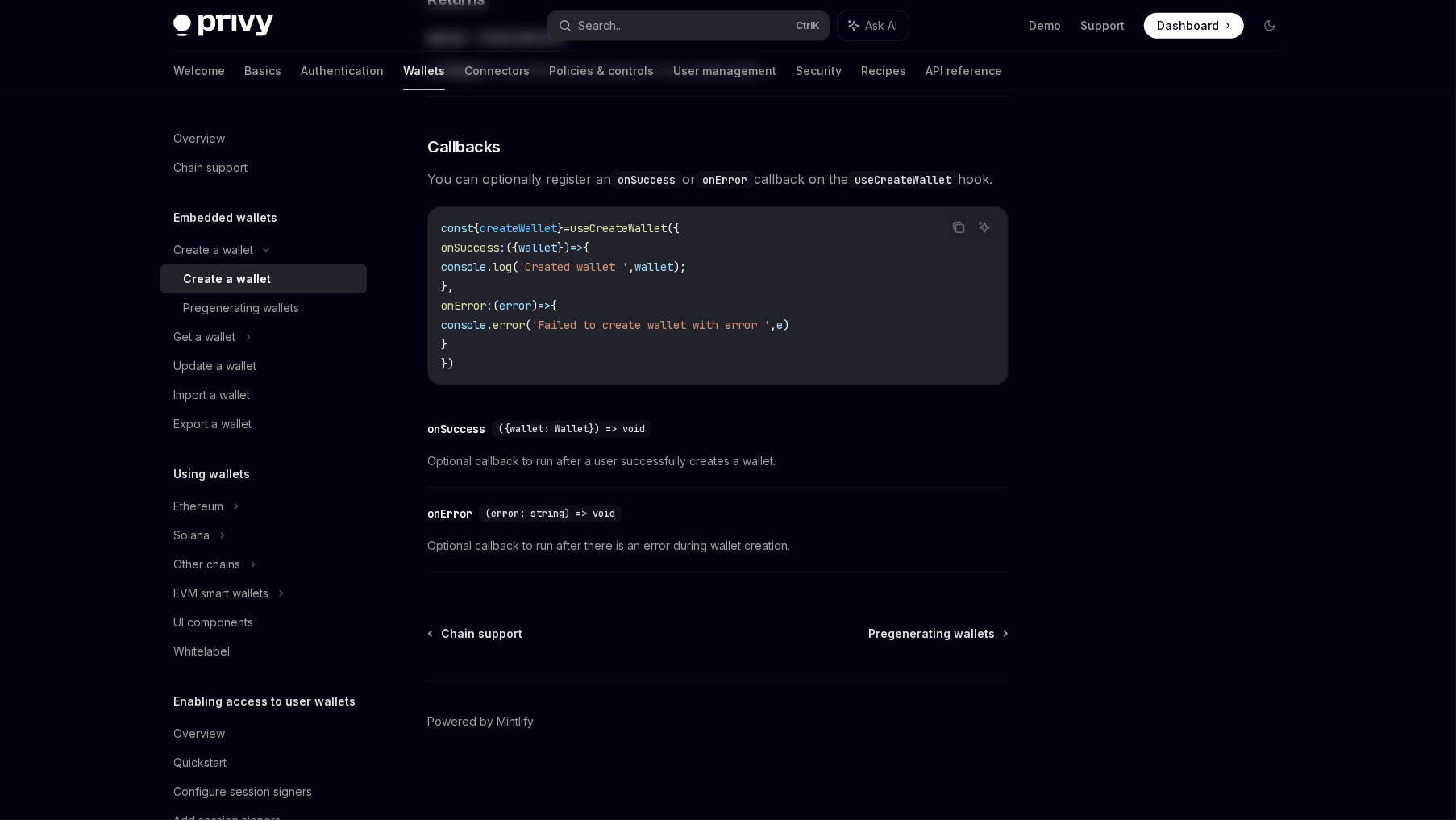 scroll, scrollTop: 0, scrollLeft: 0, axis: both 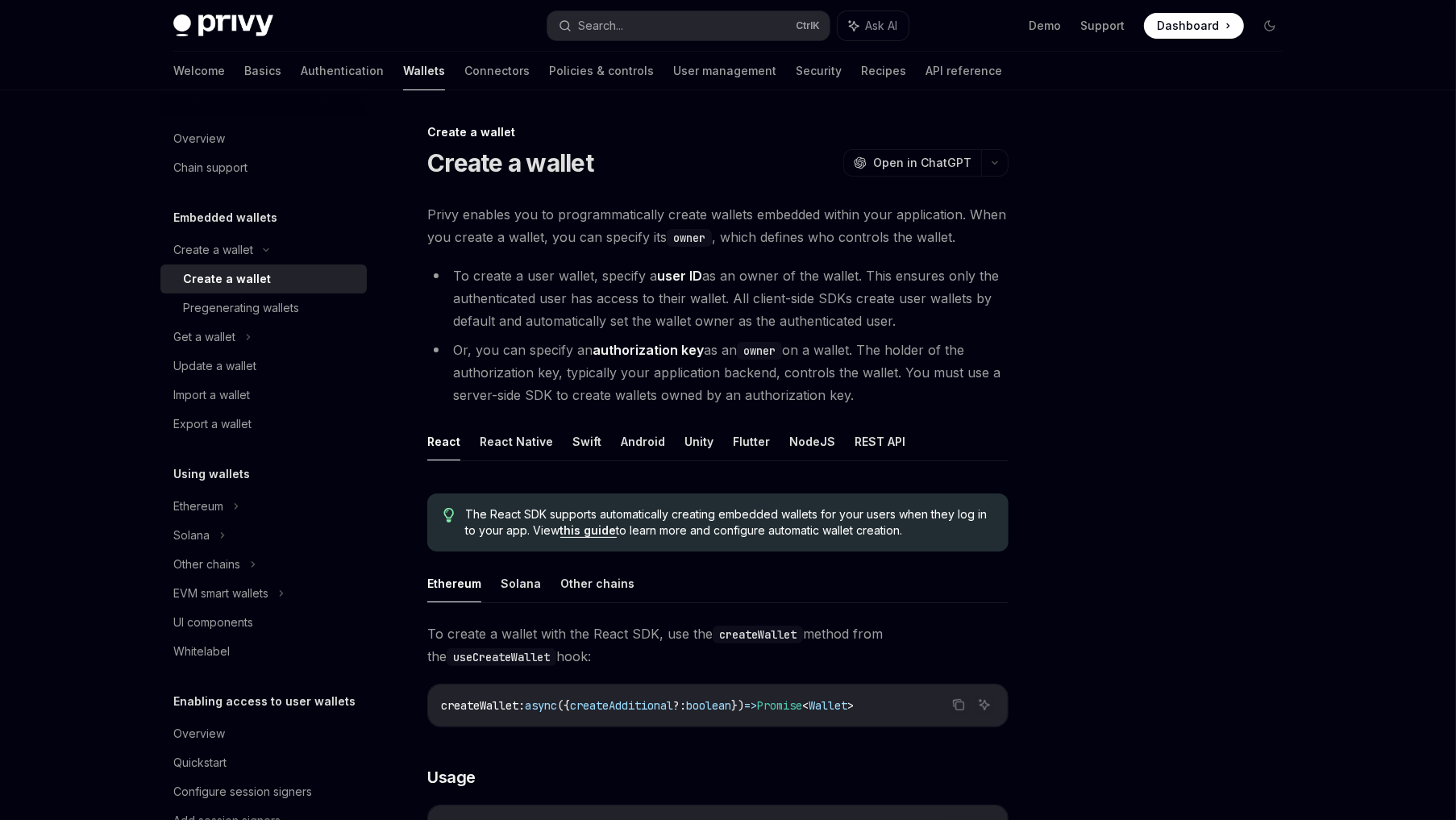 click on "Create a wallet" at bounding box center (270, 279) 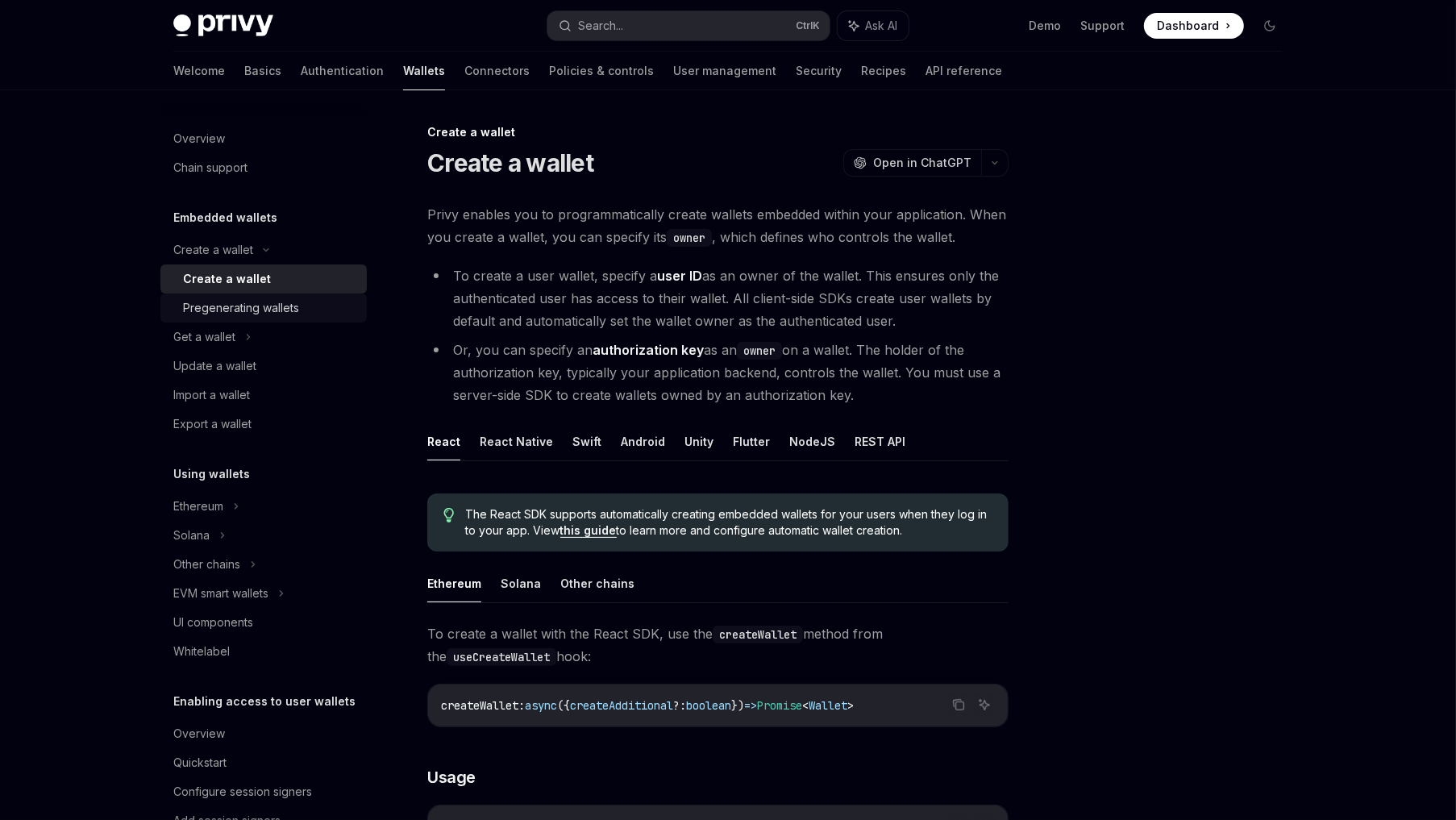 click on "Pregenerating wallets" at bounding box center [264, 308] 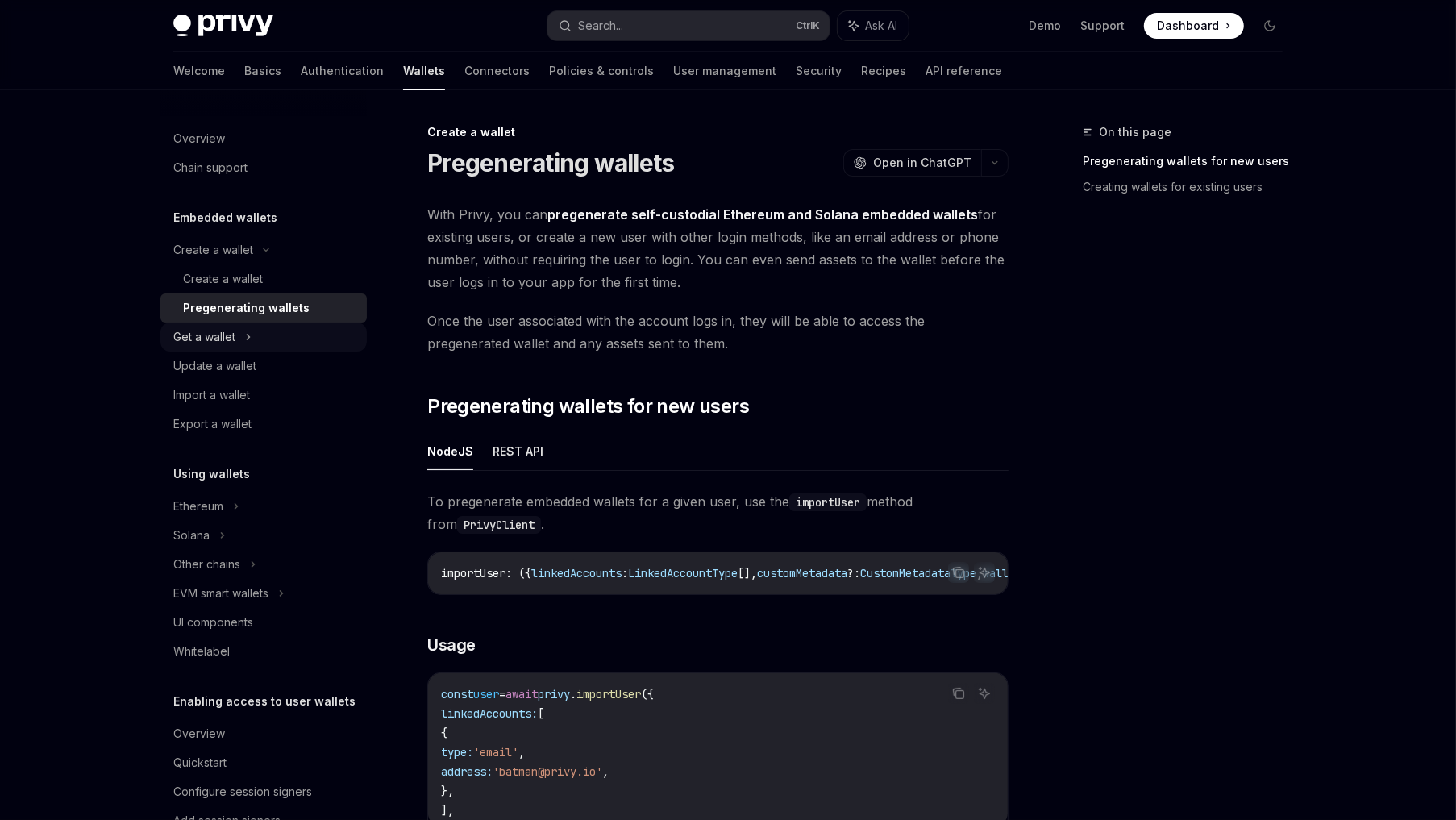 click on "Get a wallet" at bounding box center (264, 337) 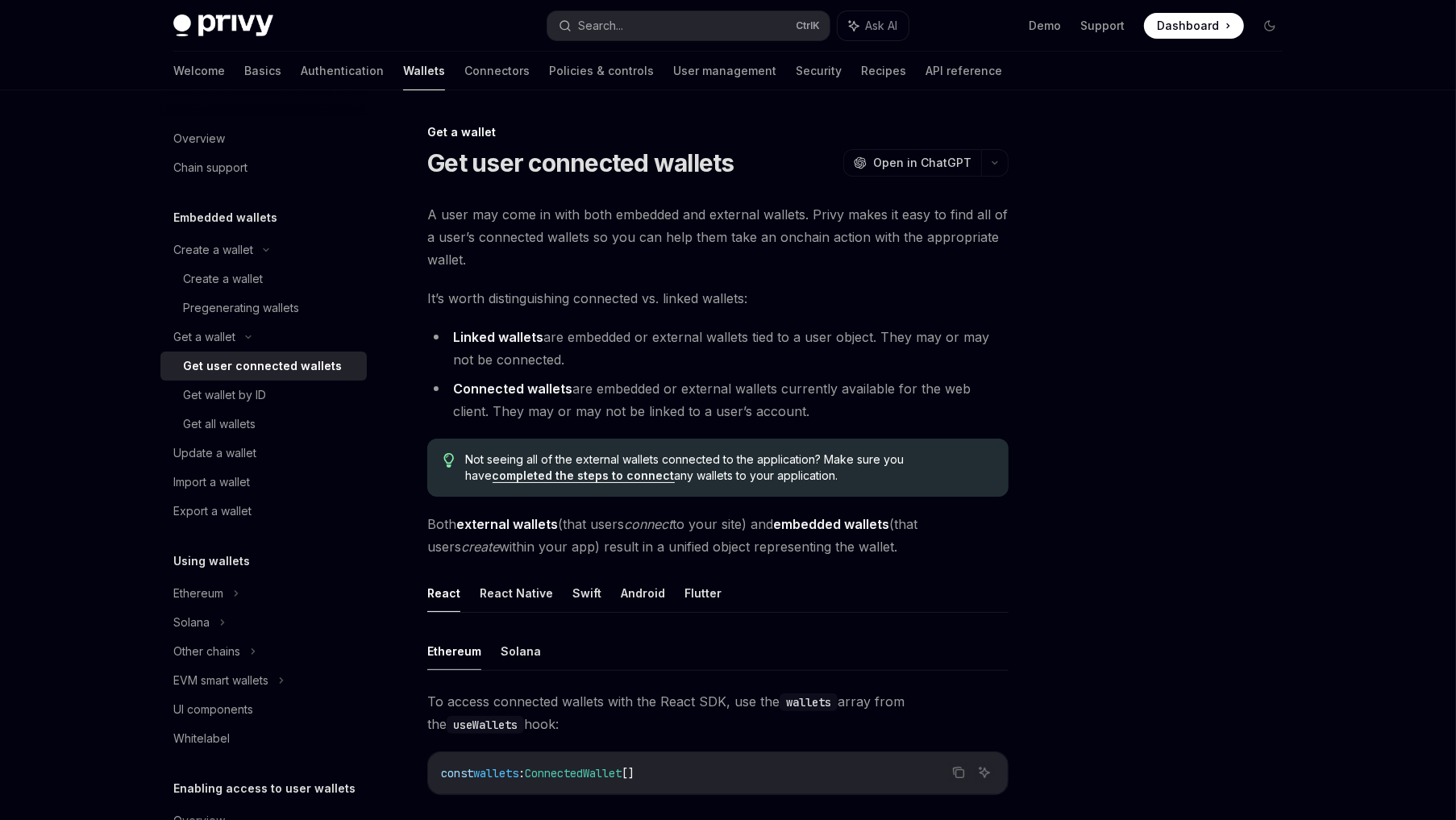 click on "Get user connected wallets" at bounding box center (262, 366) 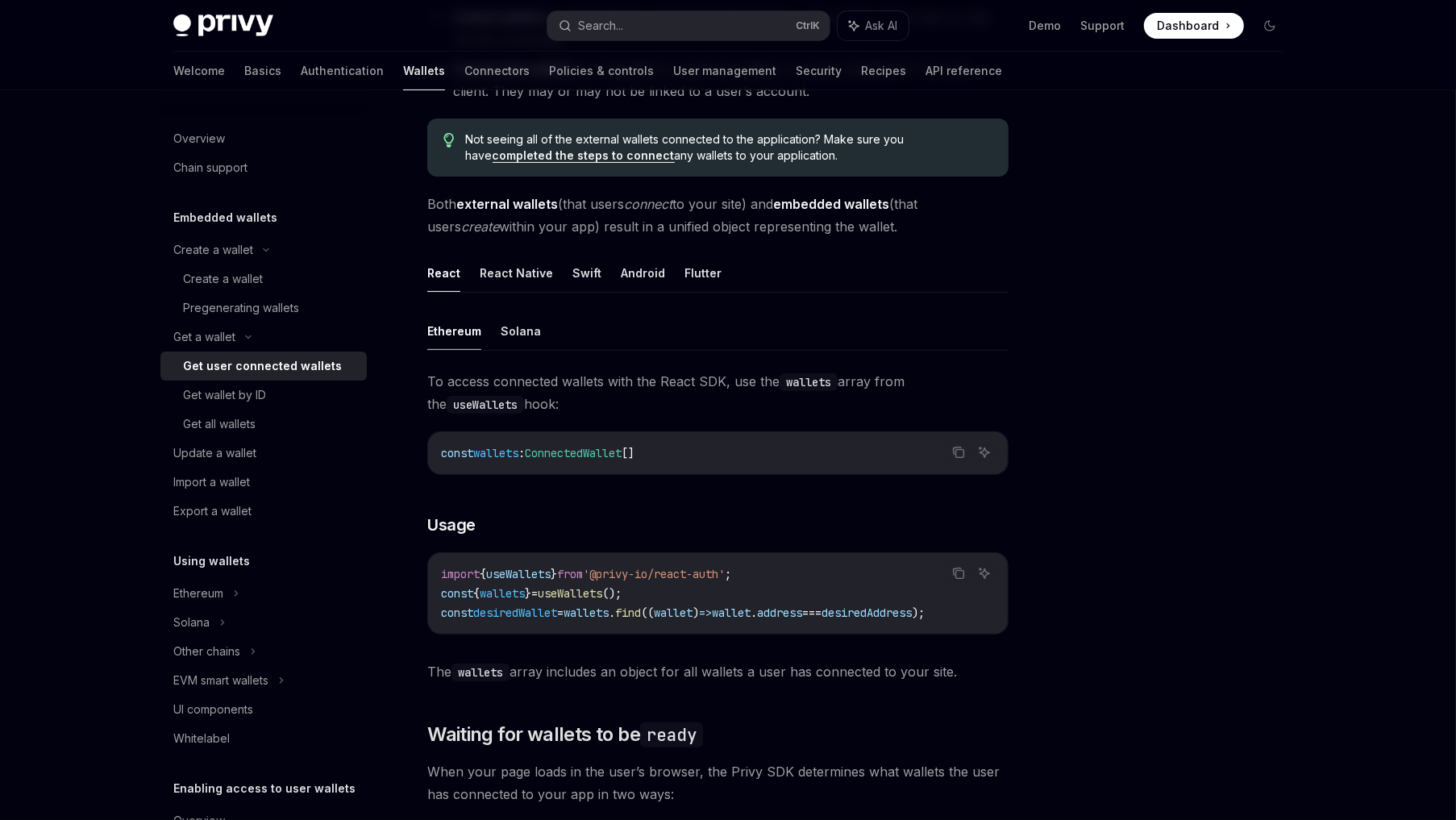 scroll, scrollTop: 323, scrollLeft: 0, axis: vertical 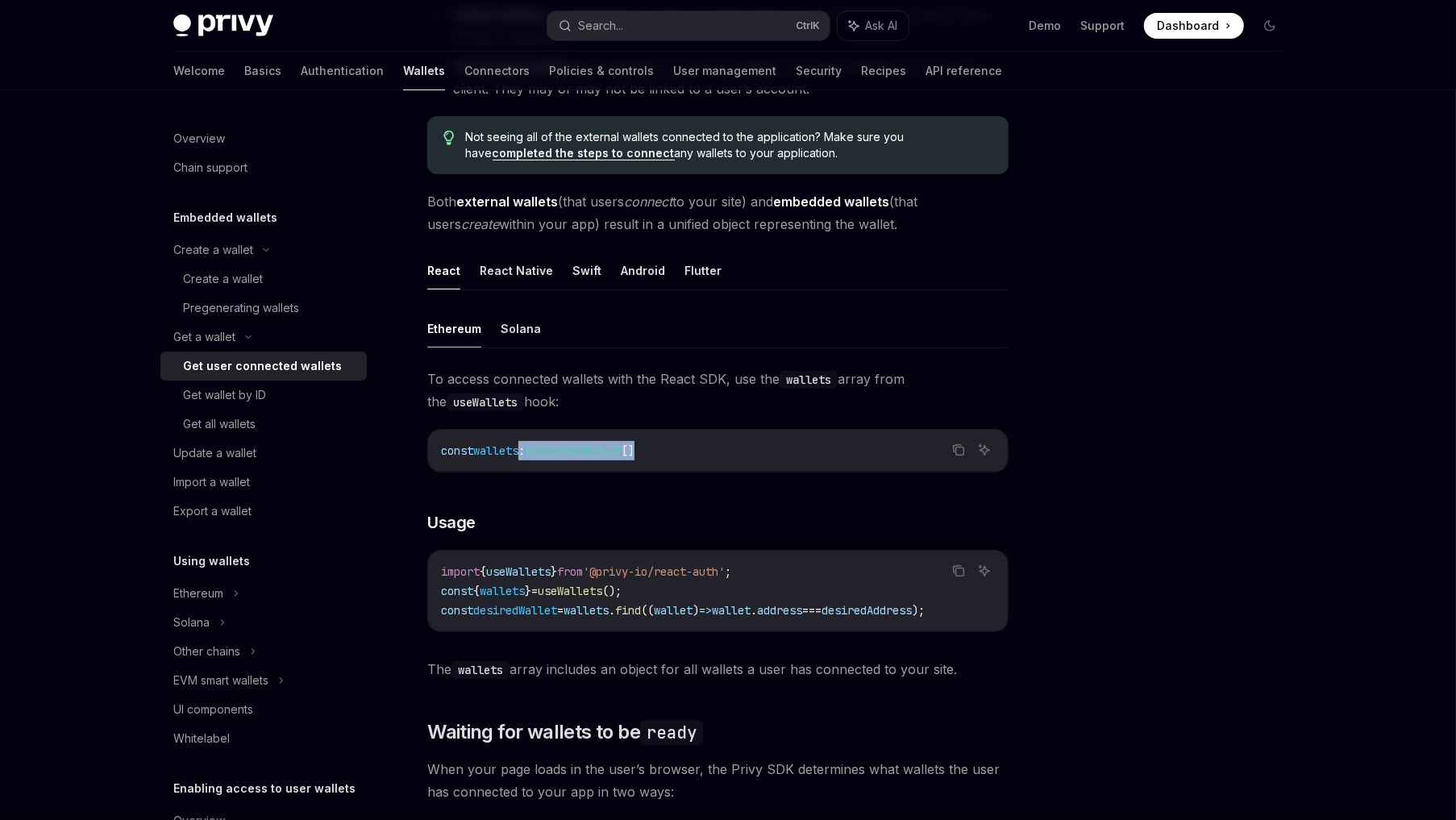 drag, startPoint x: 627, startPoint y: 448, endPoint x: 514, endPoint y: 455, distance: 113.21661 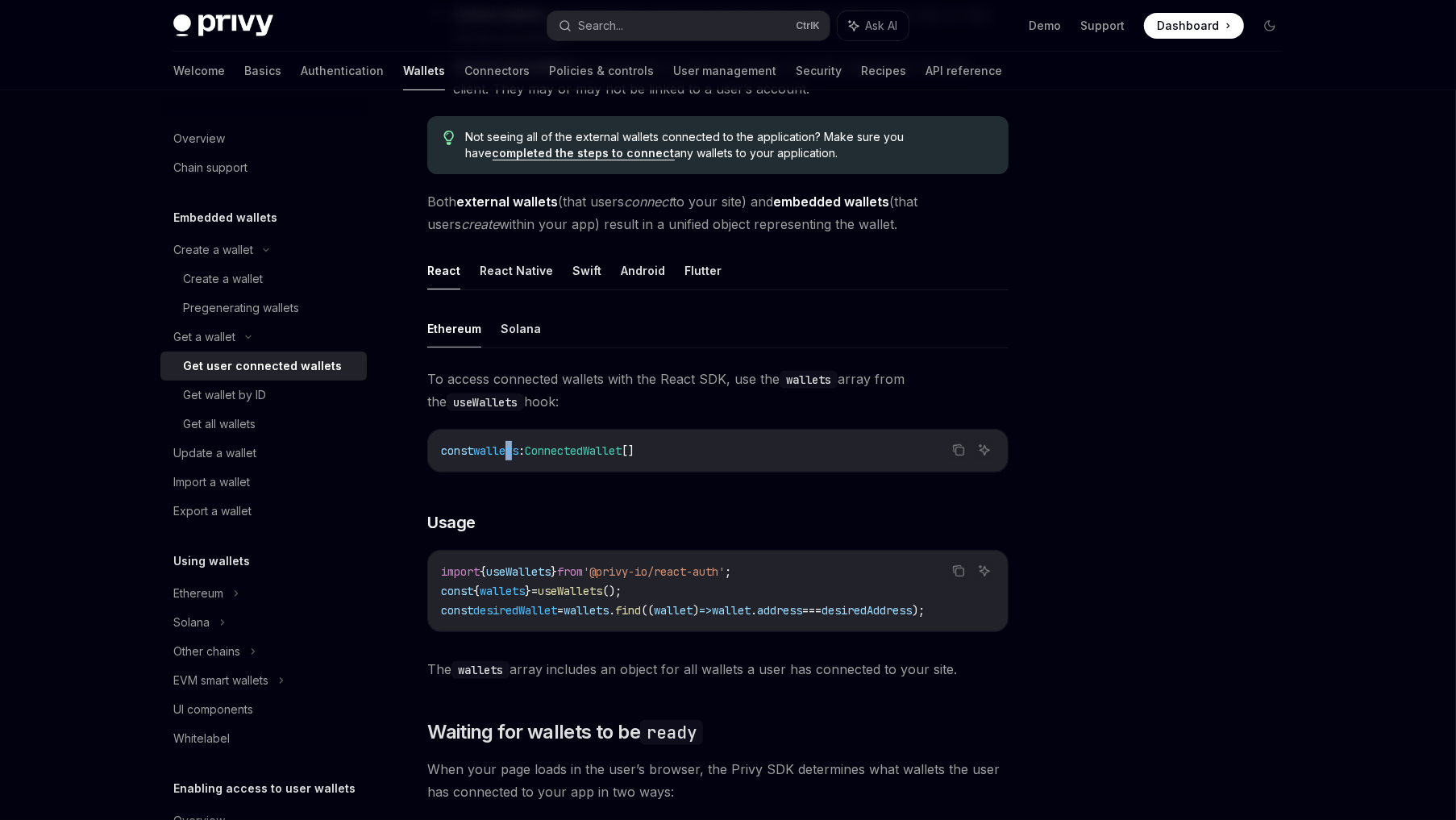 click on "wallets" at bounding box center (496, 451) 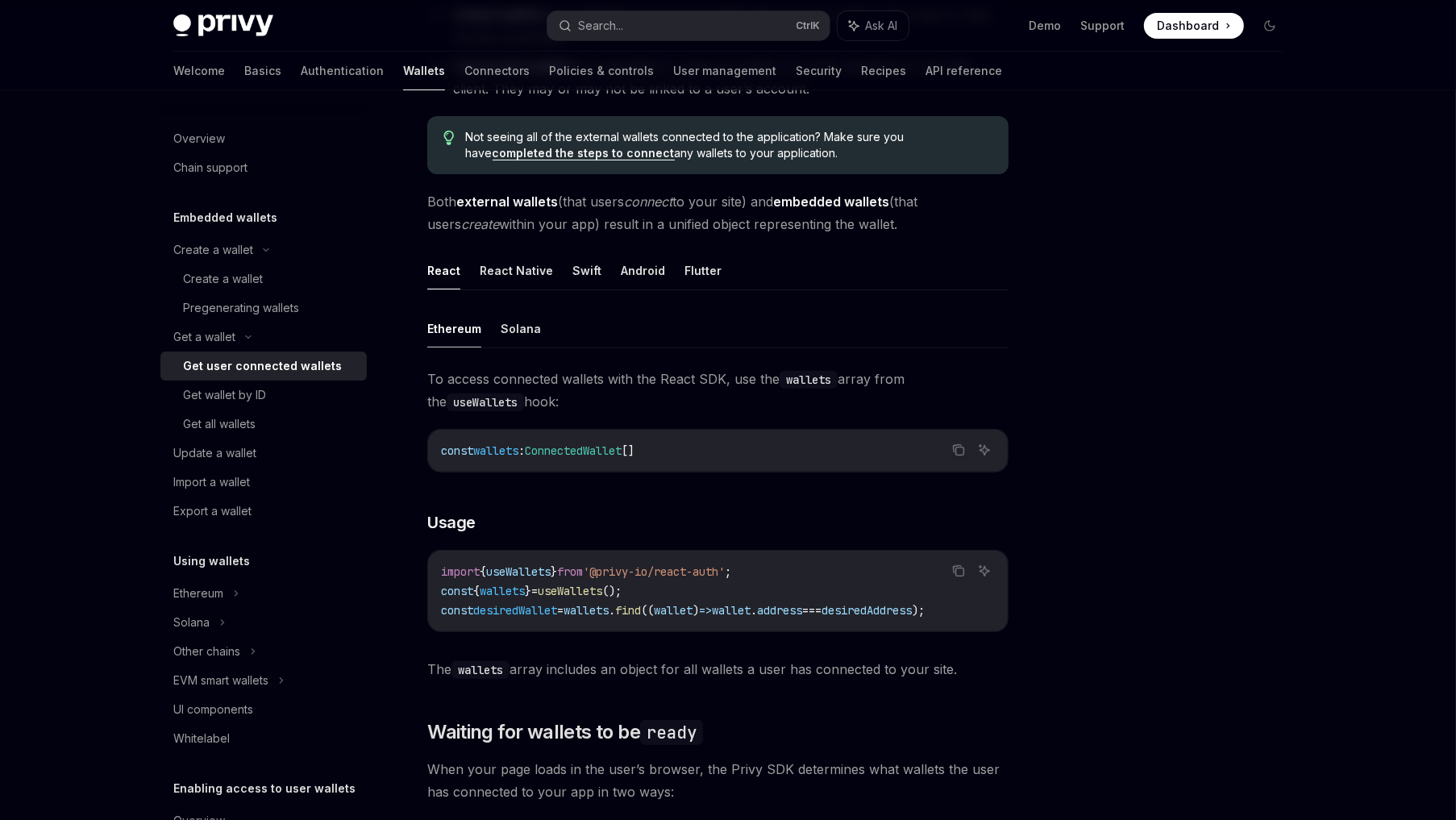 drag, startPoint x: 513, startPoint y: 455, endPoint x: 577, endPoint y: 535, distance: 102.44999 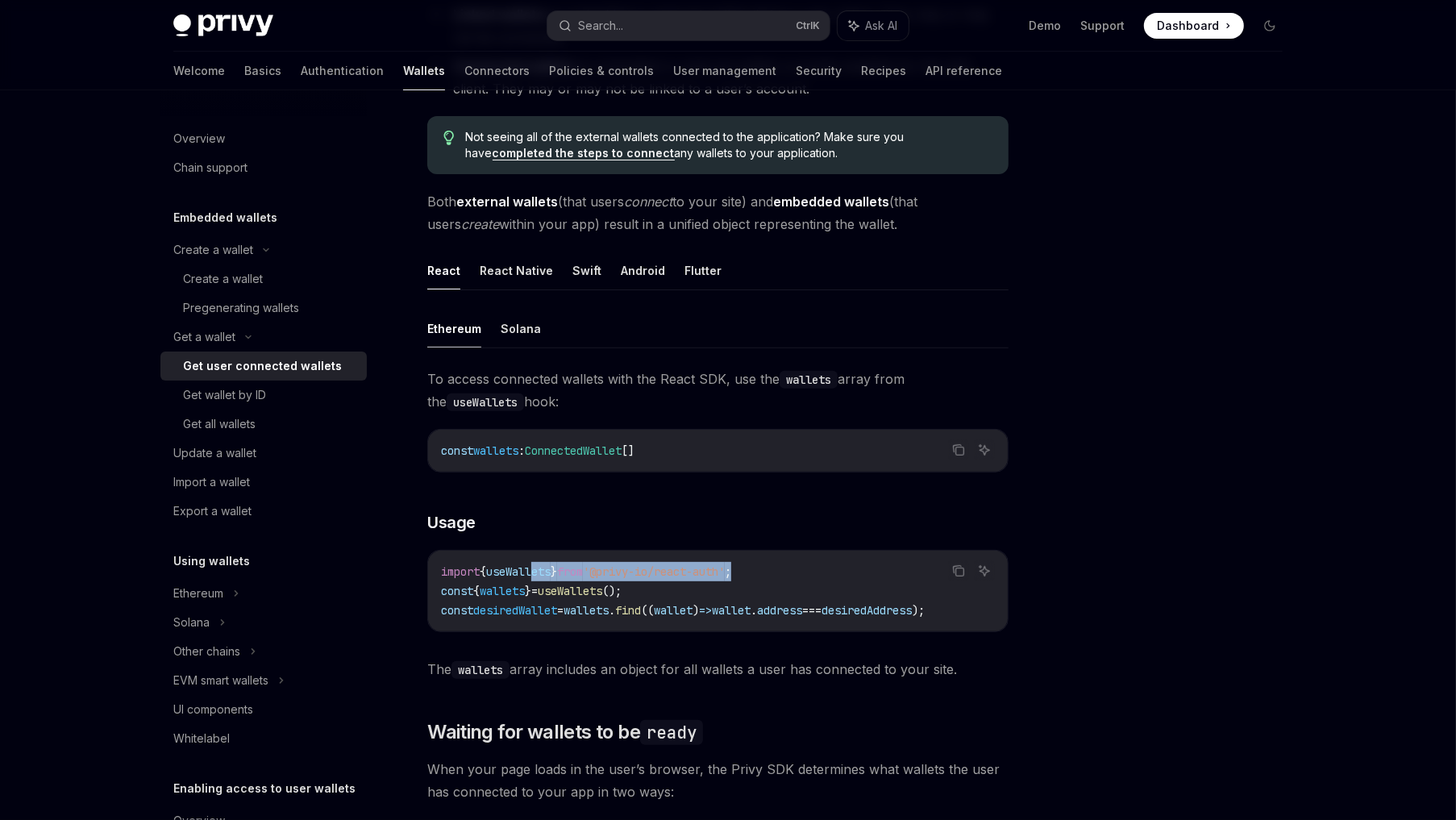 drag, startPoint x: 765, startPoint y: 566, endPoint x: 539, endPoint y: 578, distance: 226.3184 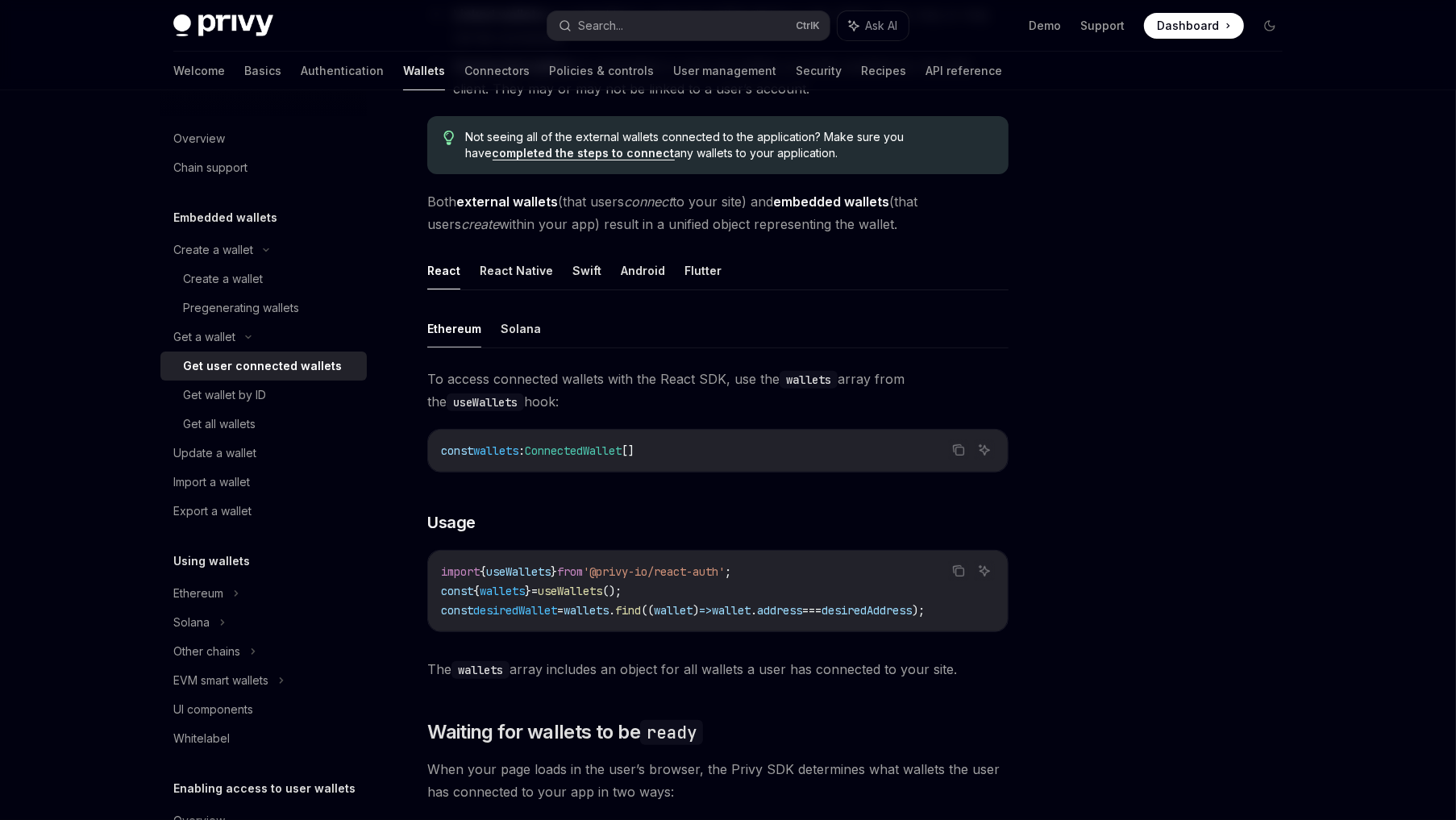 drag, startPoint x: 539, startPoint y: 578, endPoint x: 496, endPoint y: 569, distance: 43.931765 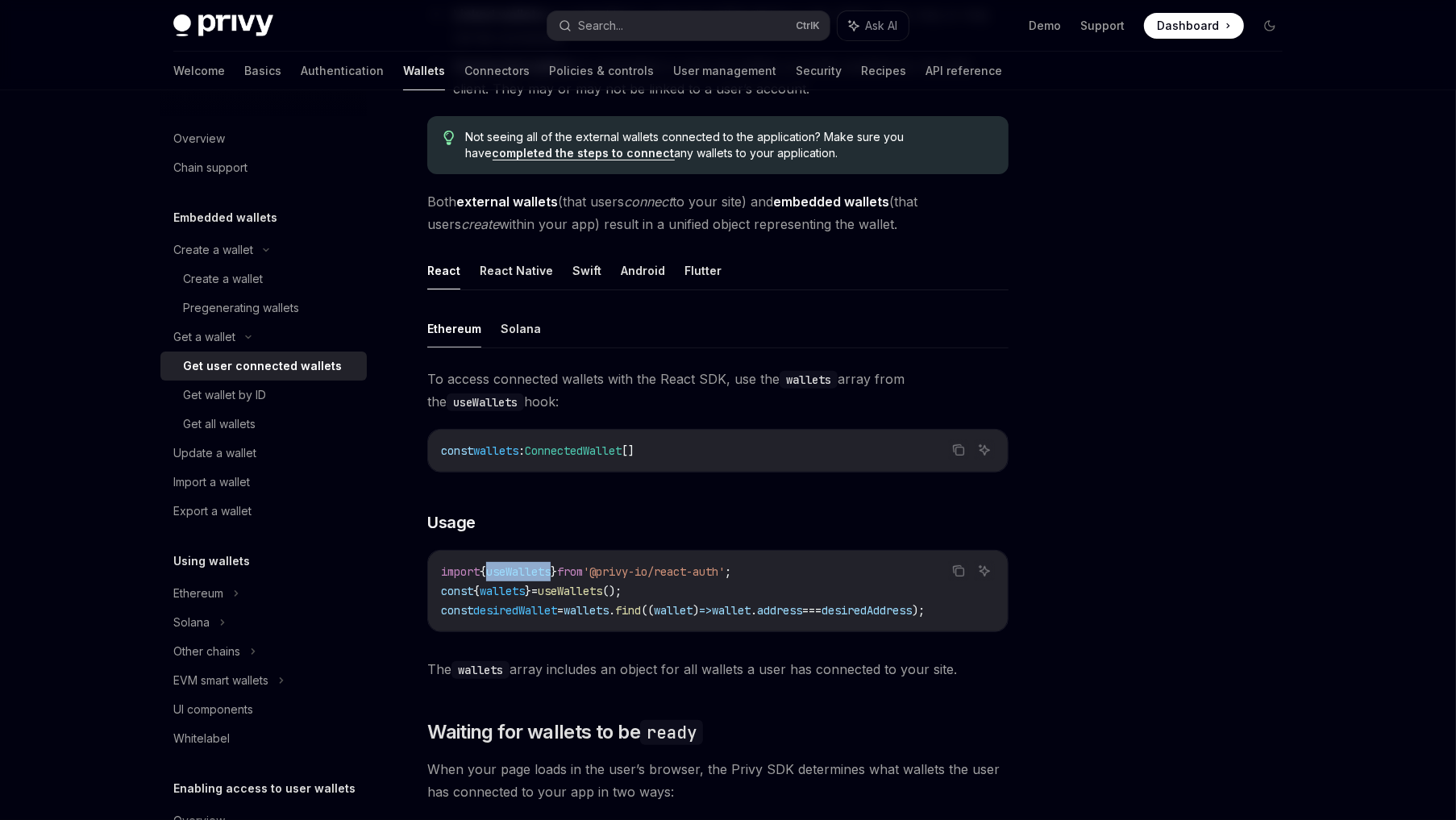 click on "useWallets" at bounding box center (518, 572) 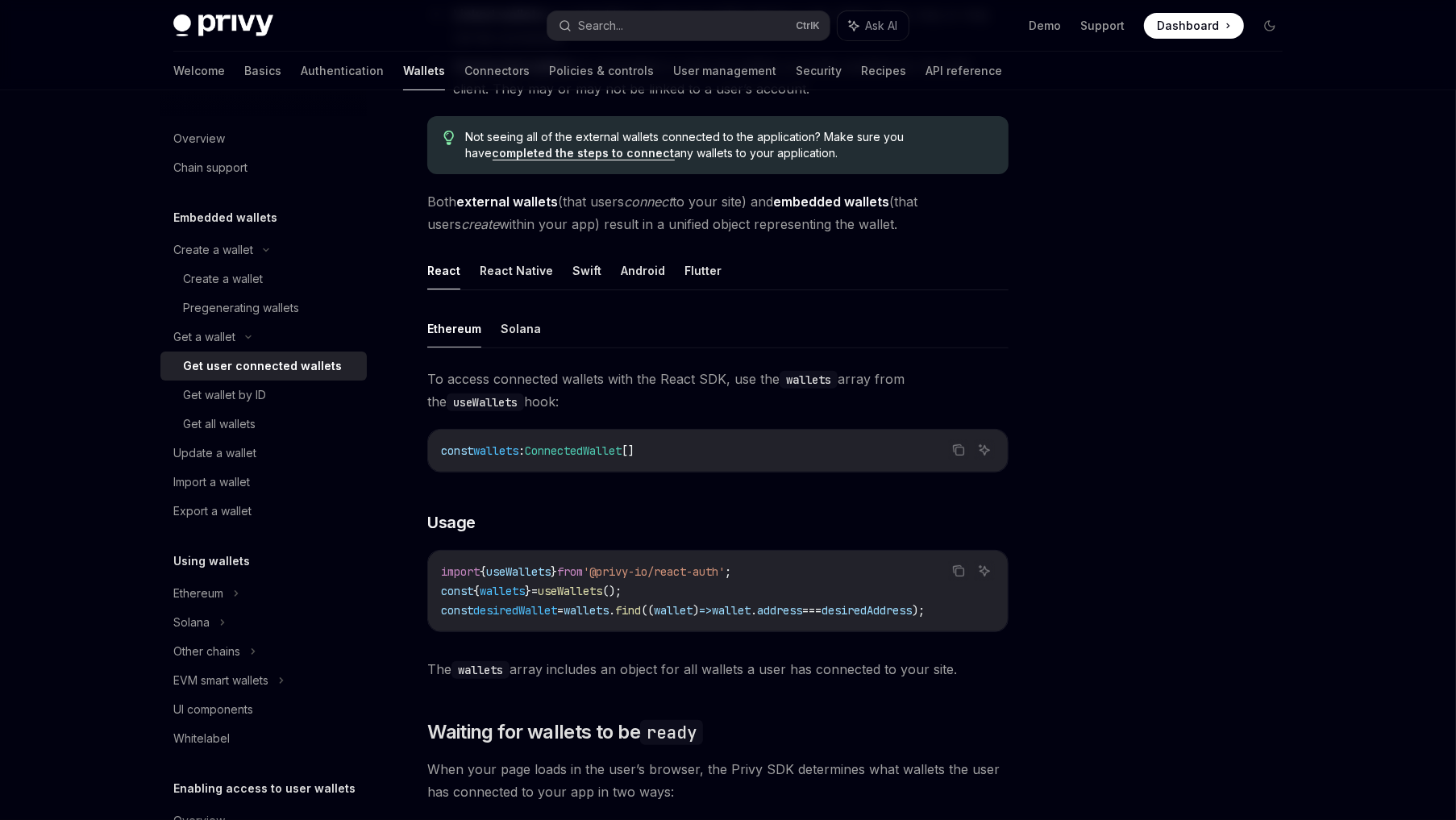 drag, startPoint x: 526, startPoint y: 573, endPoint x: 522, endPoint y: 589, distance: 16.492423 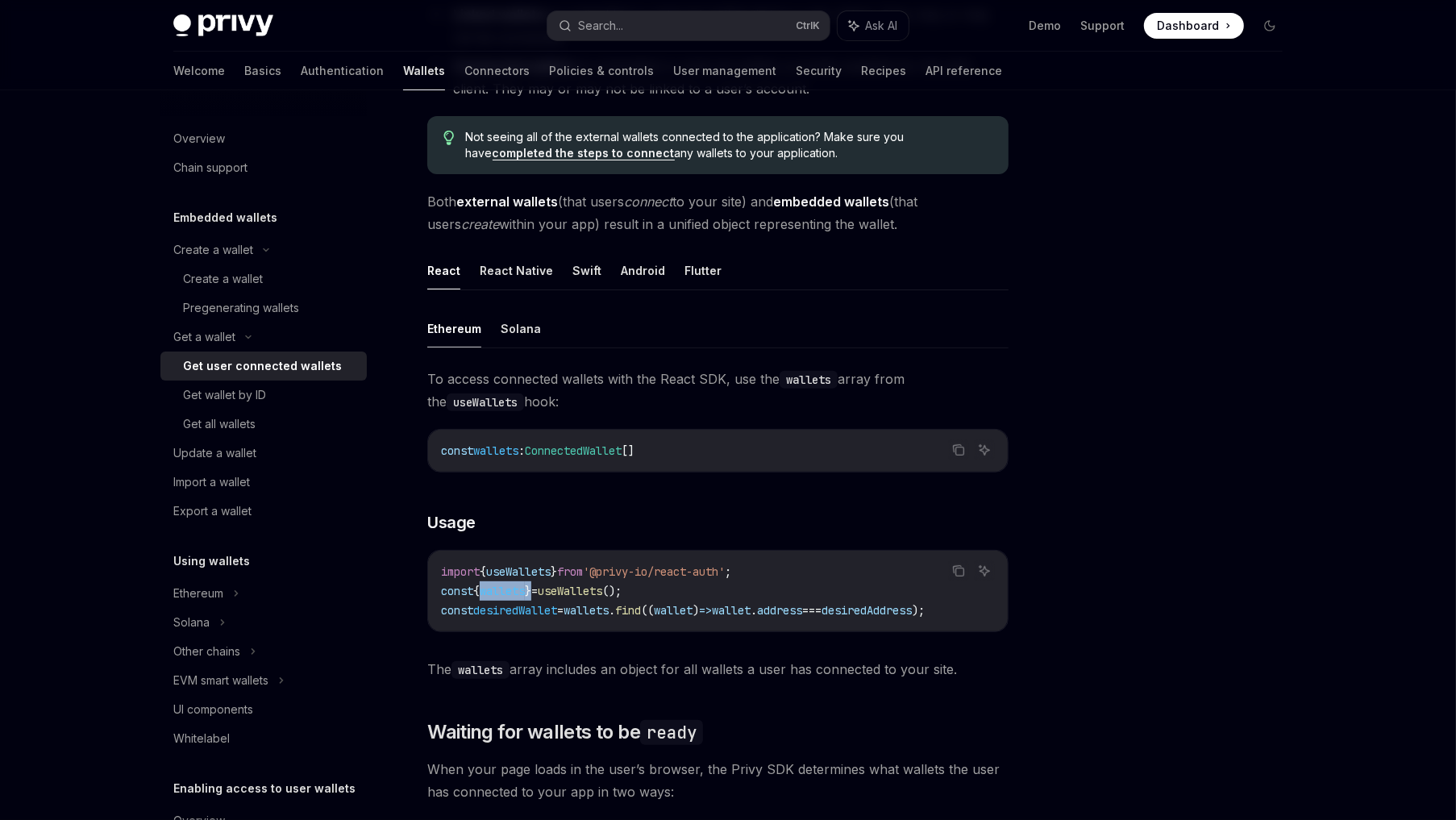 click on "wallets" at bounding box center (502, 591) 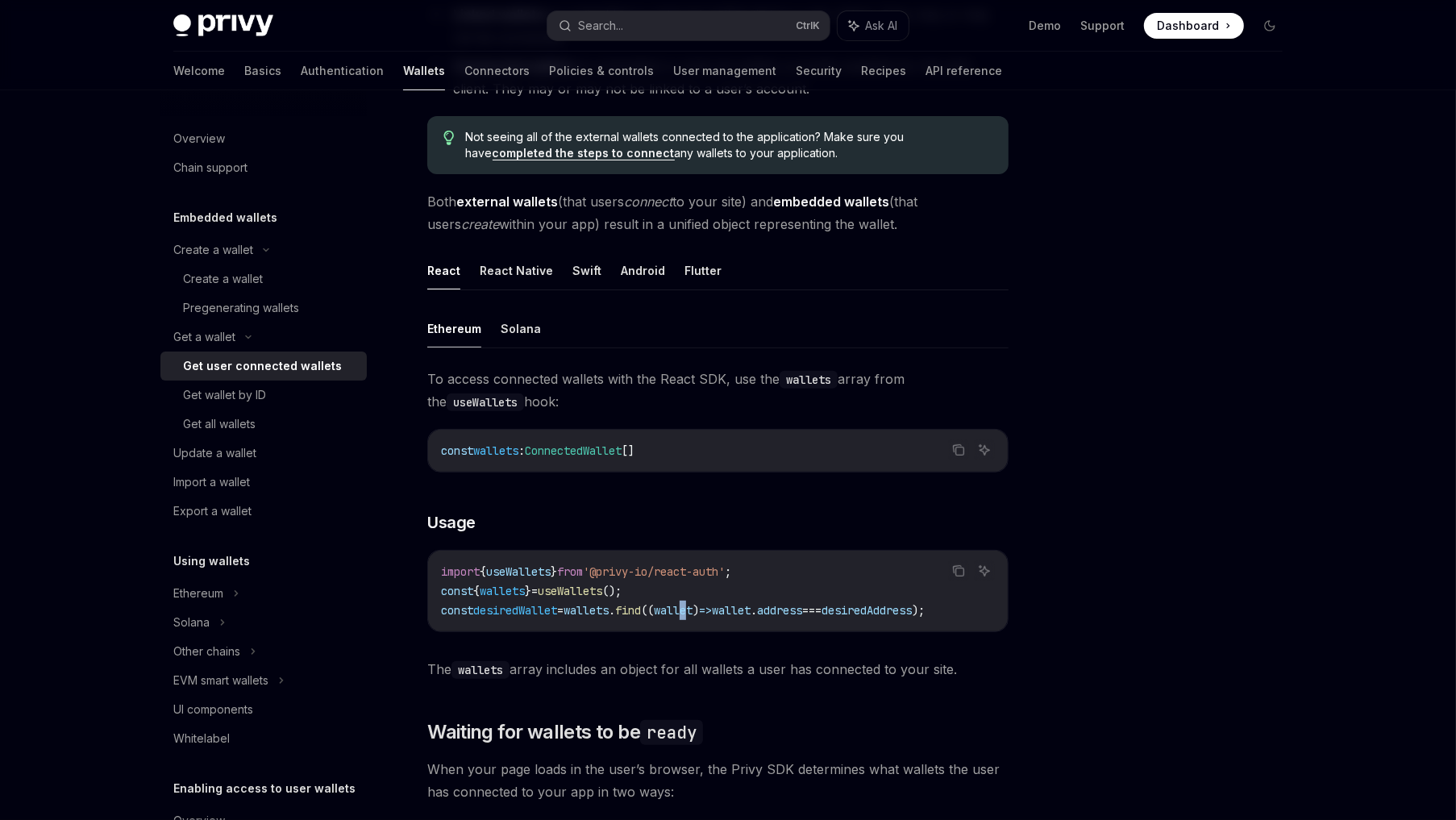 drag, startPoint x: 521, startPoint y: 590, endPoint x: 715, endPoint y: 601, distance: 194.31161 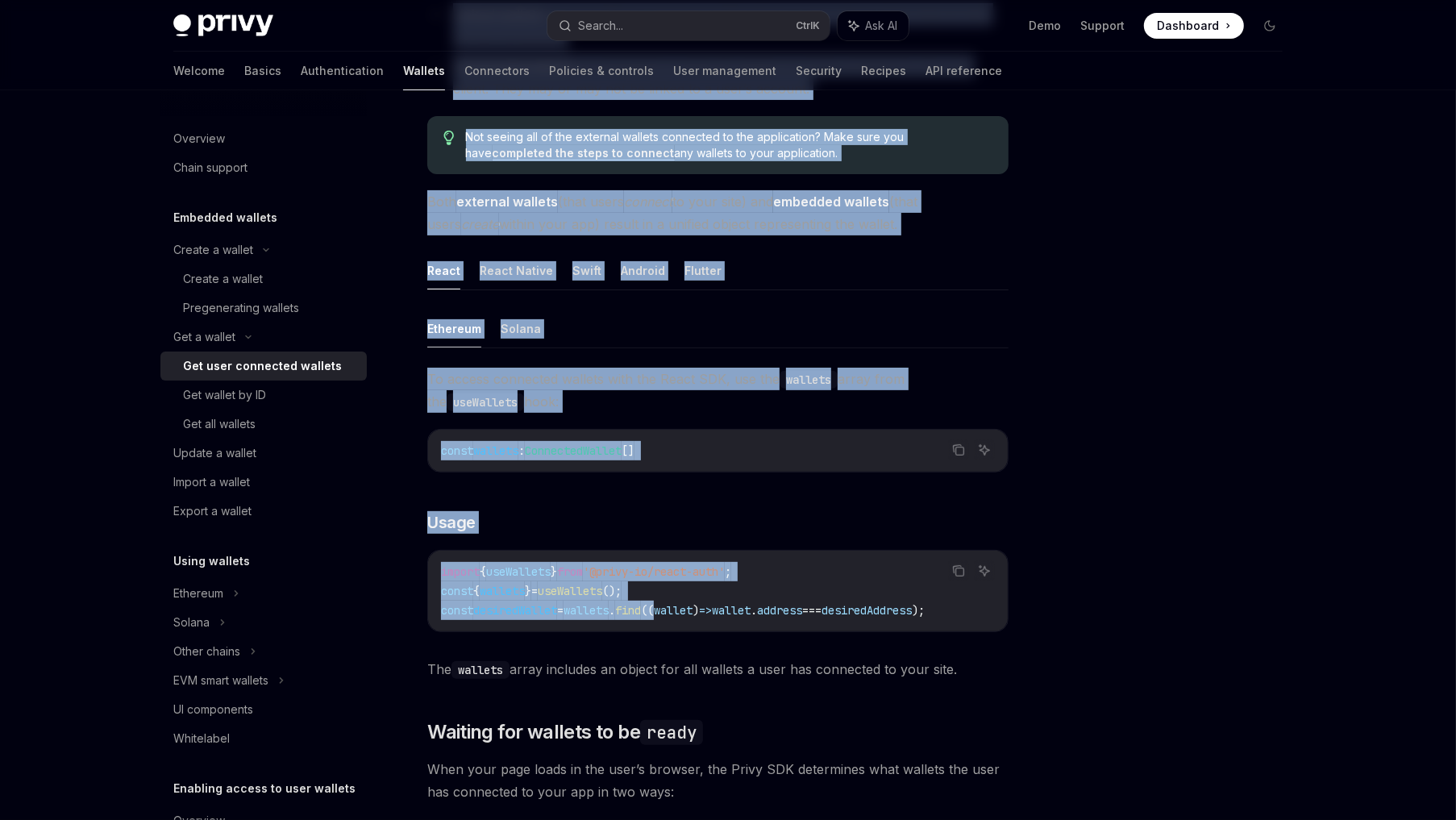 drag, startPoint x: 715, startPoint y: 601, endPoint x: 1115, endPoint y: 615, distance: 400.2449 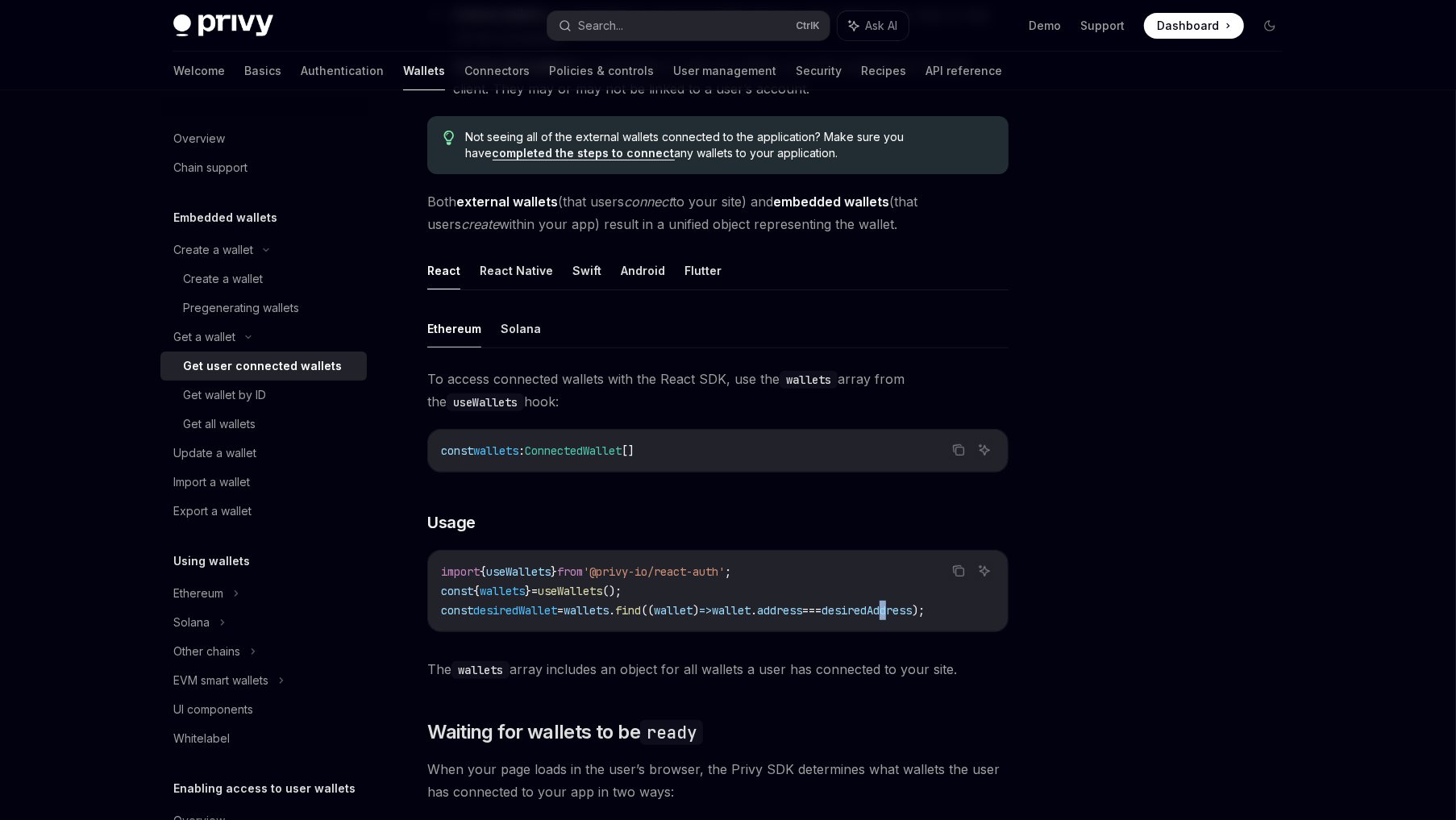 drag, startPoint x: 1115, startPoint y: 615, endPoint x: 919, endPoint y: 610, distance: 196.0638 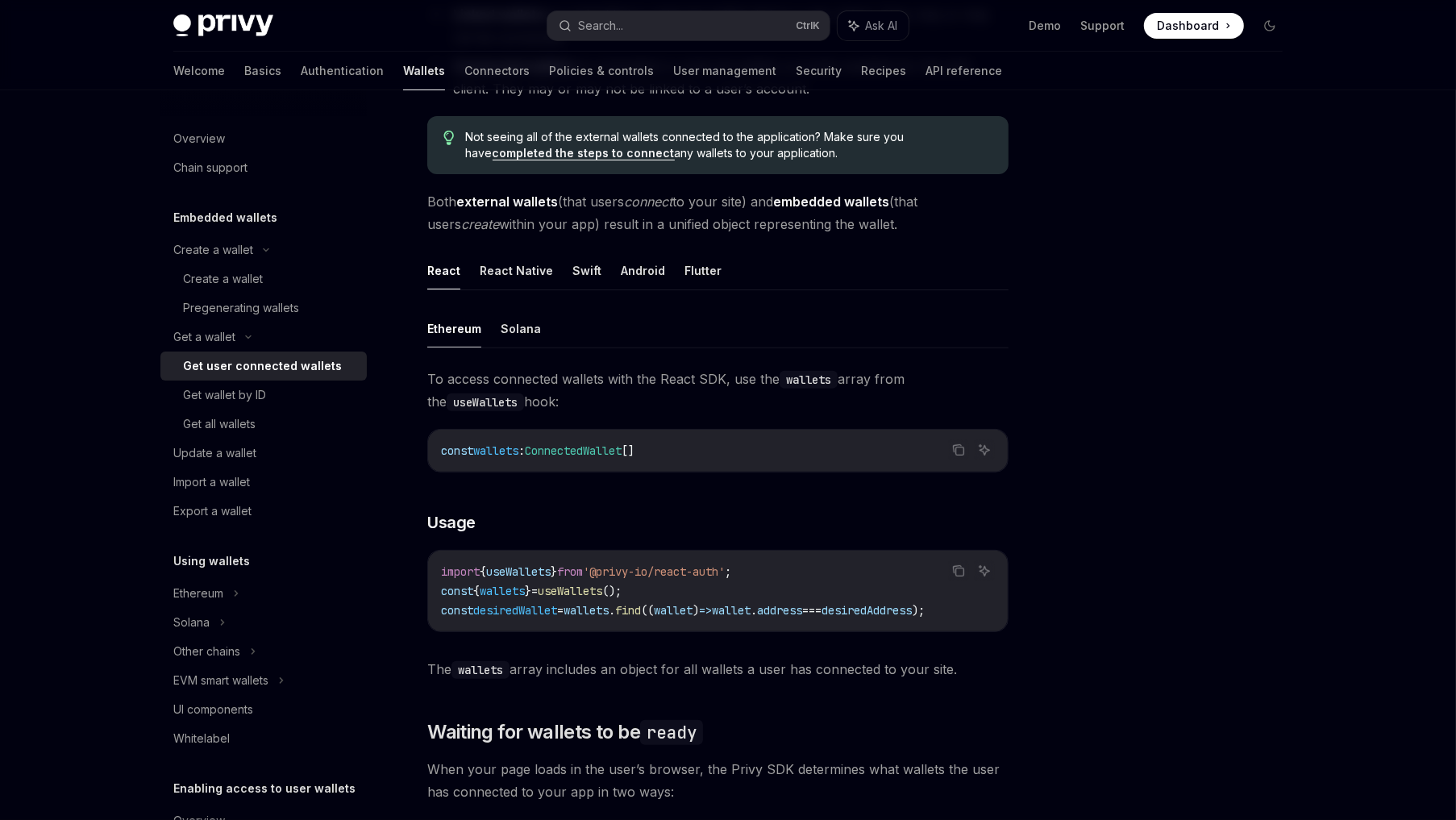 click on "import  { useWallets }  from  '@privy-io/react-auth' ;
const  {  wallets  }  =  useWallets ();
const  desiredWallet  =  wallets . find (( wallet )  =>  wallet . address  ===  desiredAddress );" at bounding box center [718, 591] 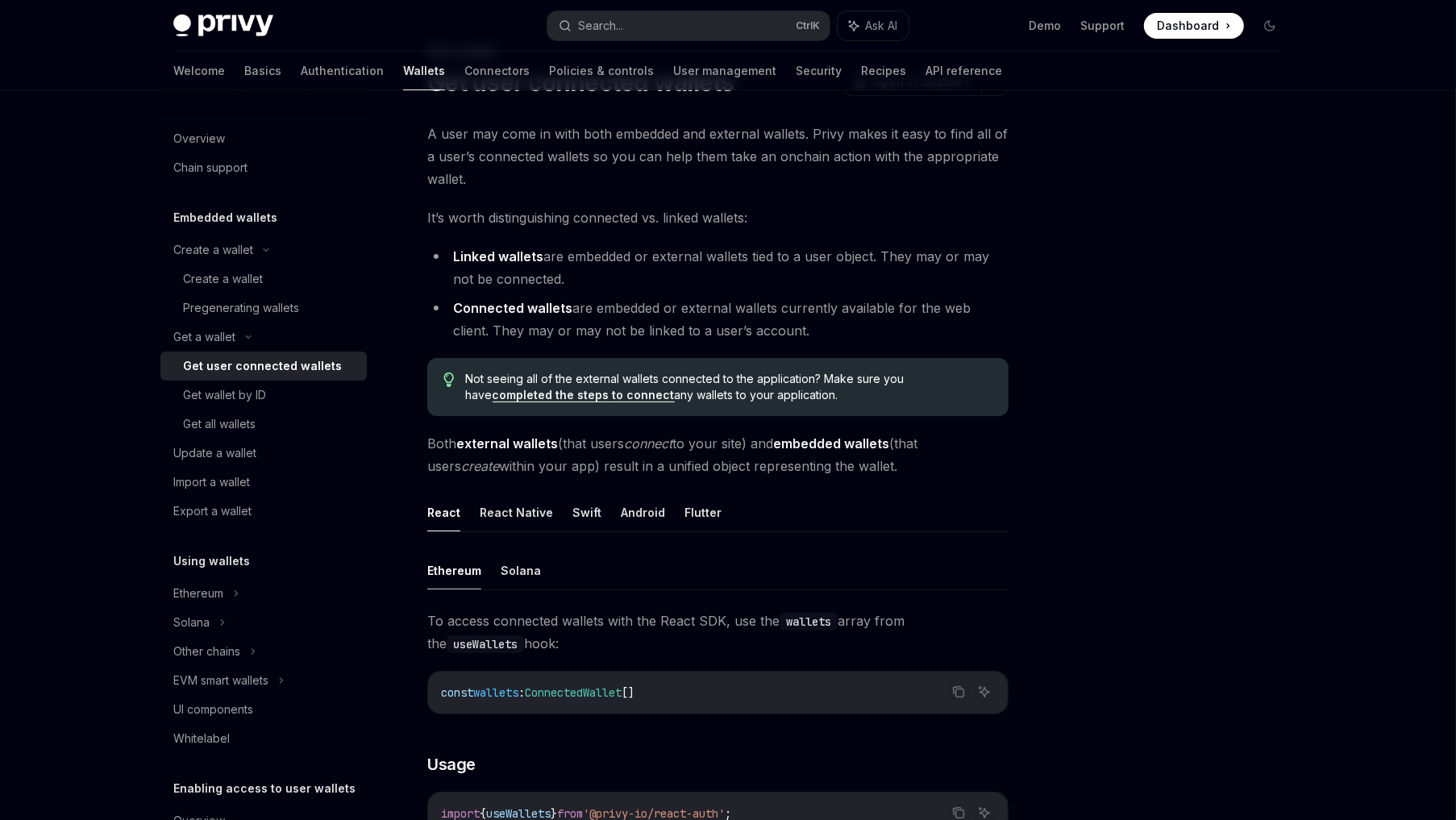 scroll, scrollTop: 0, scrollLeft: 0, axis: both 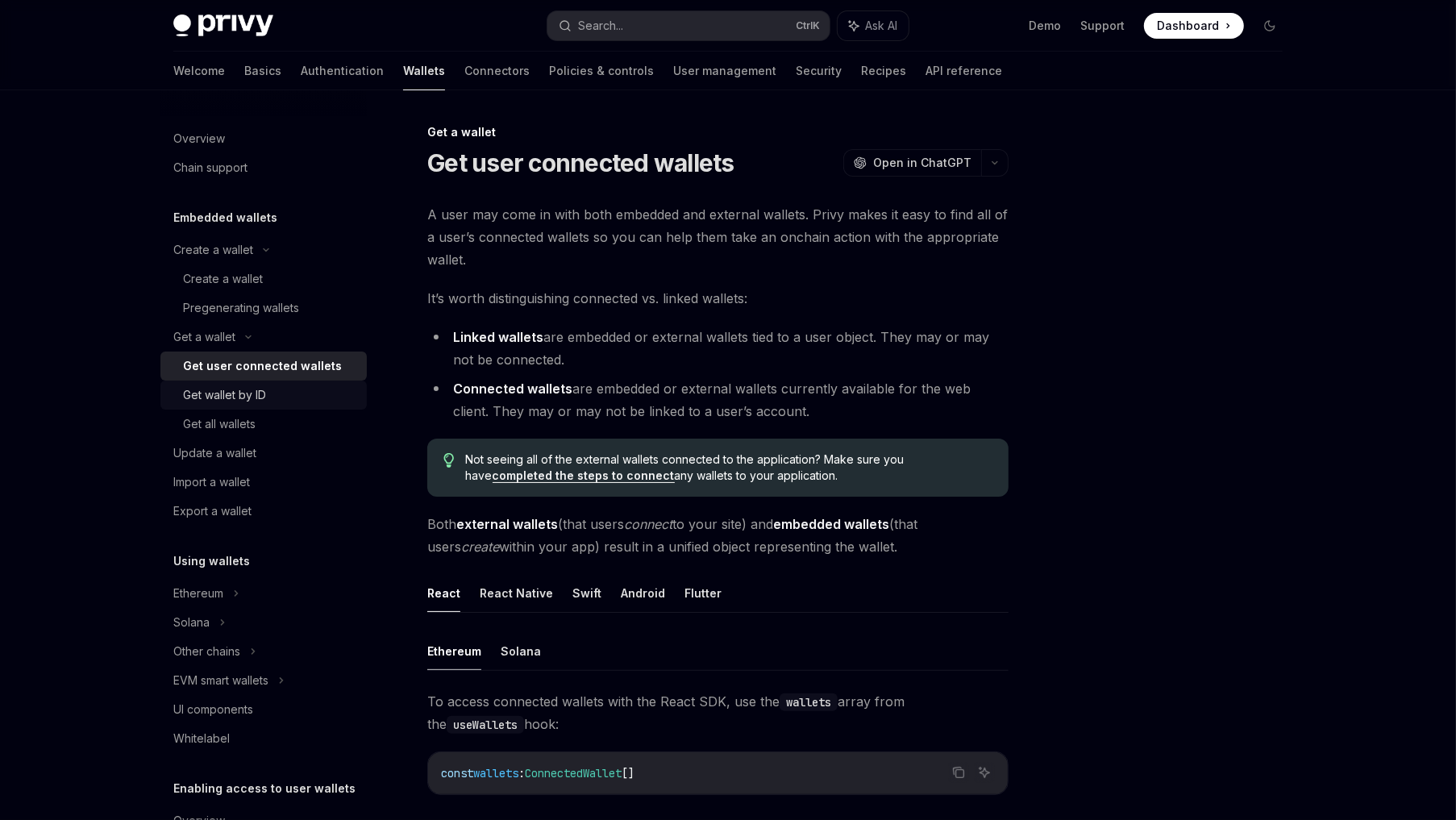 click on "Get wallet by ID" at bounding box center [270, 395] 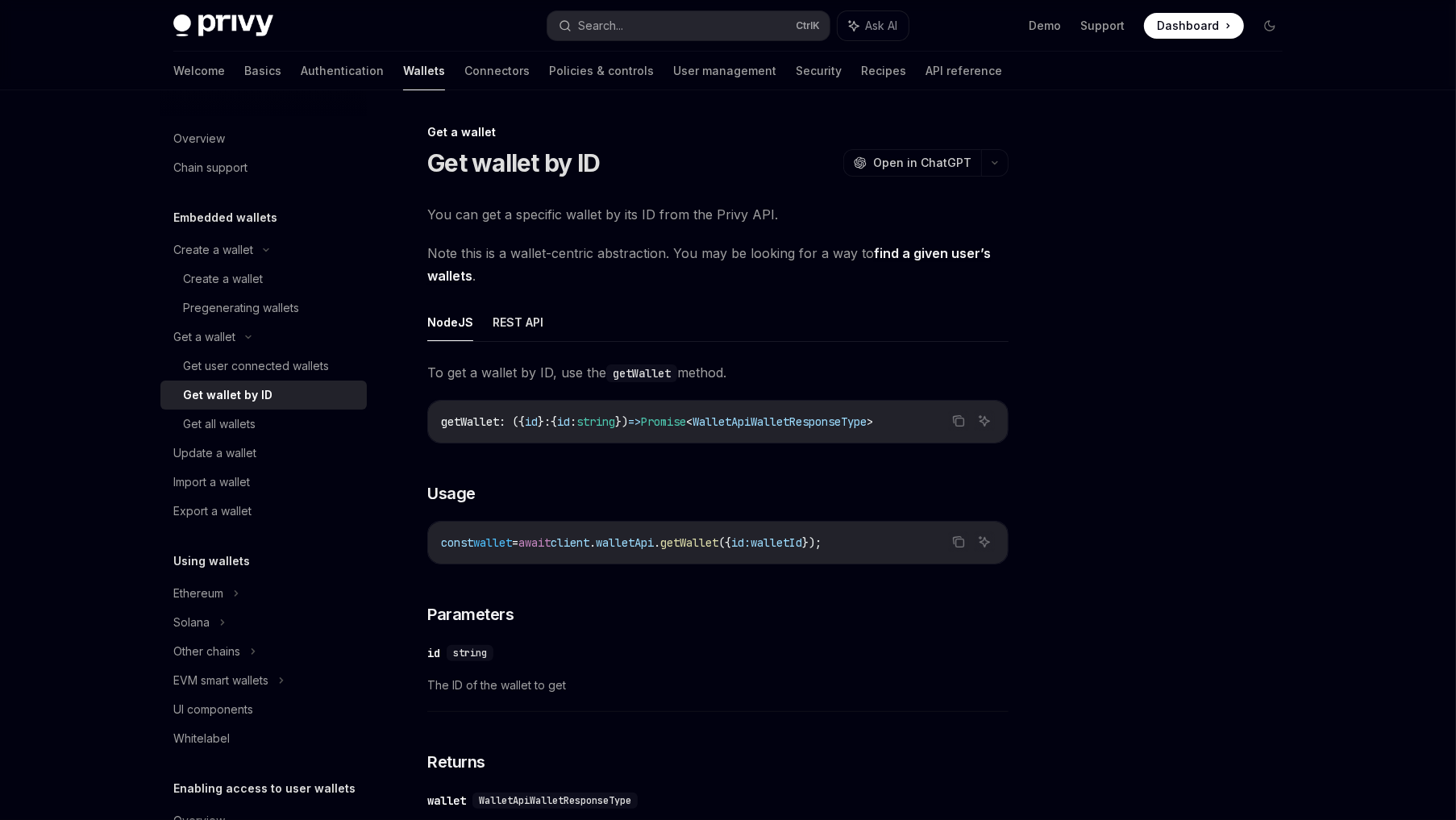 click on "WalletApiWalletResponseType" at bounding box center (780, 422) 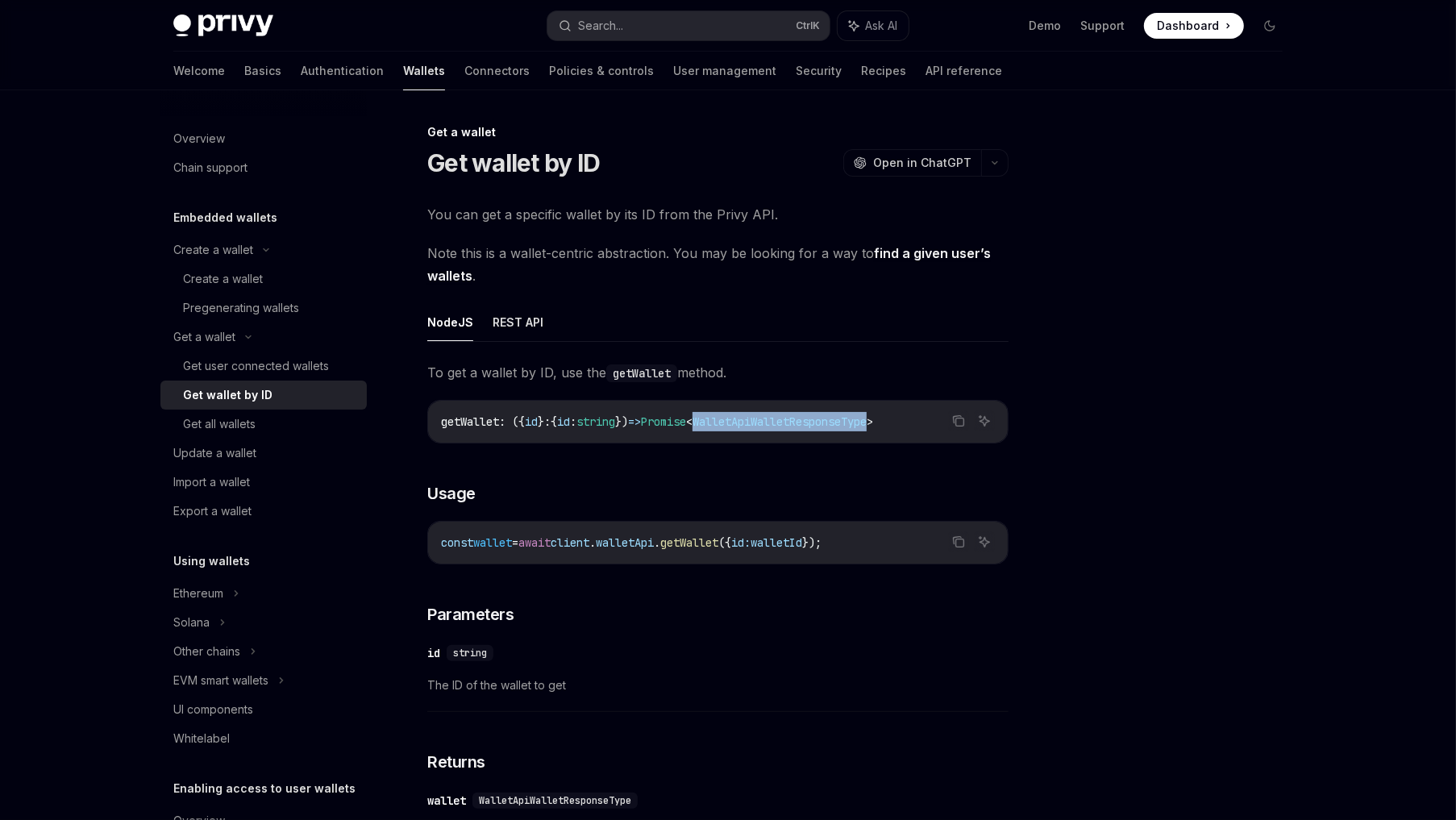 click on "WalletApiWalletResponseType" at bounding box center (780, 422) 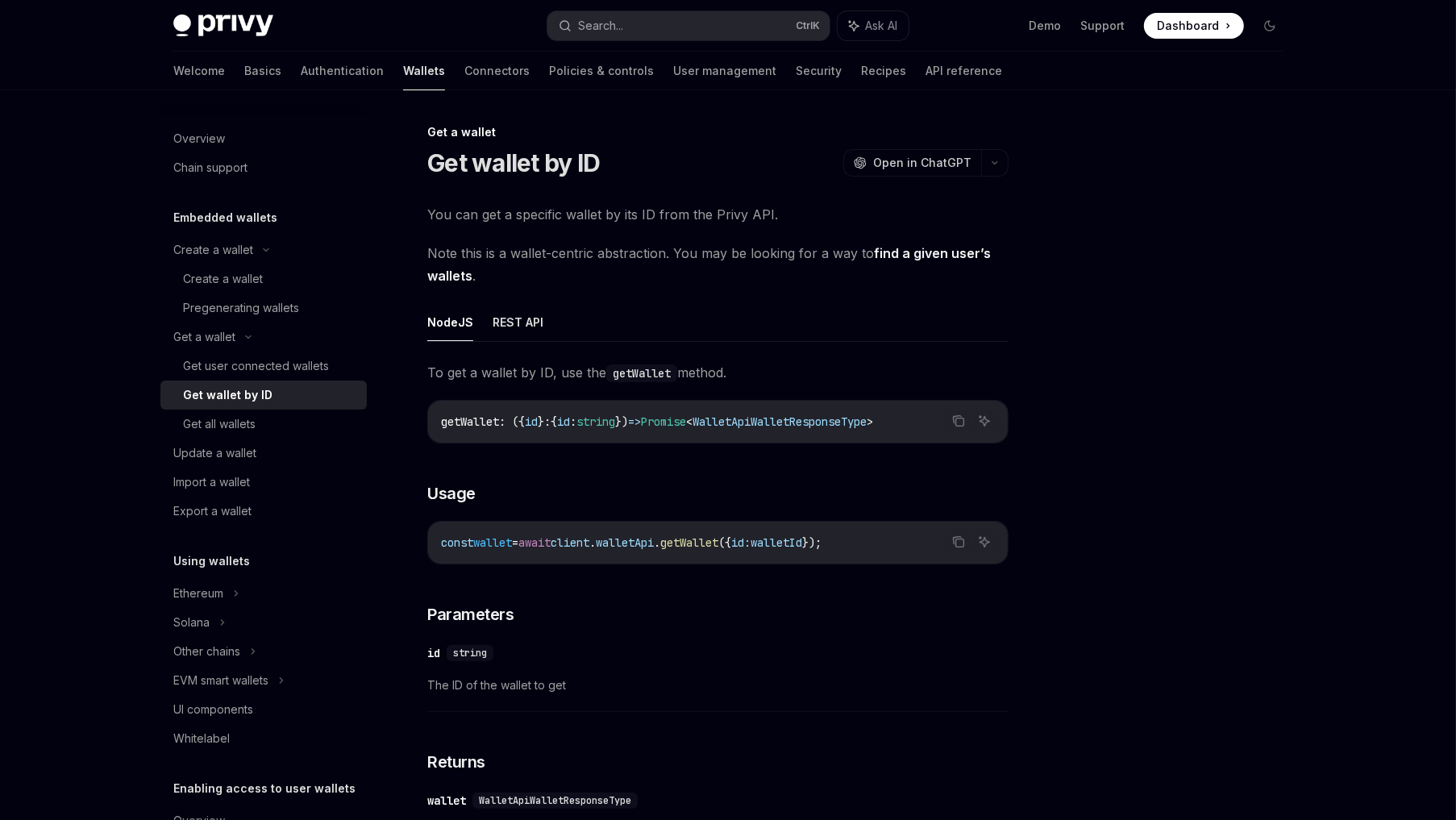 click on "**********" at bounding box center (718, 844) 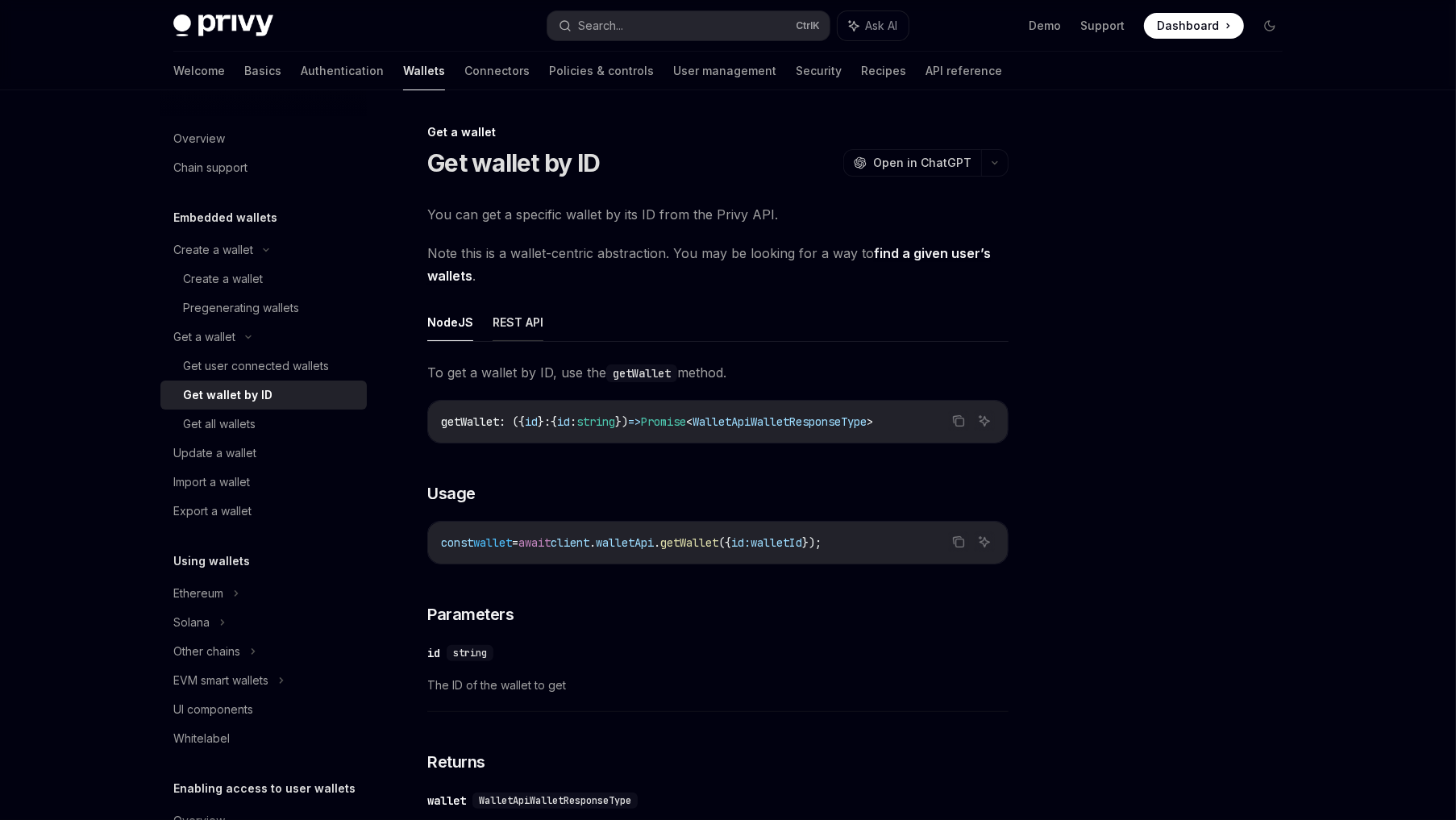 click on "REST API" at bounding box center (518, 322) 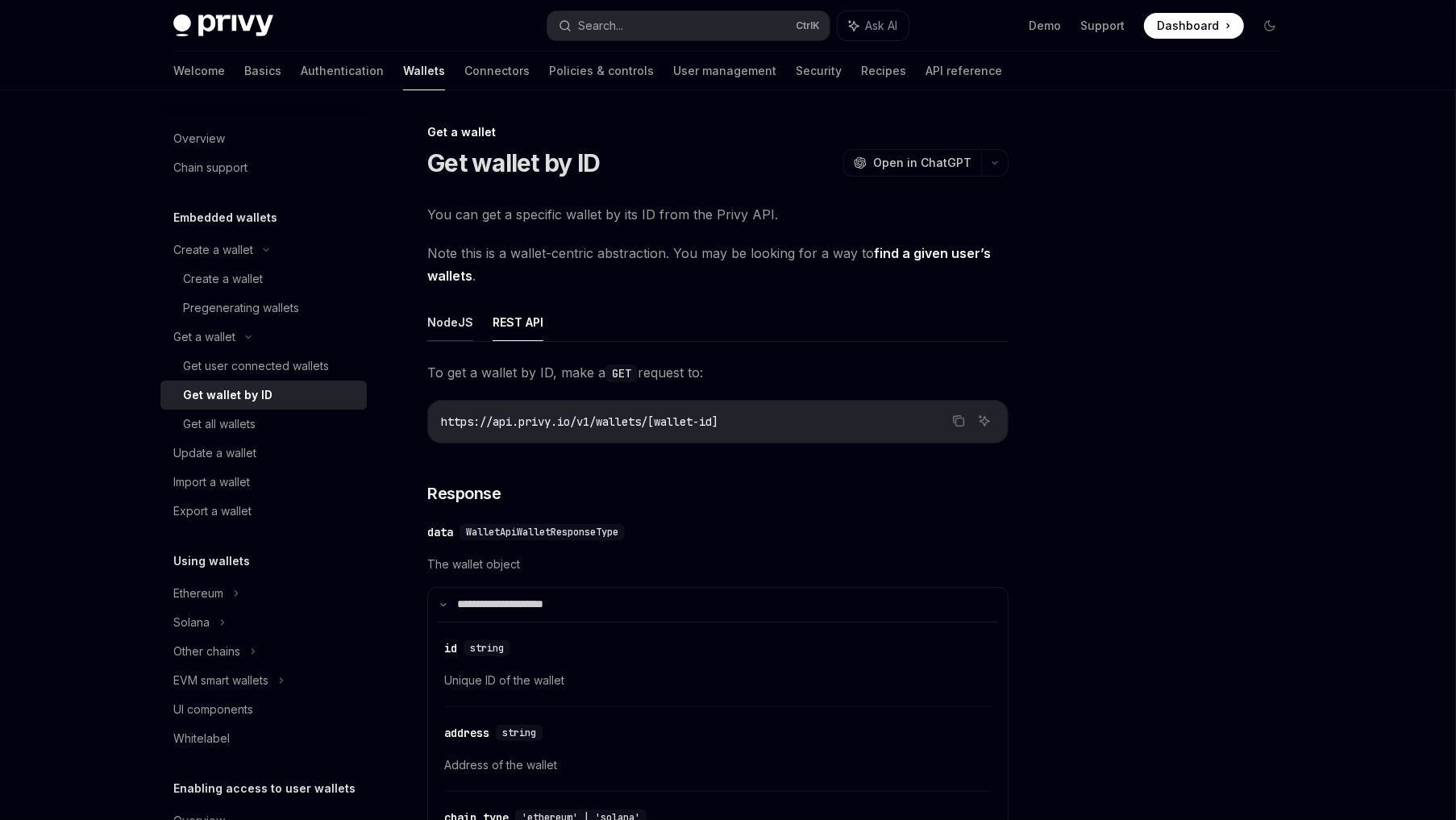 click on "NodeJS" at bounding box center (450, 322) 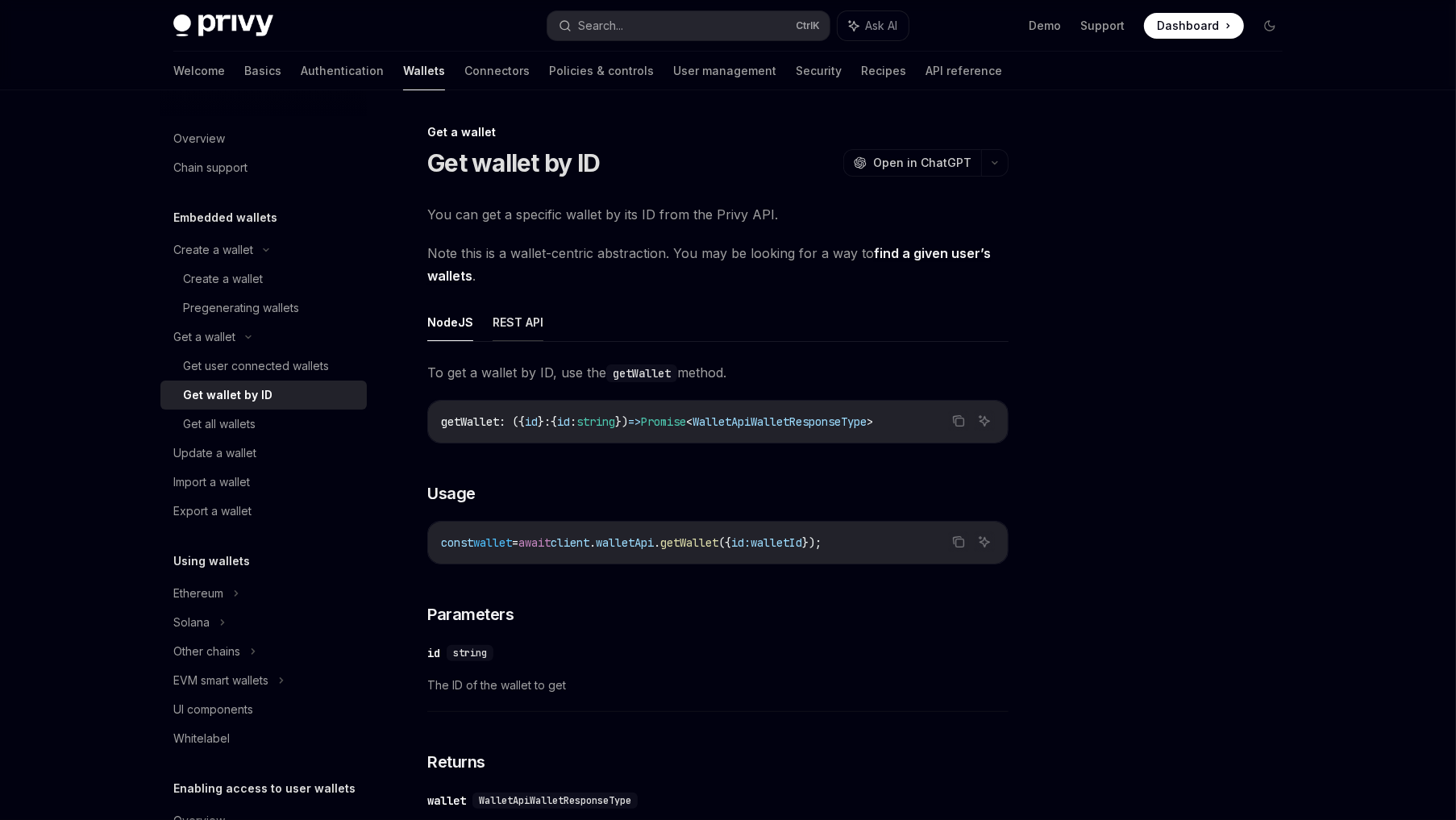 click on "REST API" at bounding box center (518, 322) 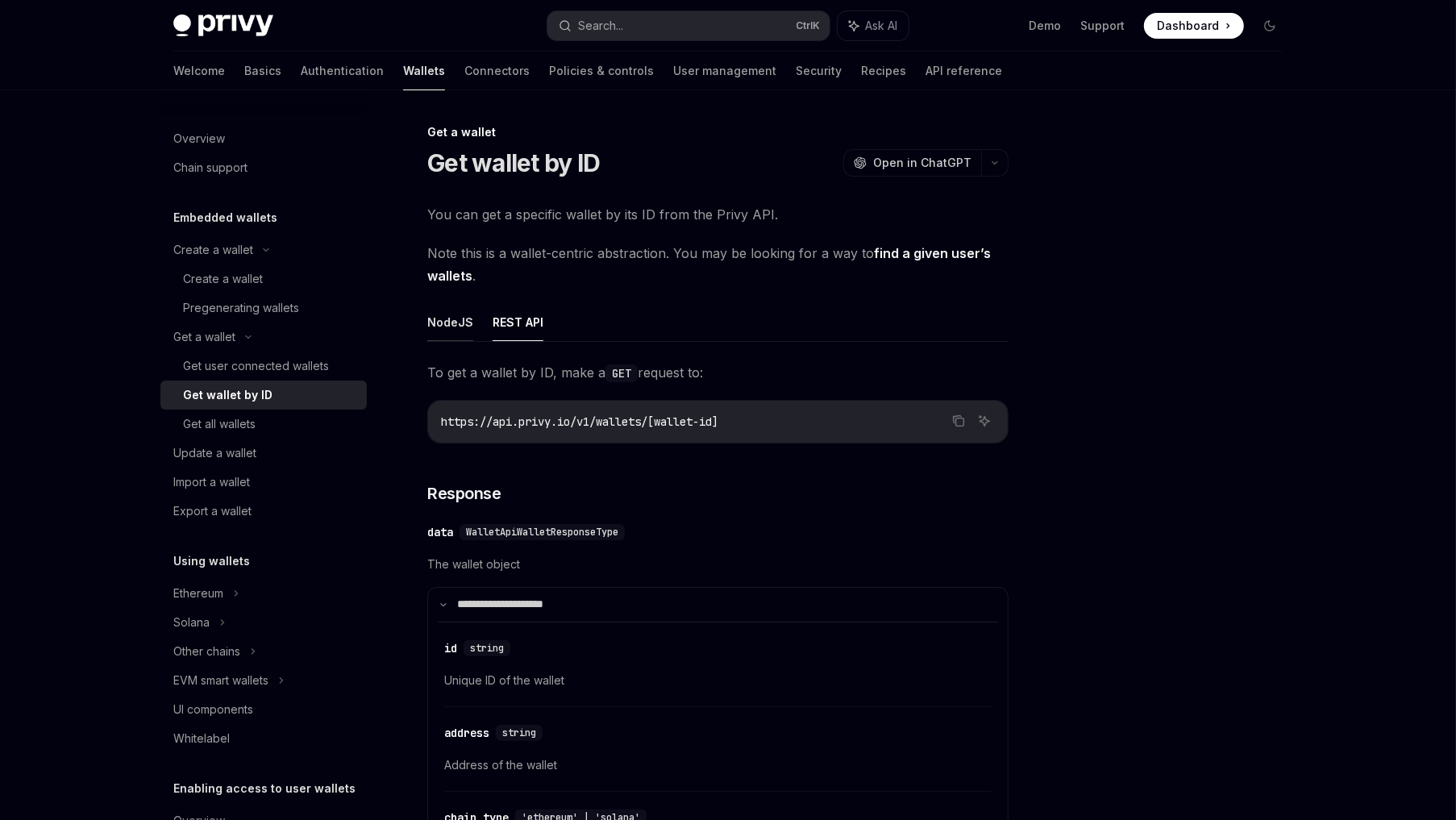 click on "NodeJS" at bounding box center (450, 322) 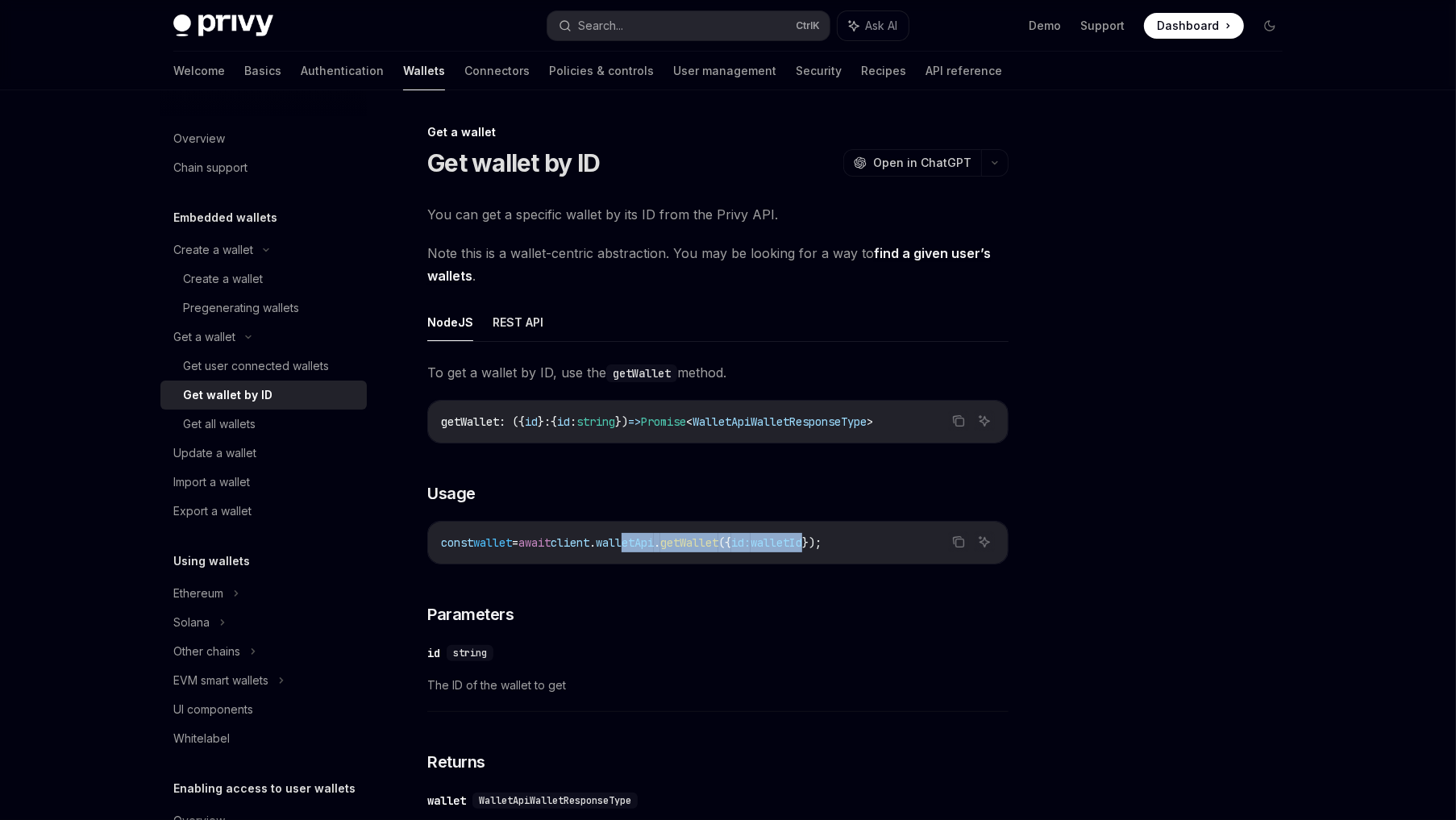 drag, startPoint x: 722, startPoint y: 537, endPoint x: 907, endPoint y: 537, distance: 185 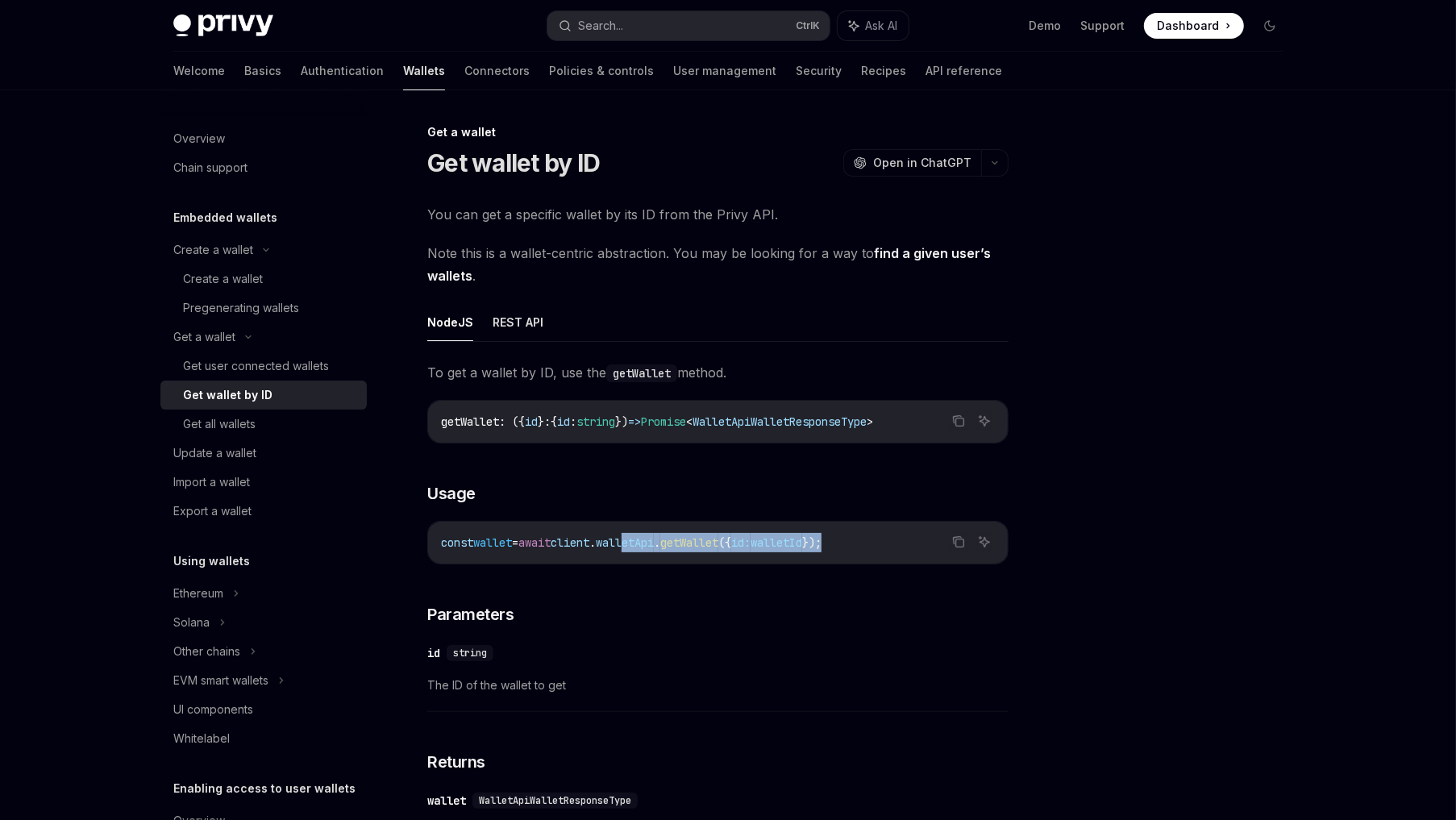 drag, startPoint x: 907, startPoint y: 537, endPoint x: 917, endPoint y: 537, distance: 10 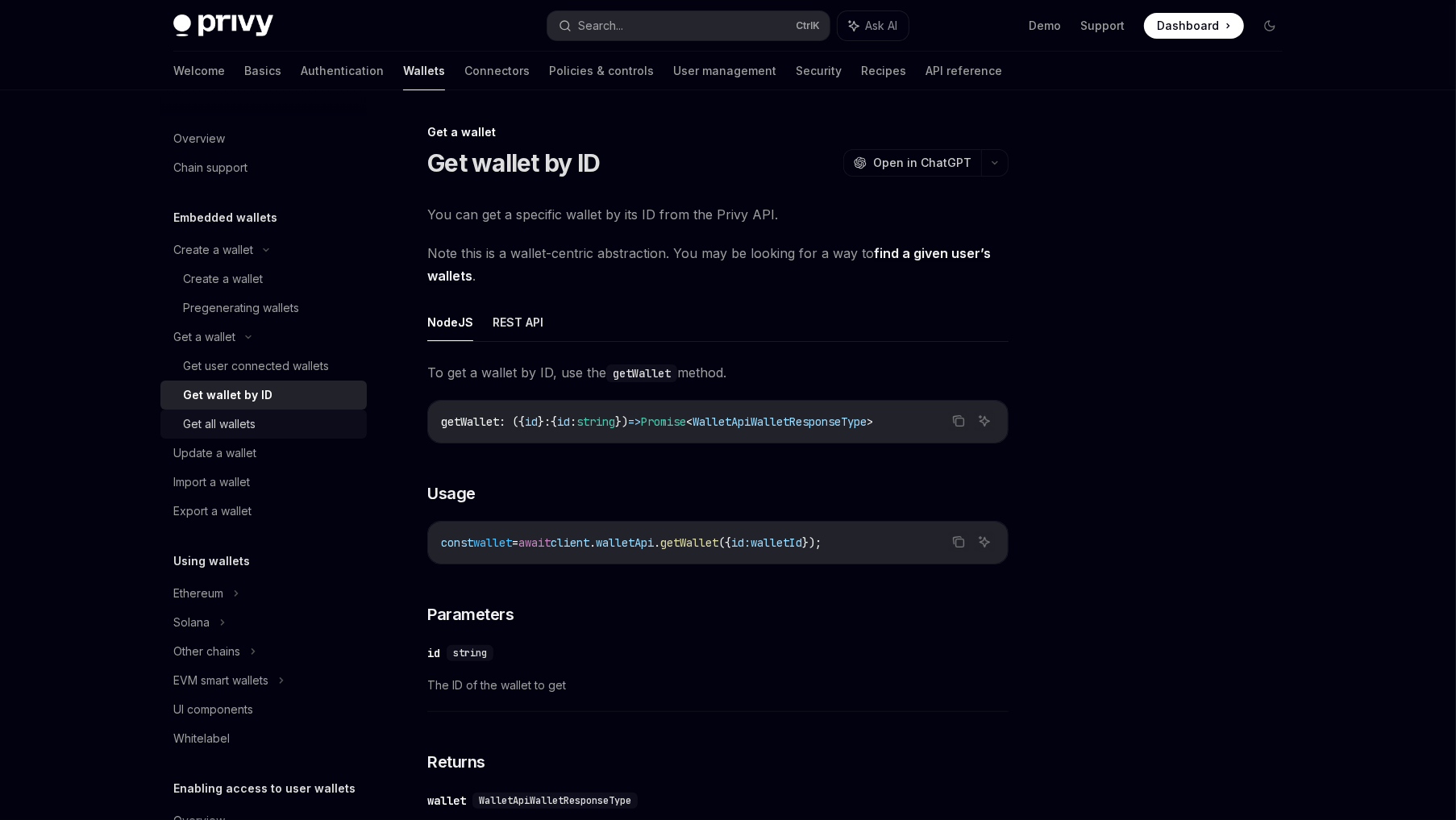 click on "Get all wallets" at bounding box center [264, 424] 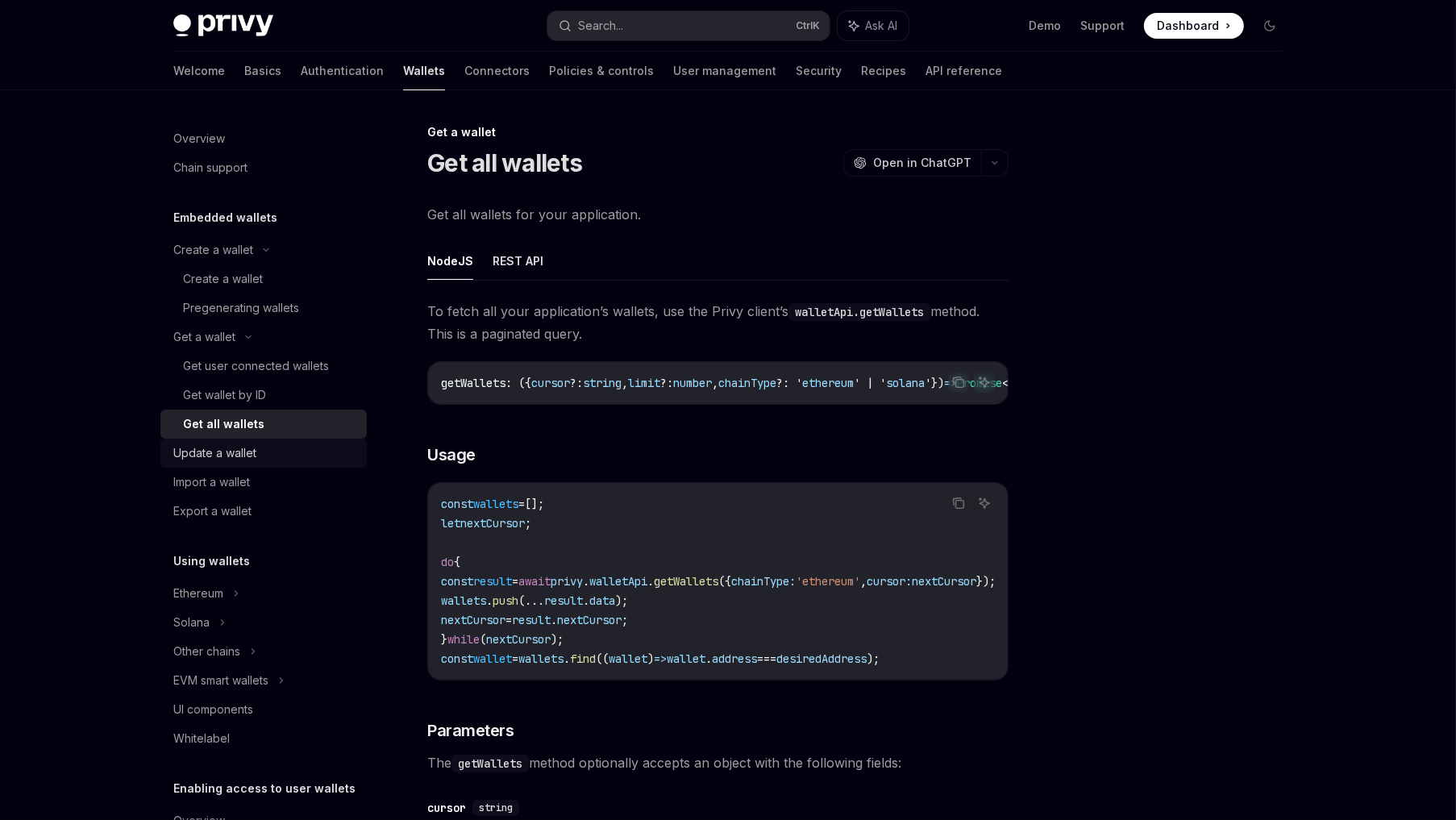 click on "Update a wallet" at bounding box center [265, 453] 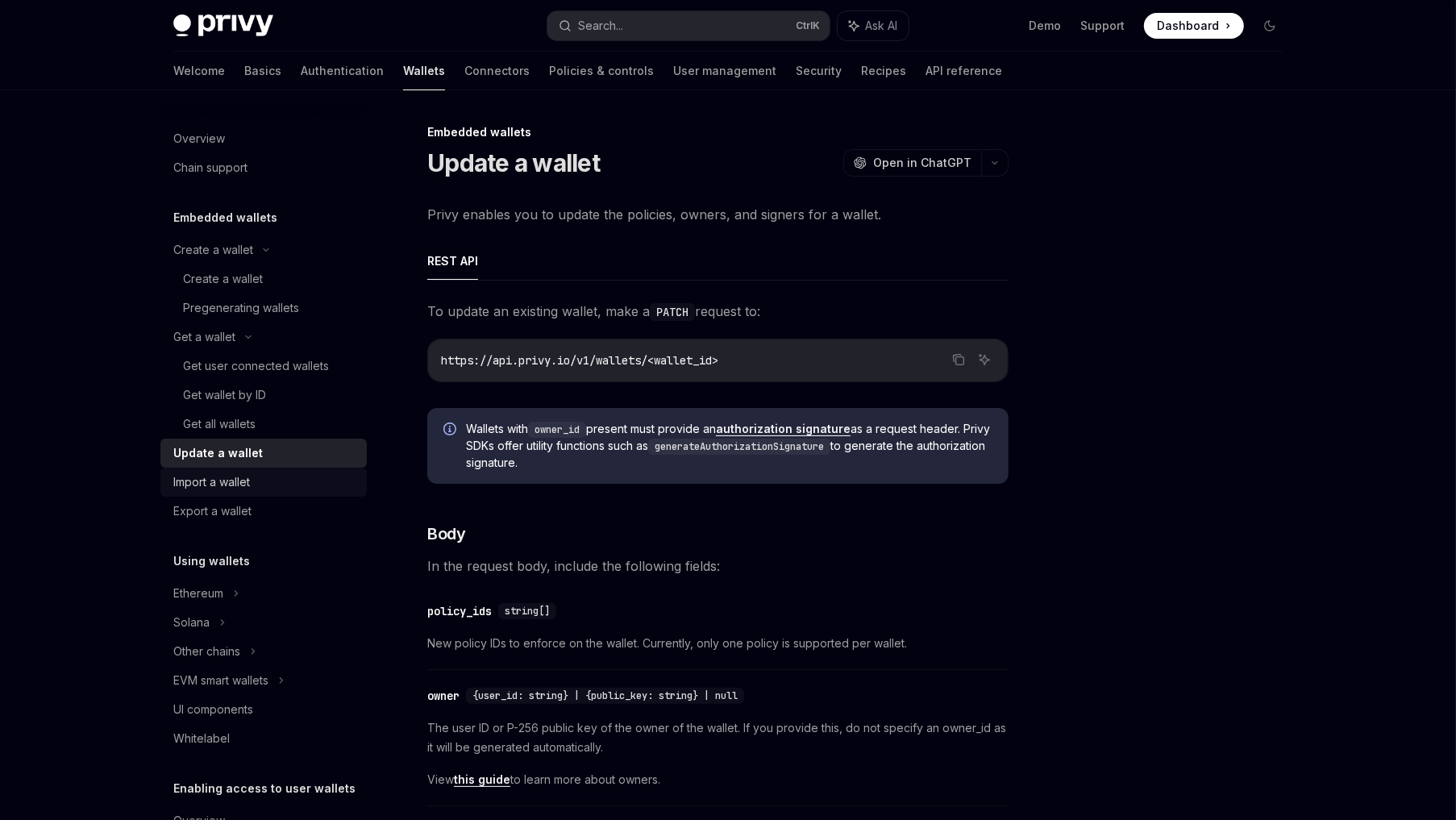 click on "Import a wallet" at bounding box center (265, 482) 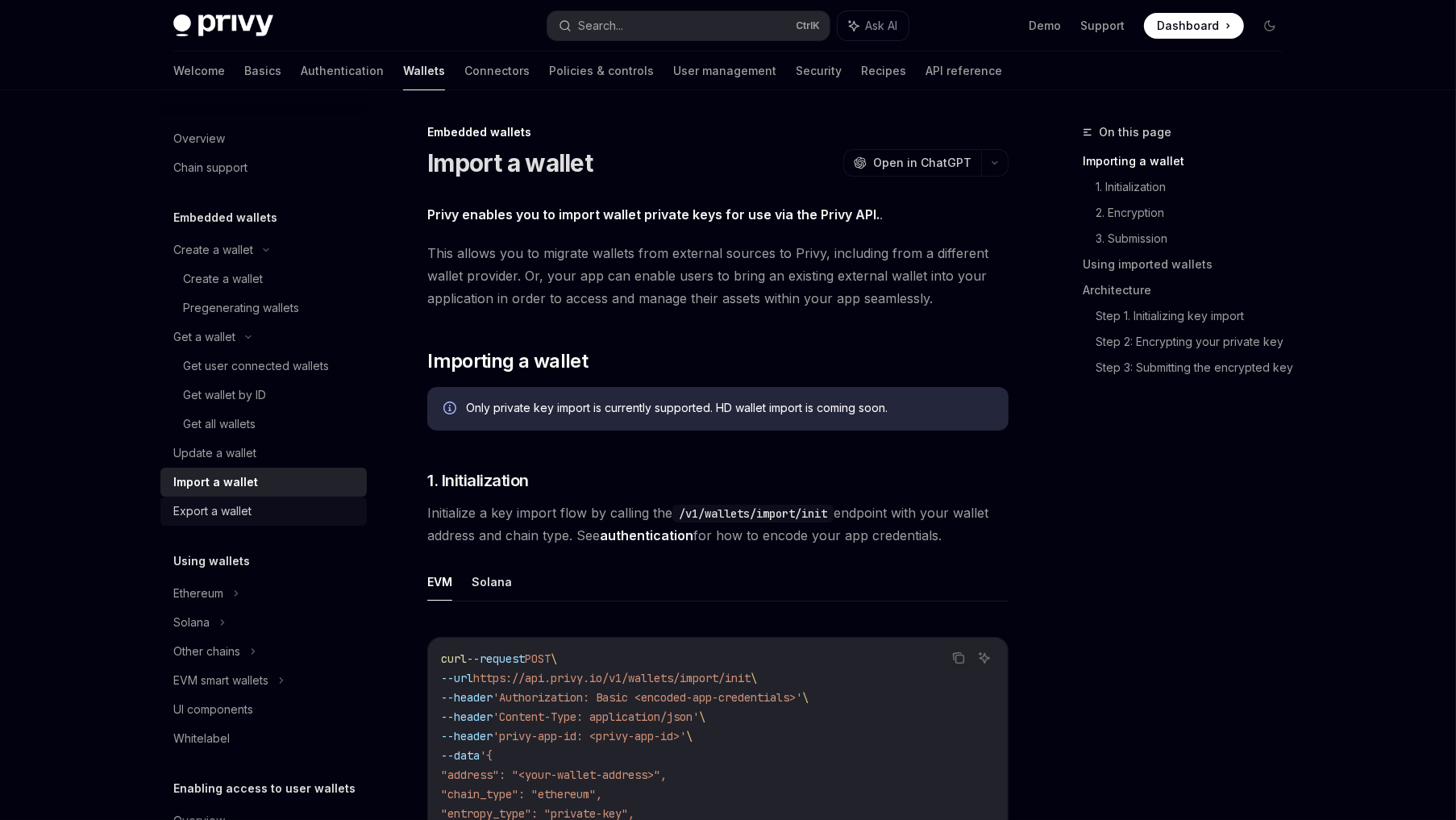 click on "Export a wallet" at bounding box center (265, 511) 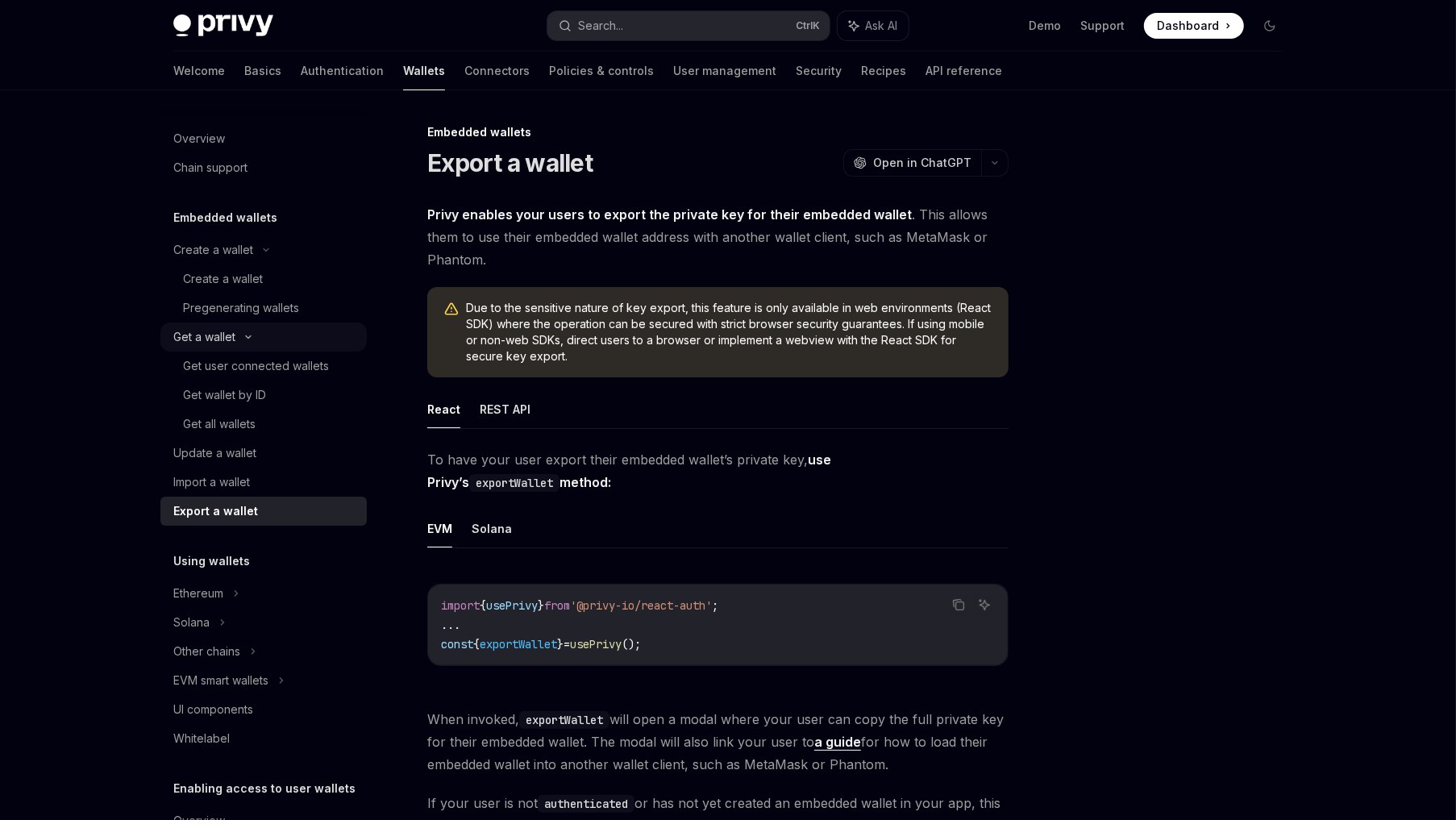 click on "Get a wallet" at bounding box center (264, 337) 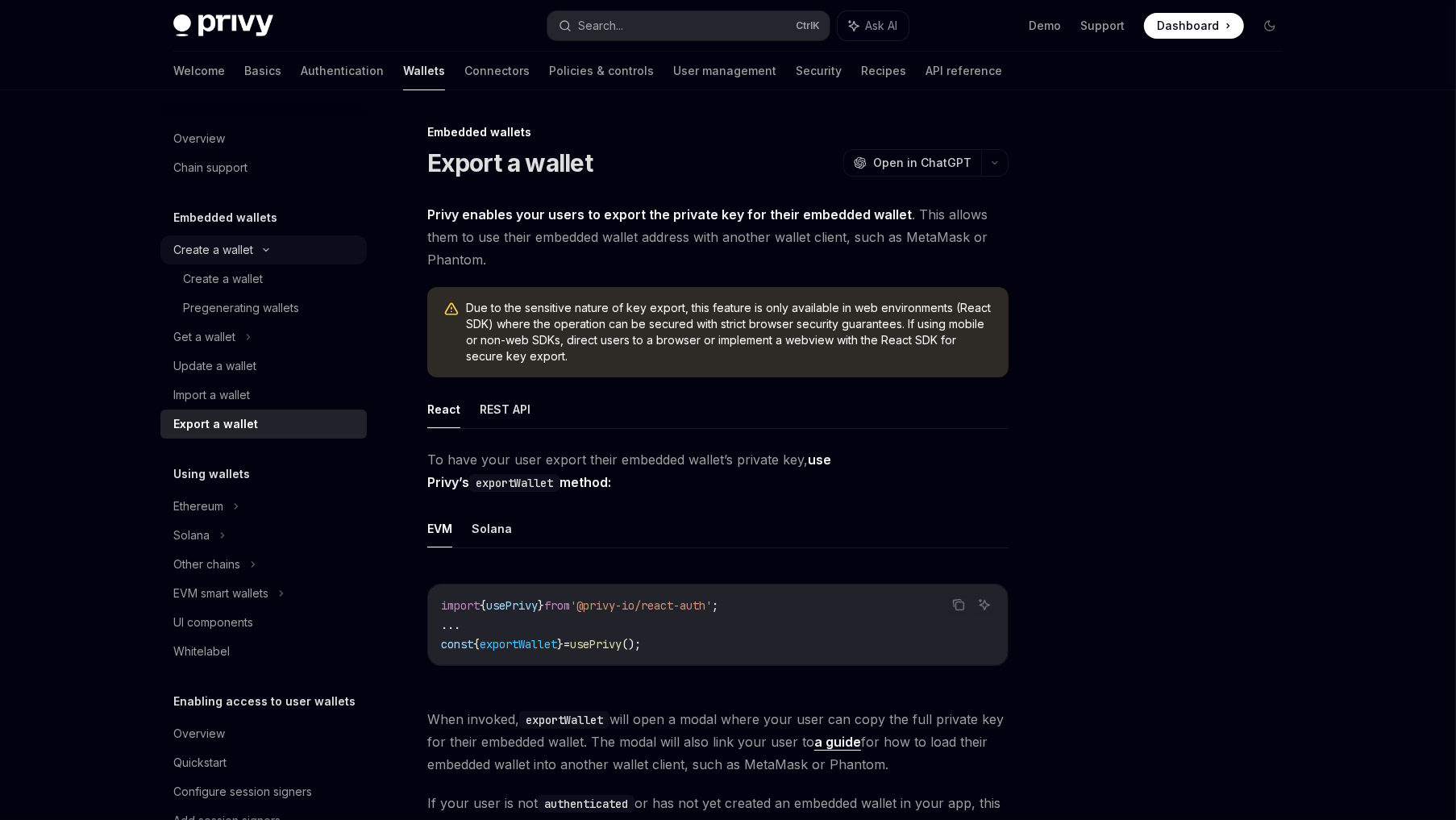 click on "Create a wallet" at bounding box center [264, 250] 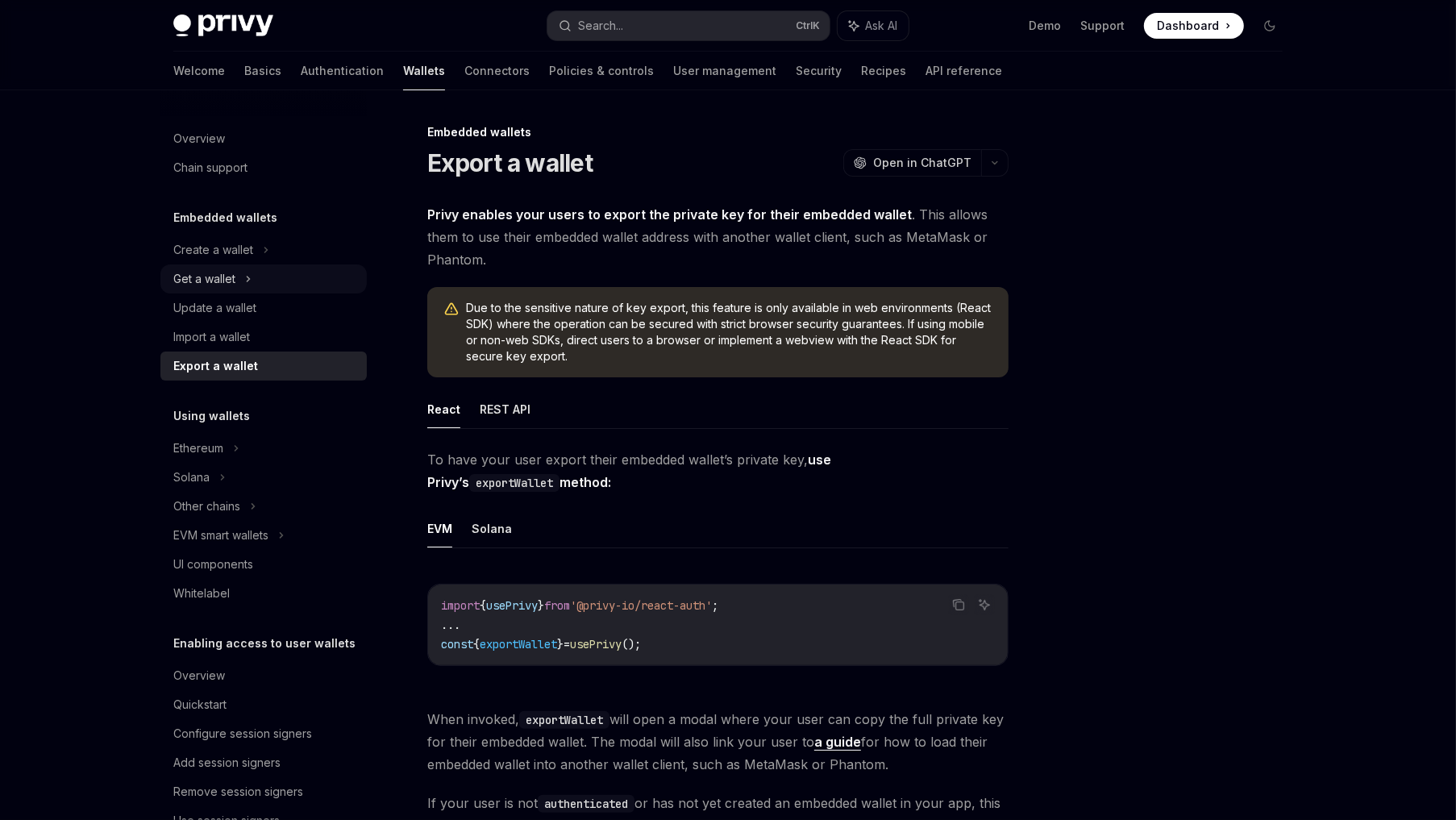 click on "Get a wallet" at bounding box center (264, 279) 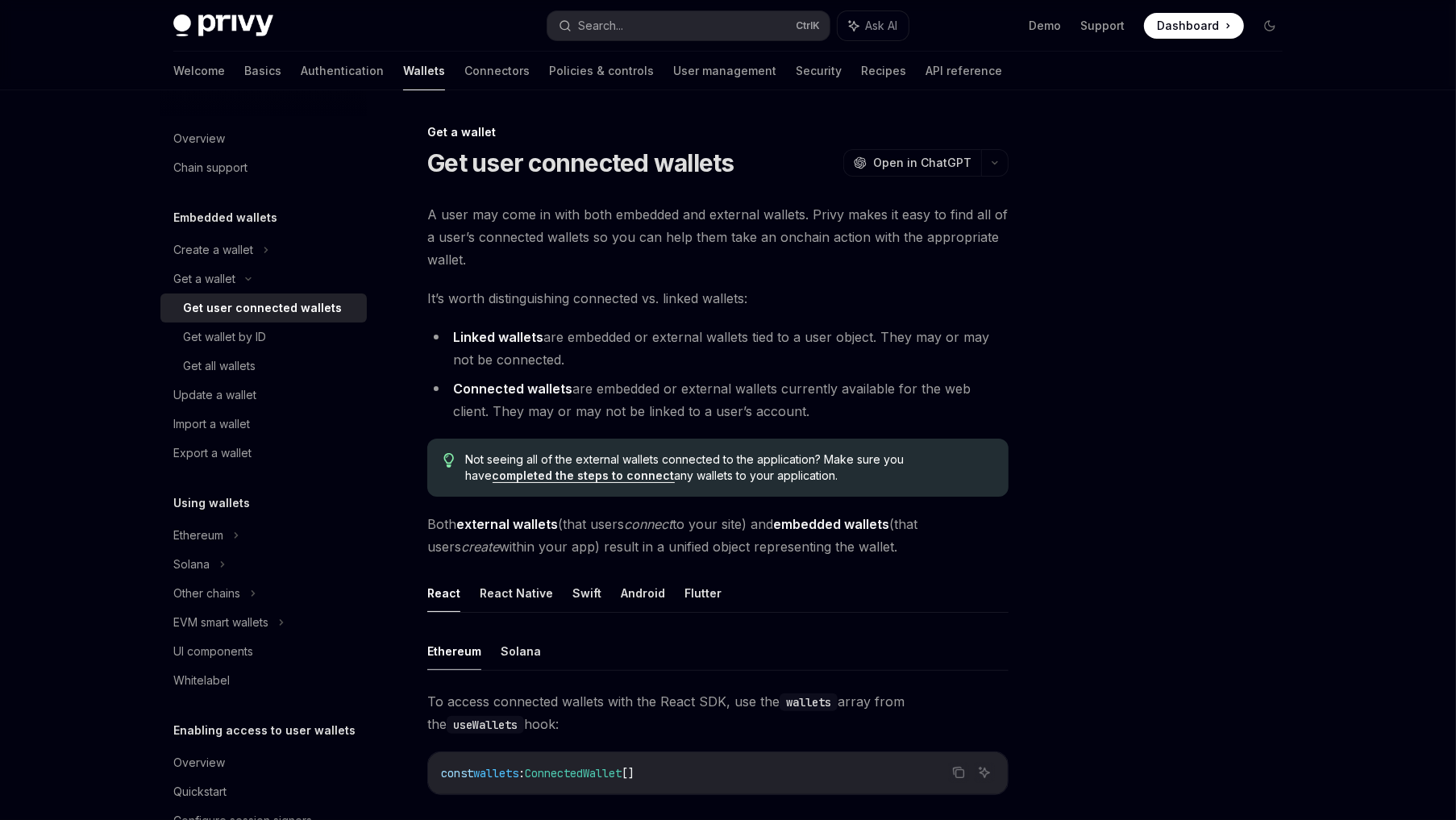 click on "Get user connected wallets" at bounding box center (262, 308) 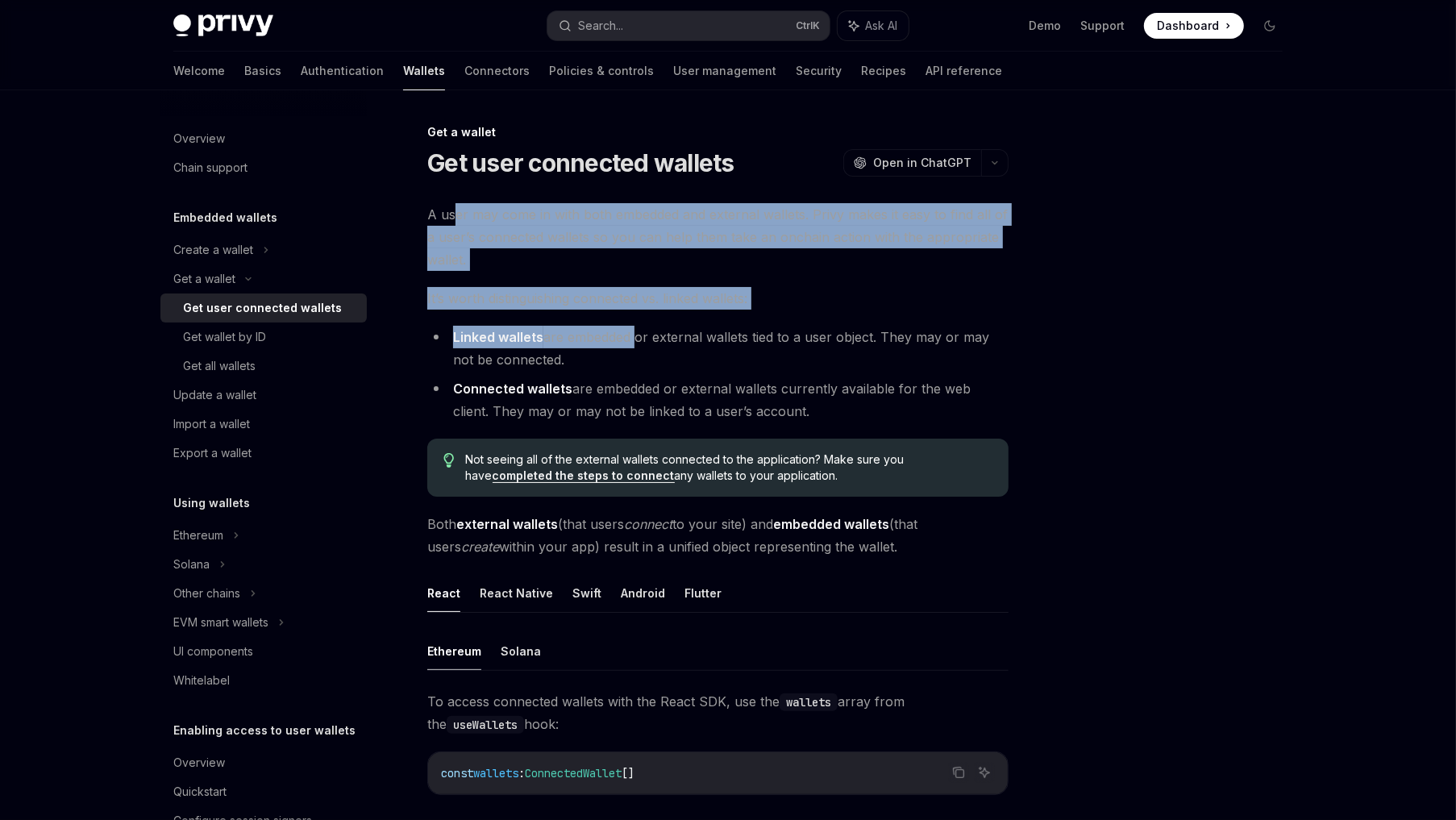 drag, startPoint x: 461, startPoint y: 222, endPoint x: 642, endPoint y: 363, distance: 229.43844 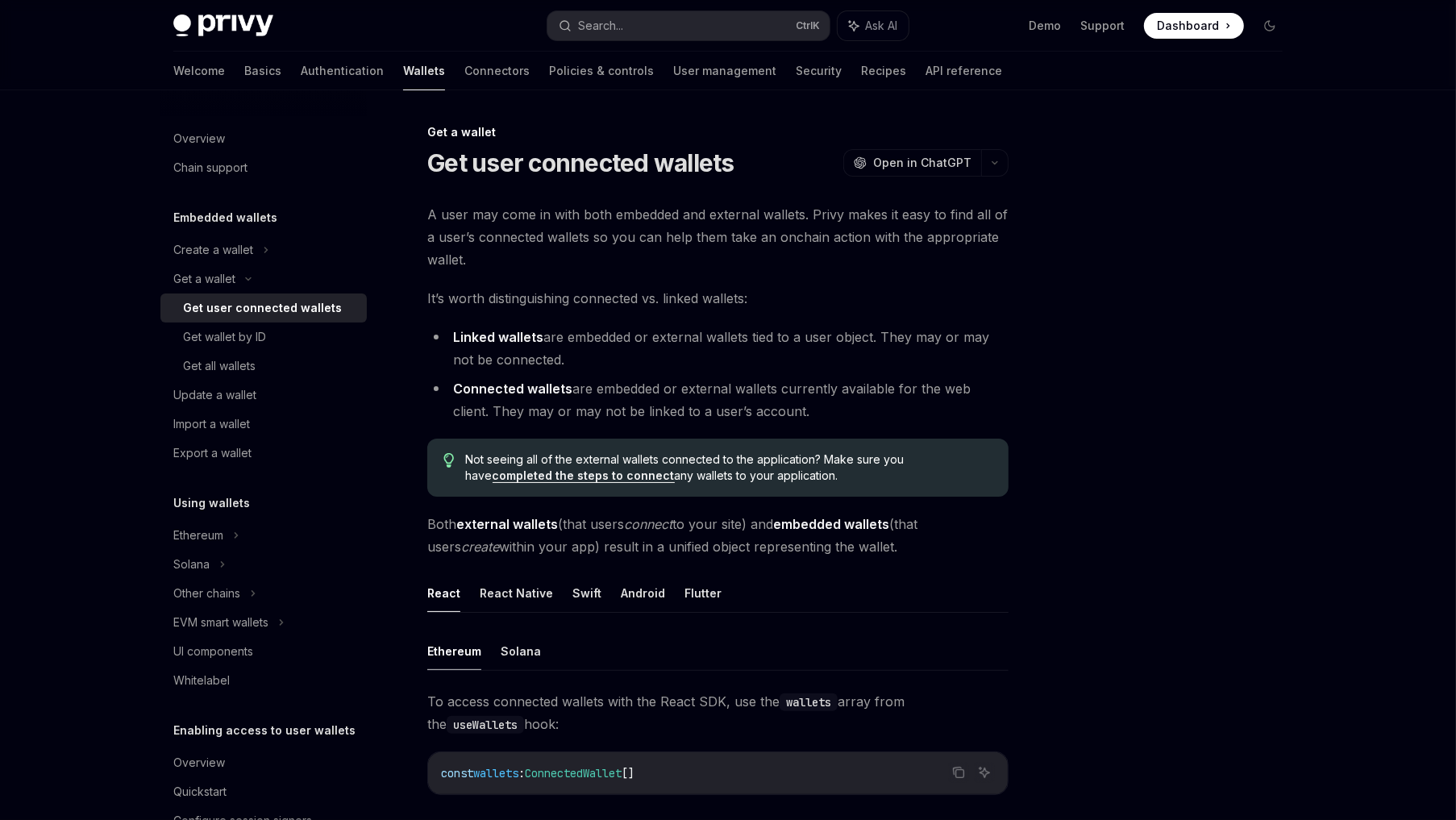 drag, startPoint x: 642, startPoint y: 363, endPoint x: 643, endPoint y: 381, distance: 18.027756 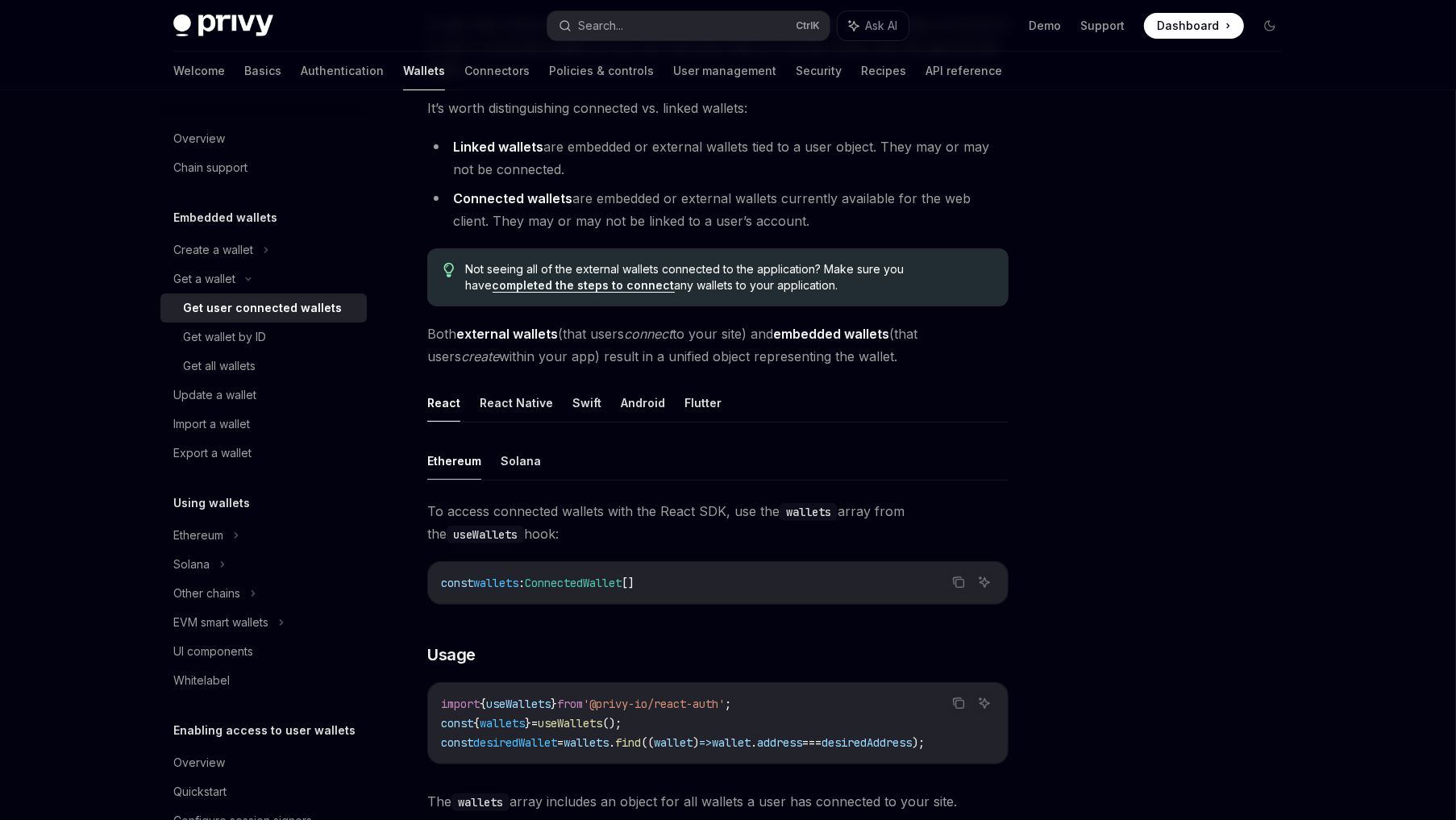 scroll, scrollTop: 242, scrollLeft: 0, axis: vertical 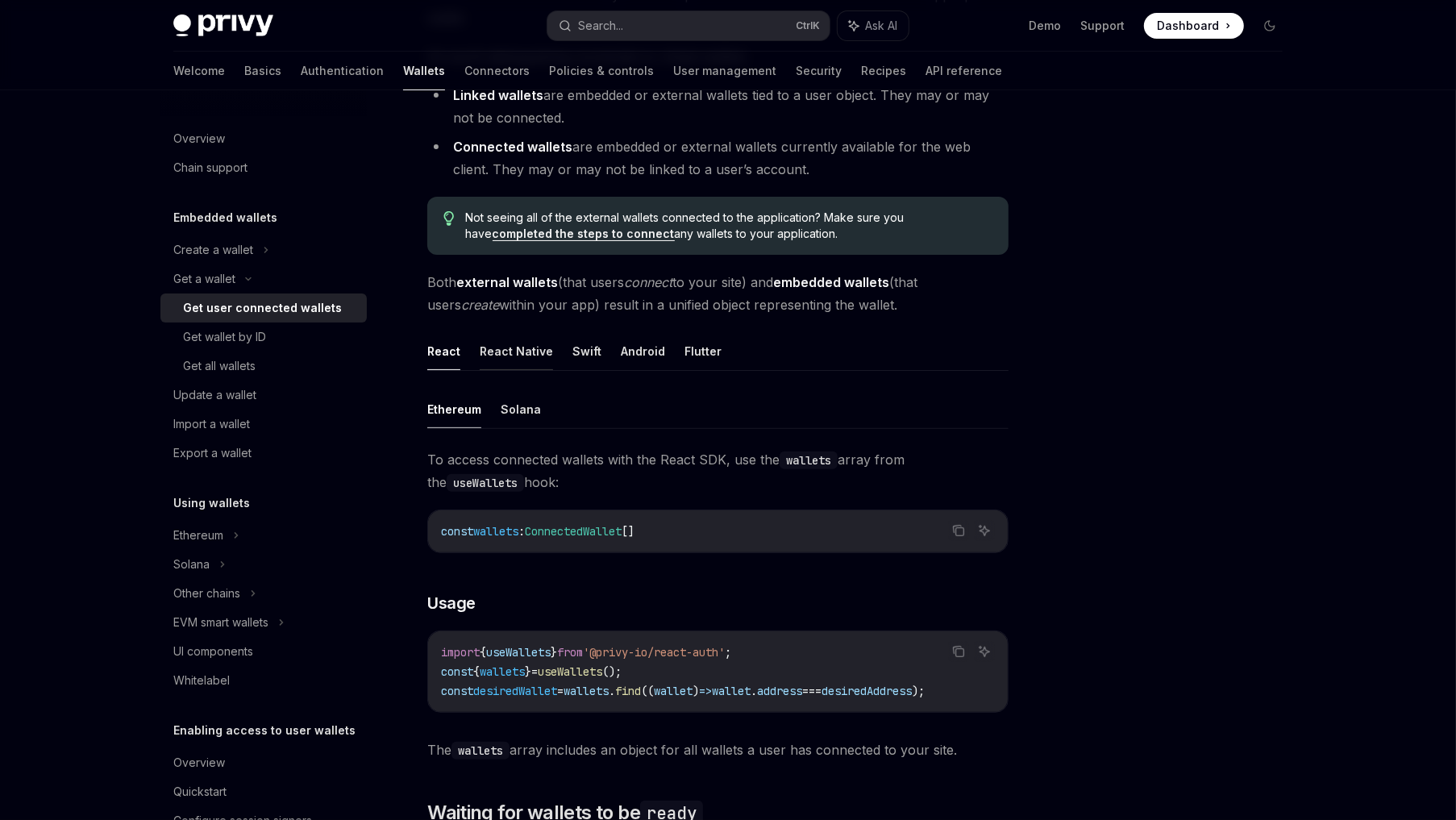 click on "React Native" at bounding box center [516, 351] 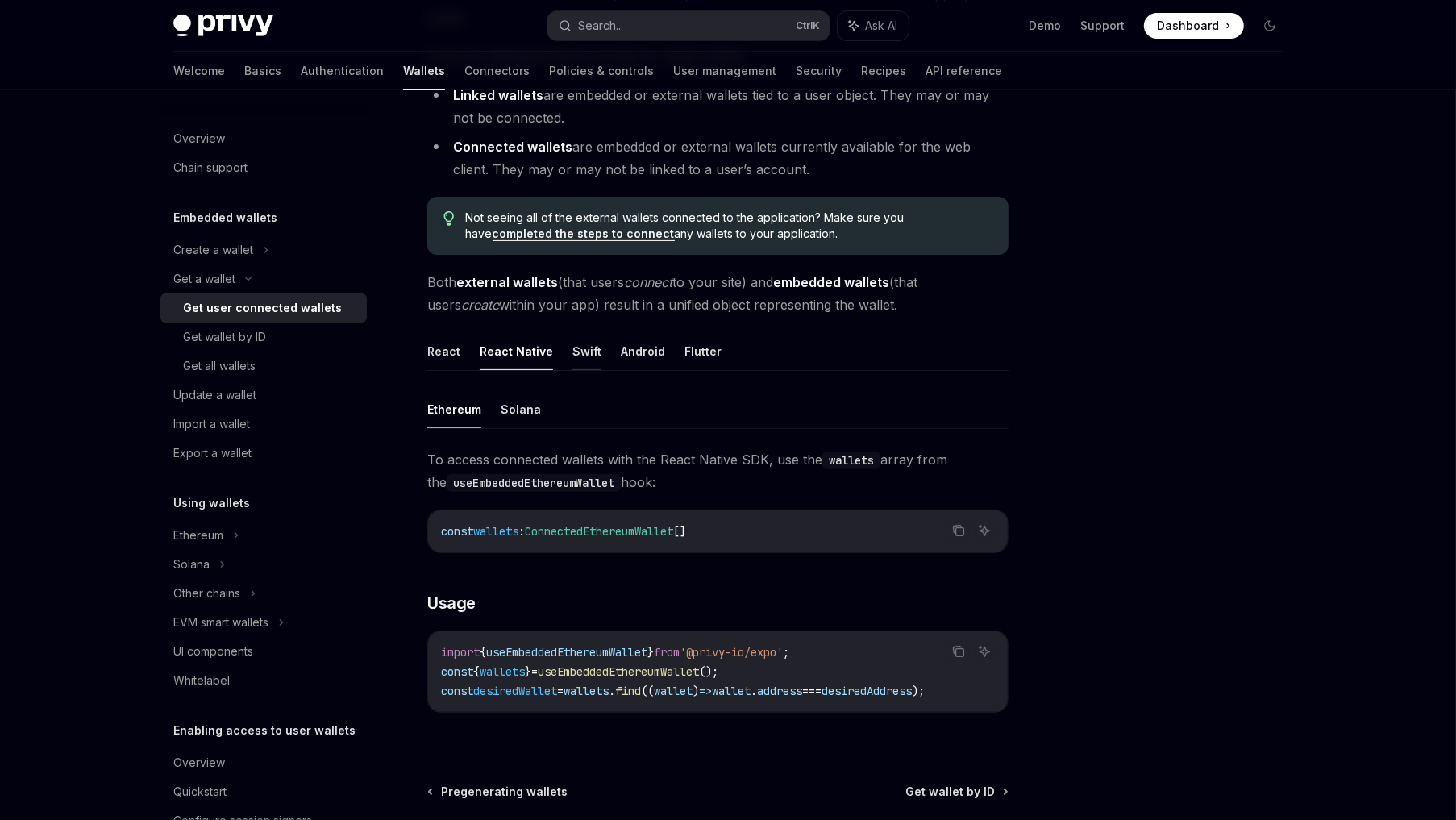 click on "Swift" at bounding box center (587, 351) 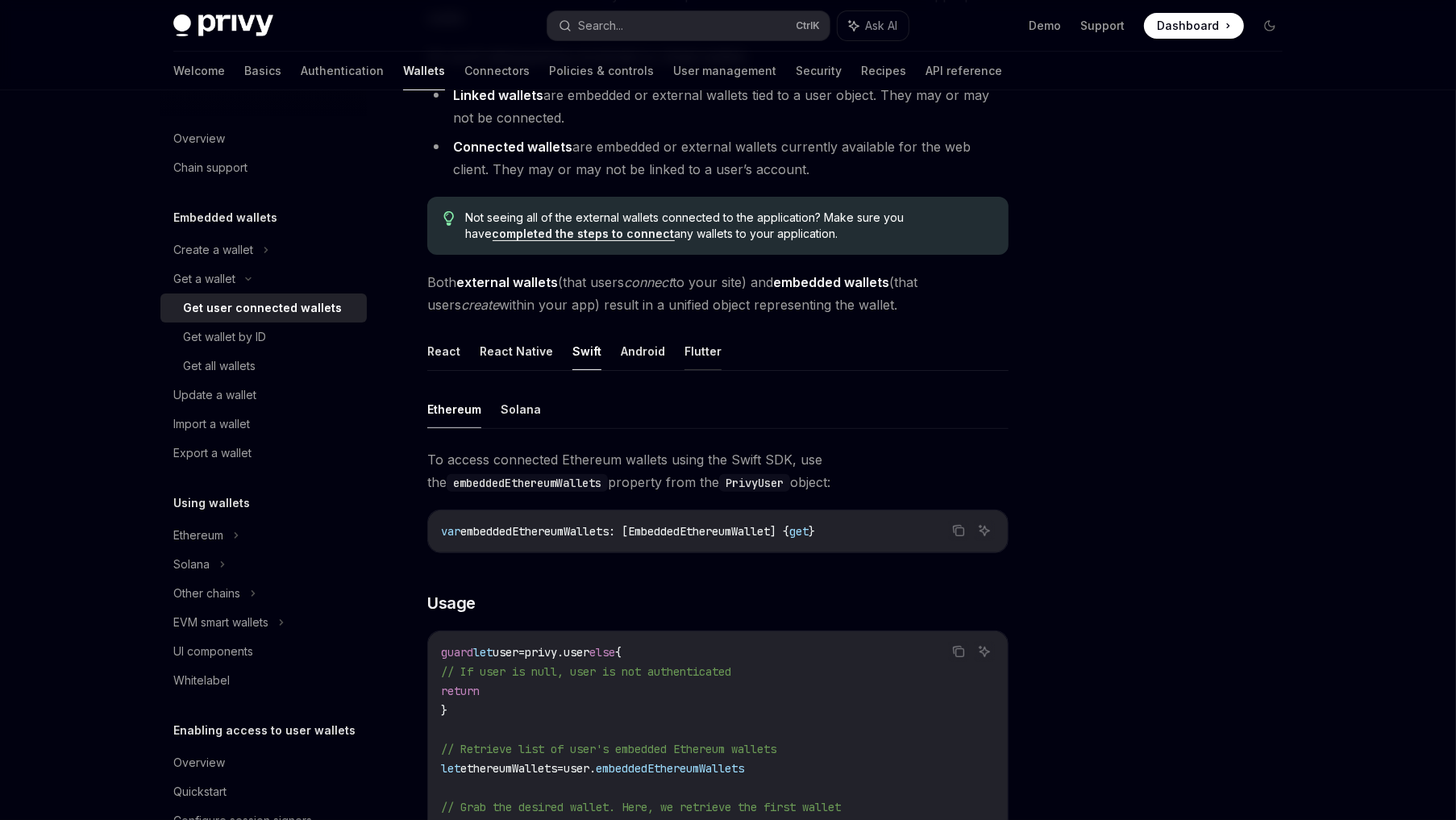 click on "Flutter" at bounding box center (703, 351) 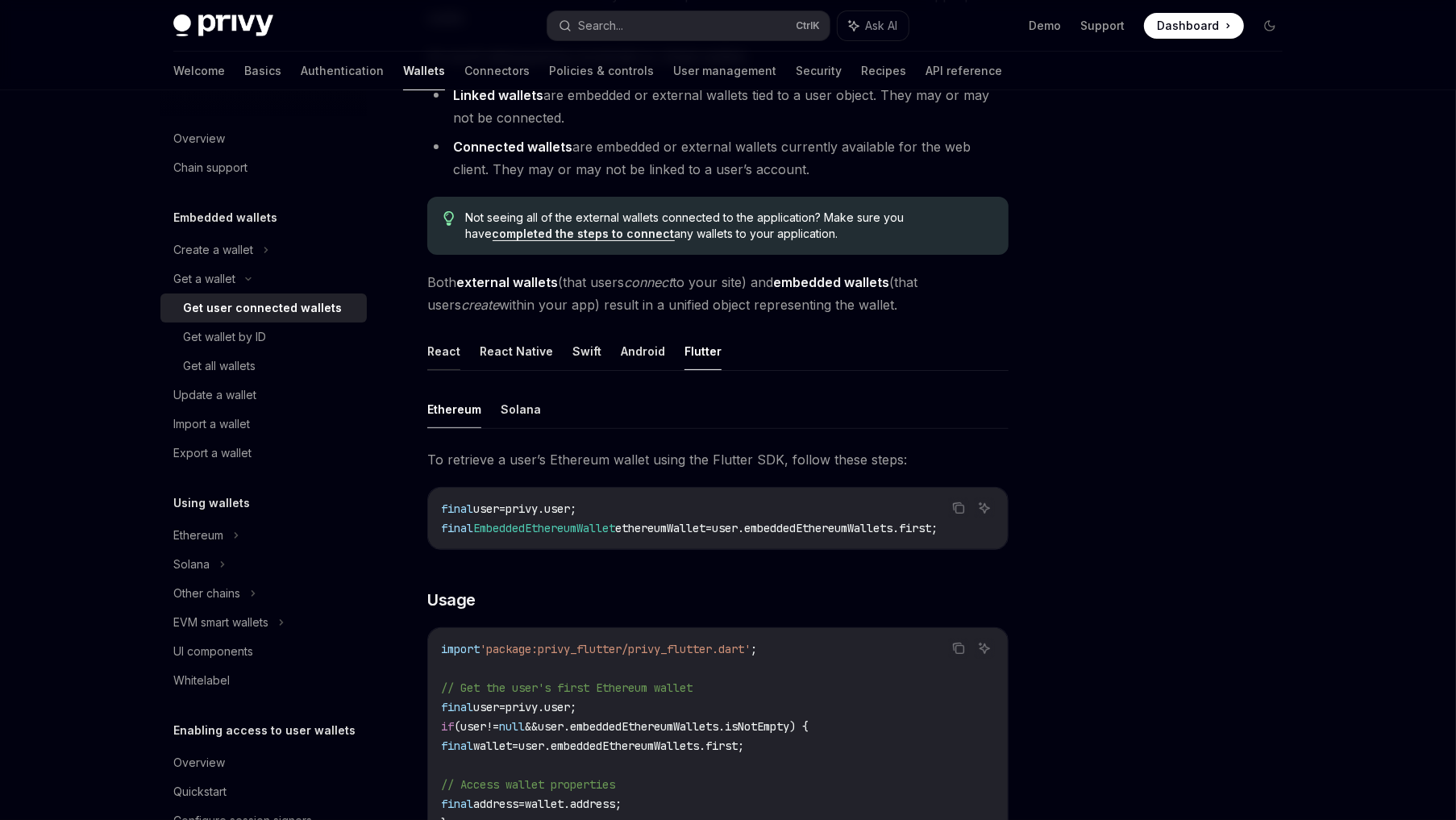 click on "React" at bounding box center (443, 351) 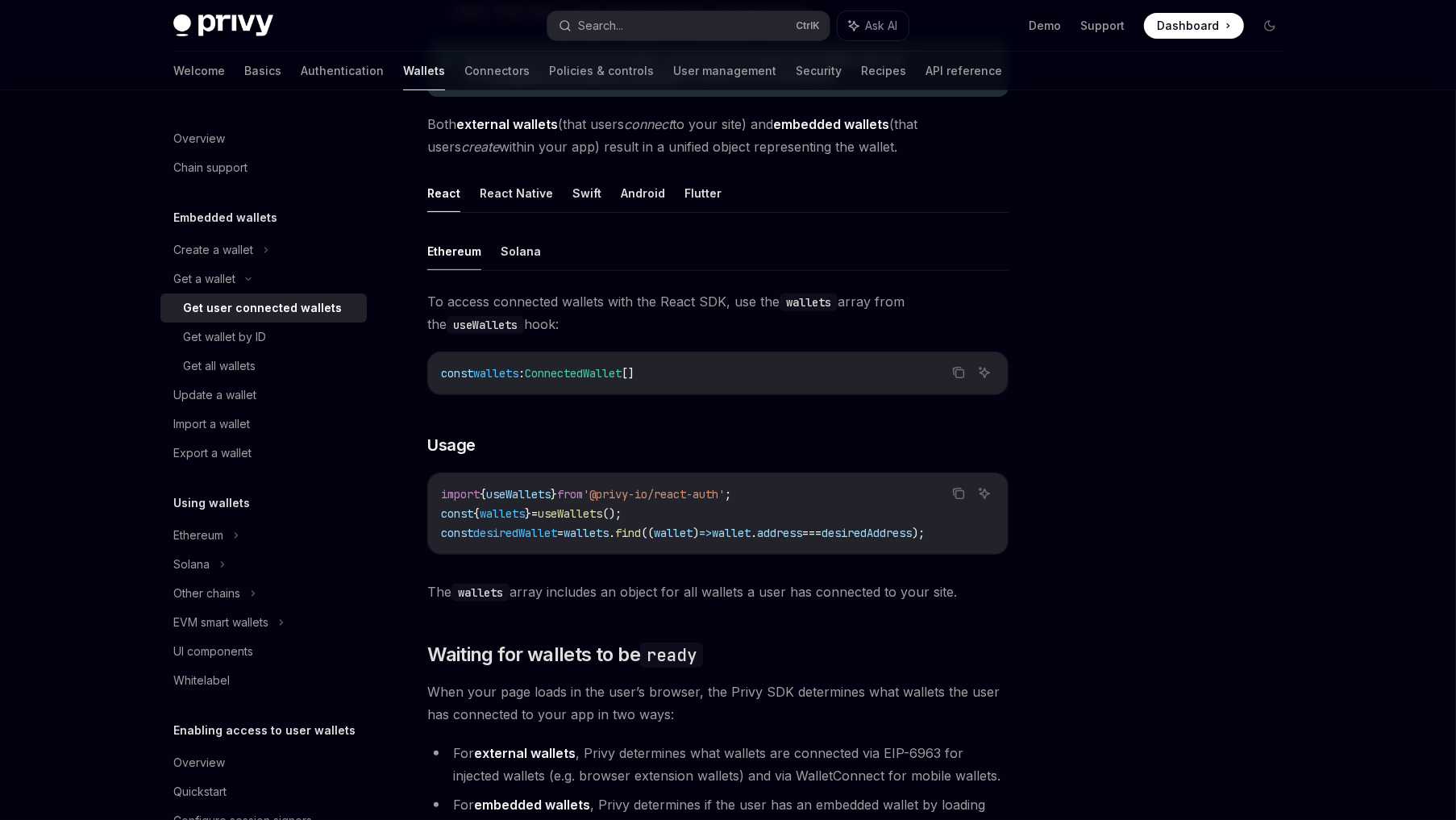 scroll, scrollTop: 403, scrollLeft: 0, axis: vertical 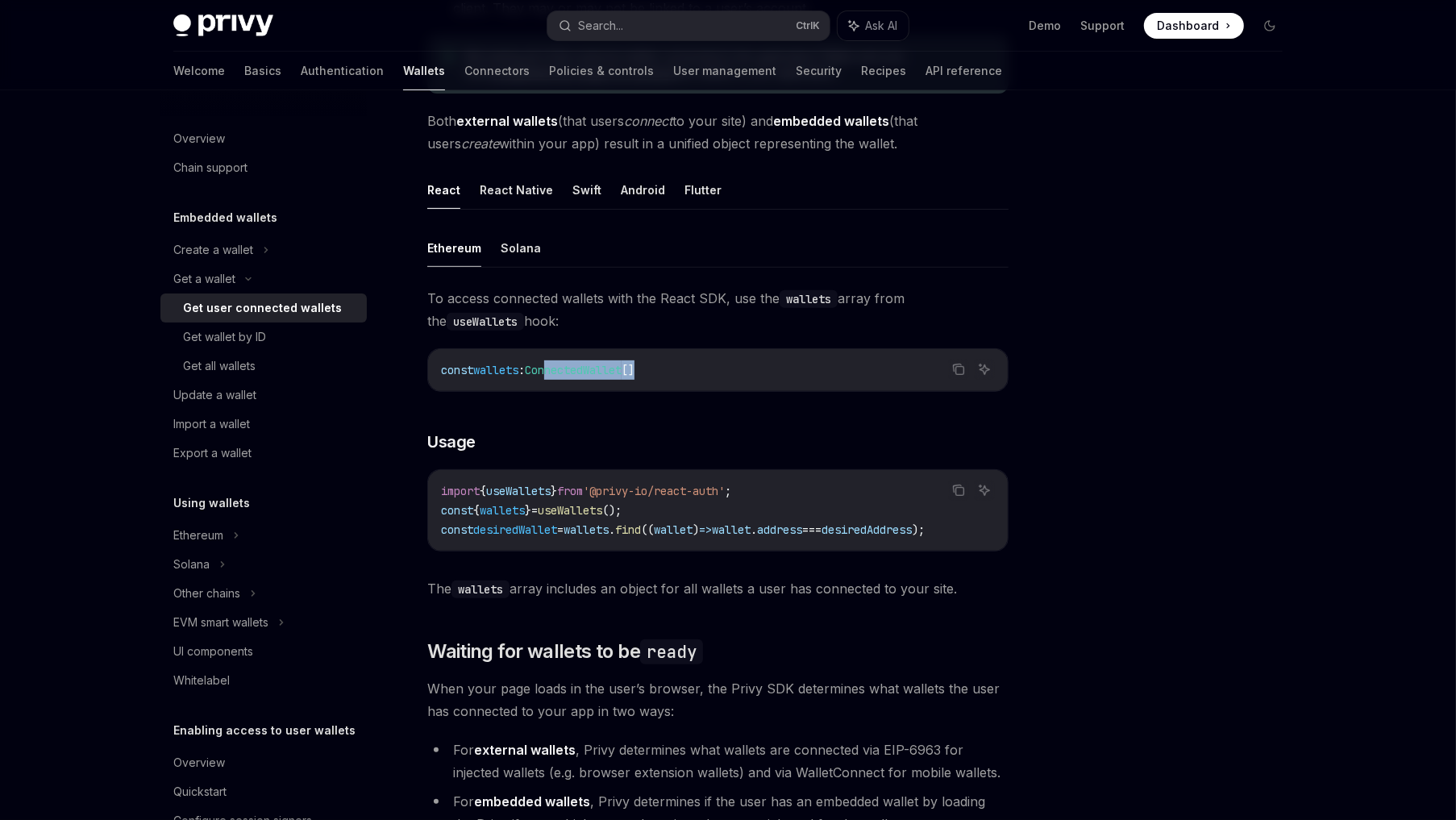 click on "const  wallets :  ConnectedWallet []" at bounding box center (718, 370) 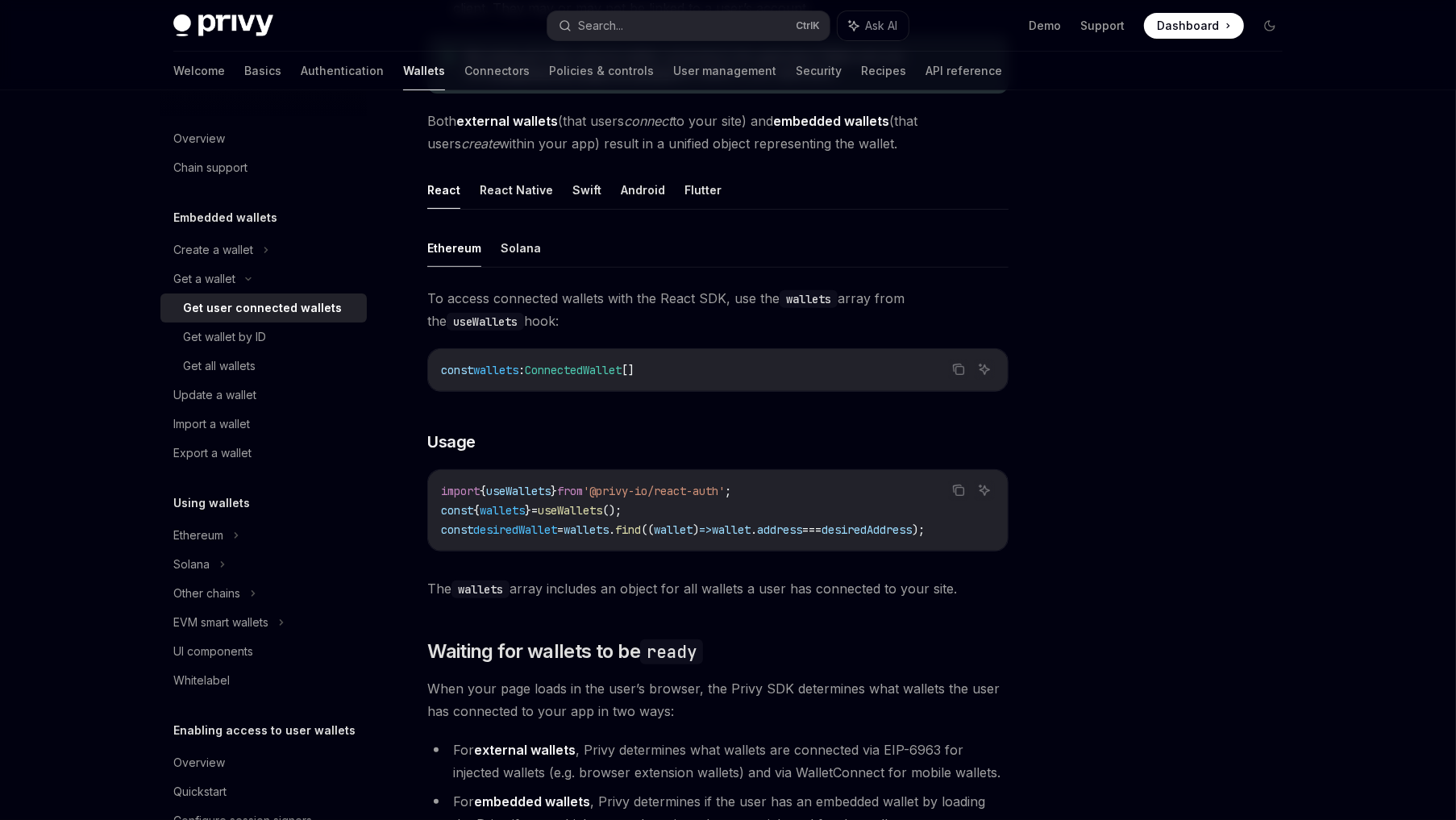 drag, startPoint x: 742, startPoint y: 362, endPoint x: 683, endPoint y: 399, distance: 69.64194 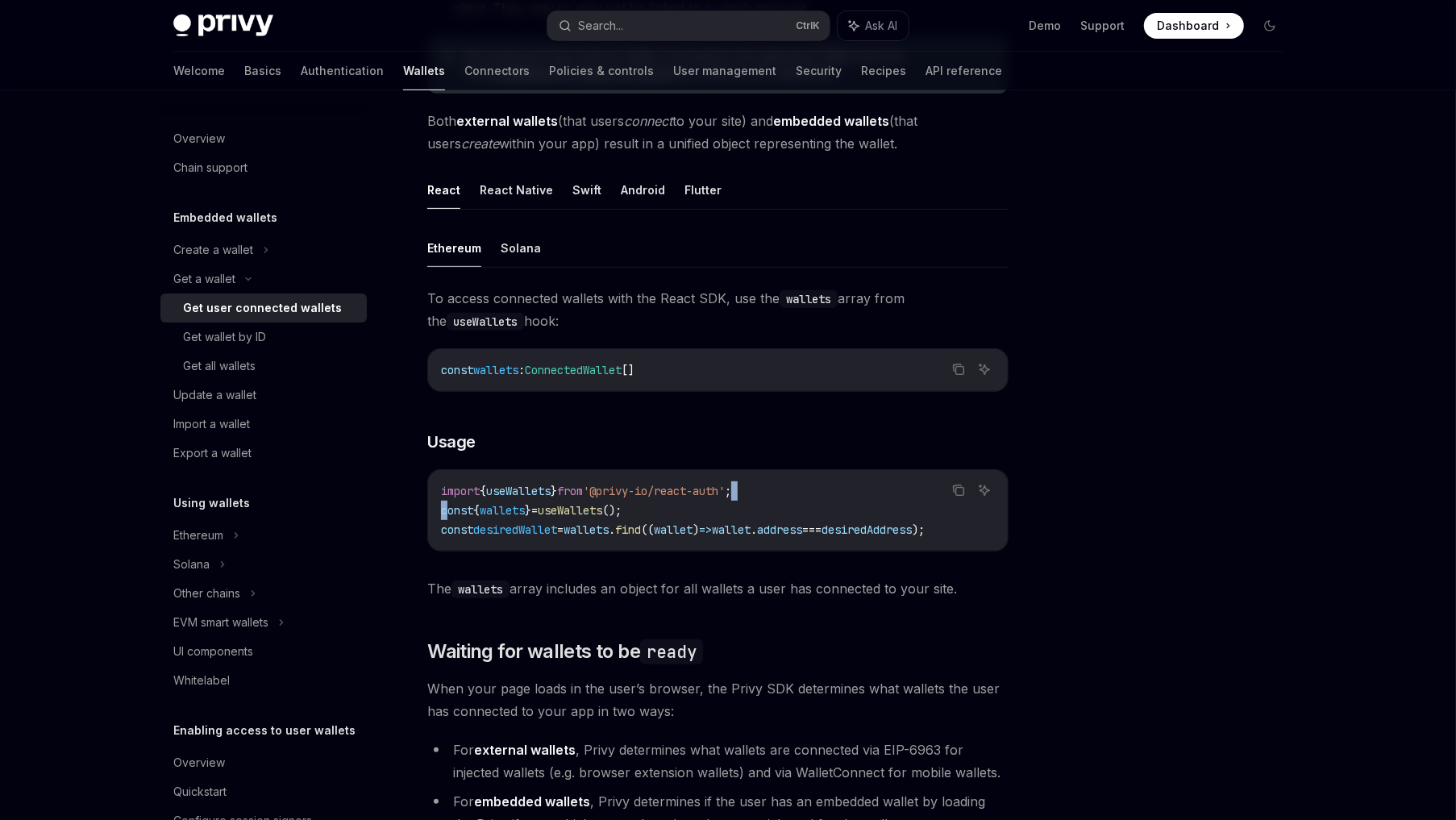 drag, startPoint x: 801, startPoint y: 486, endPoint x: 445, endPoint y: 505, distance: 356.50666 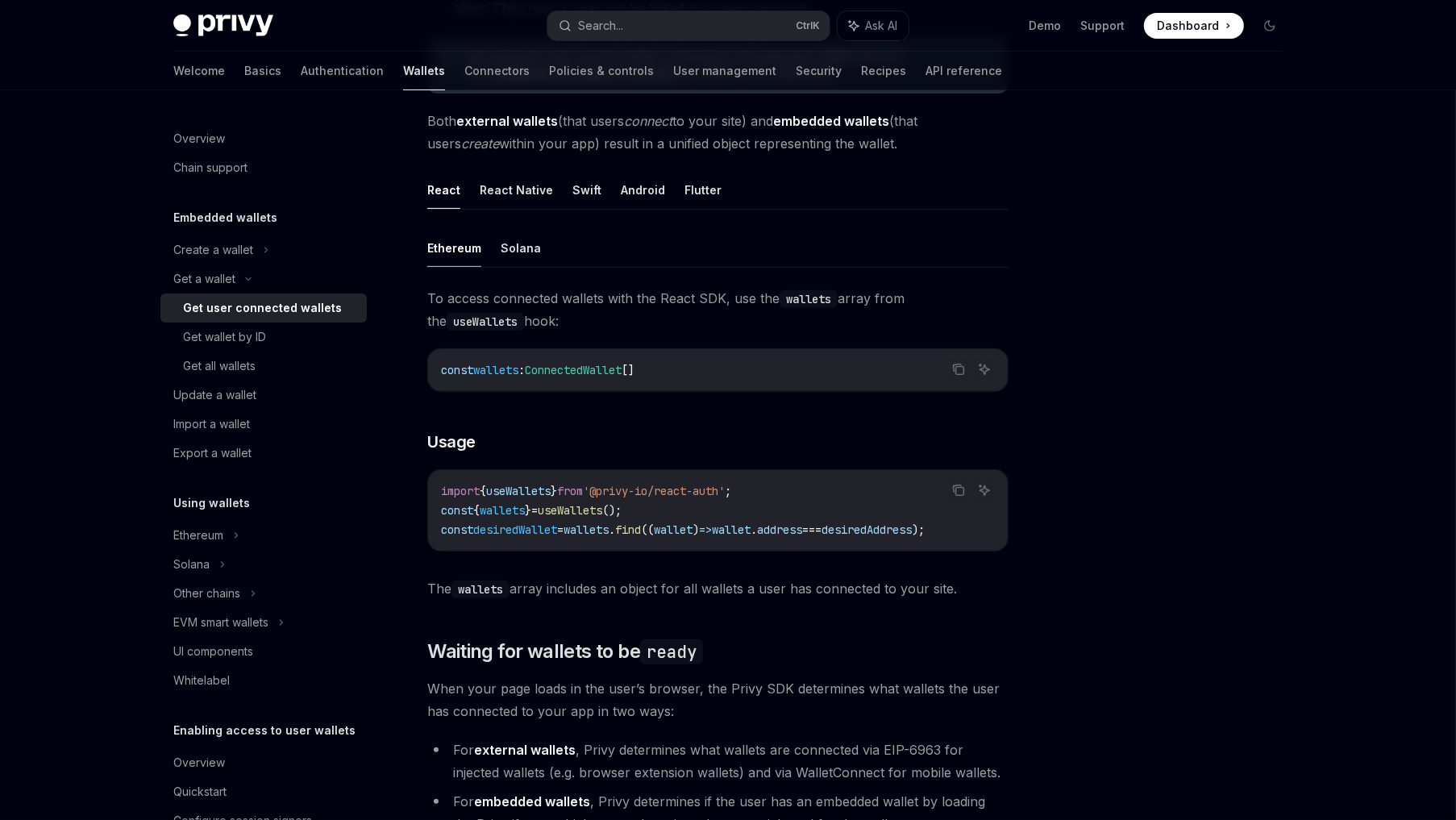 drag, startPoint x: 445, startPoint y: 505, endPoint x: 547, endPoint y: 522, distance: 103.40696 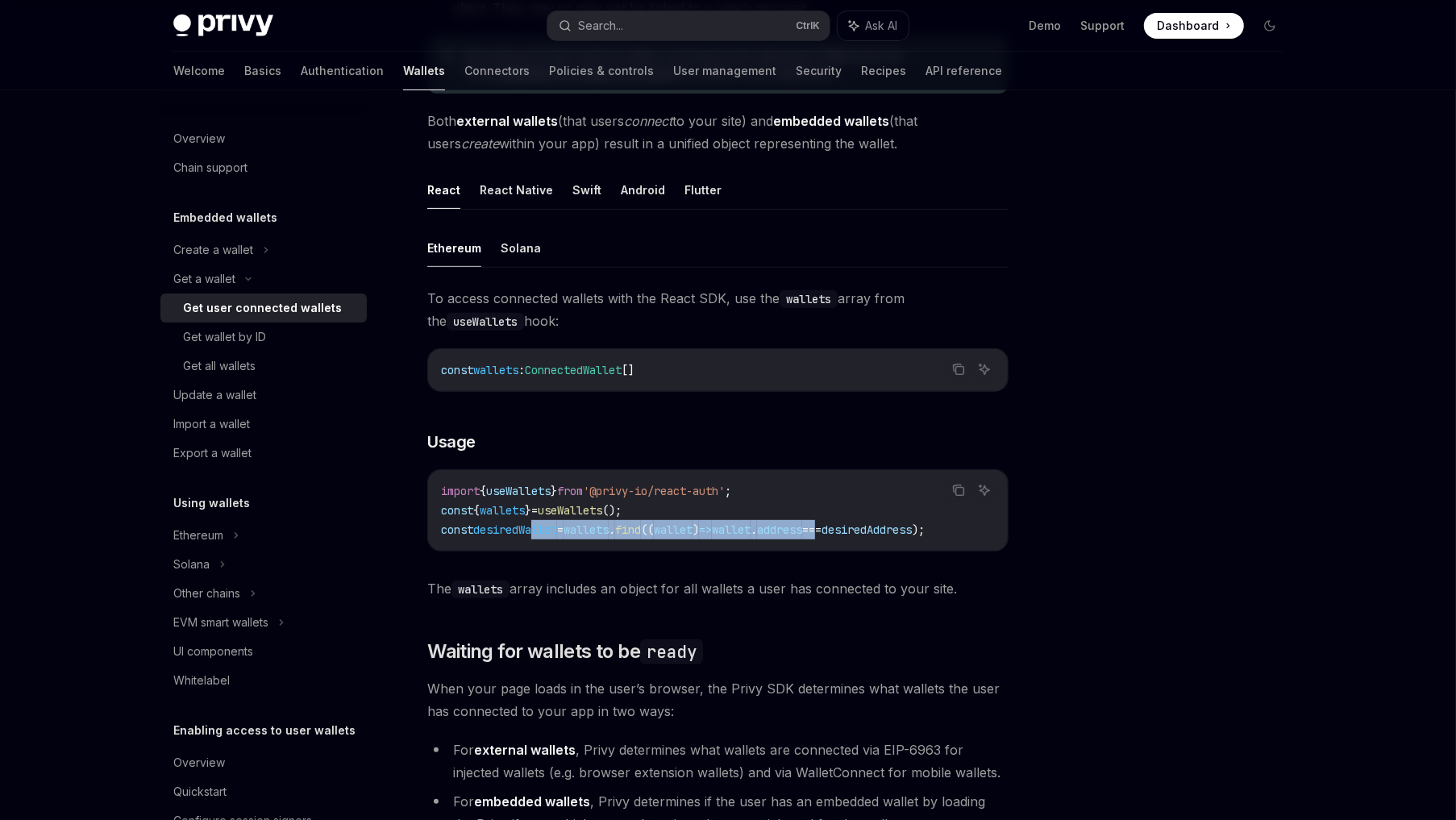 drag, startPoint x: 751, startPoint y: 529, endPoint x: 872, endPoint y: 529, distance: 121 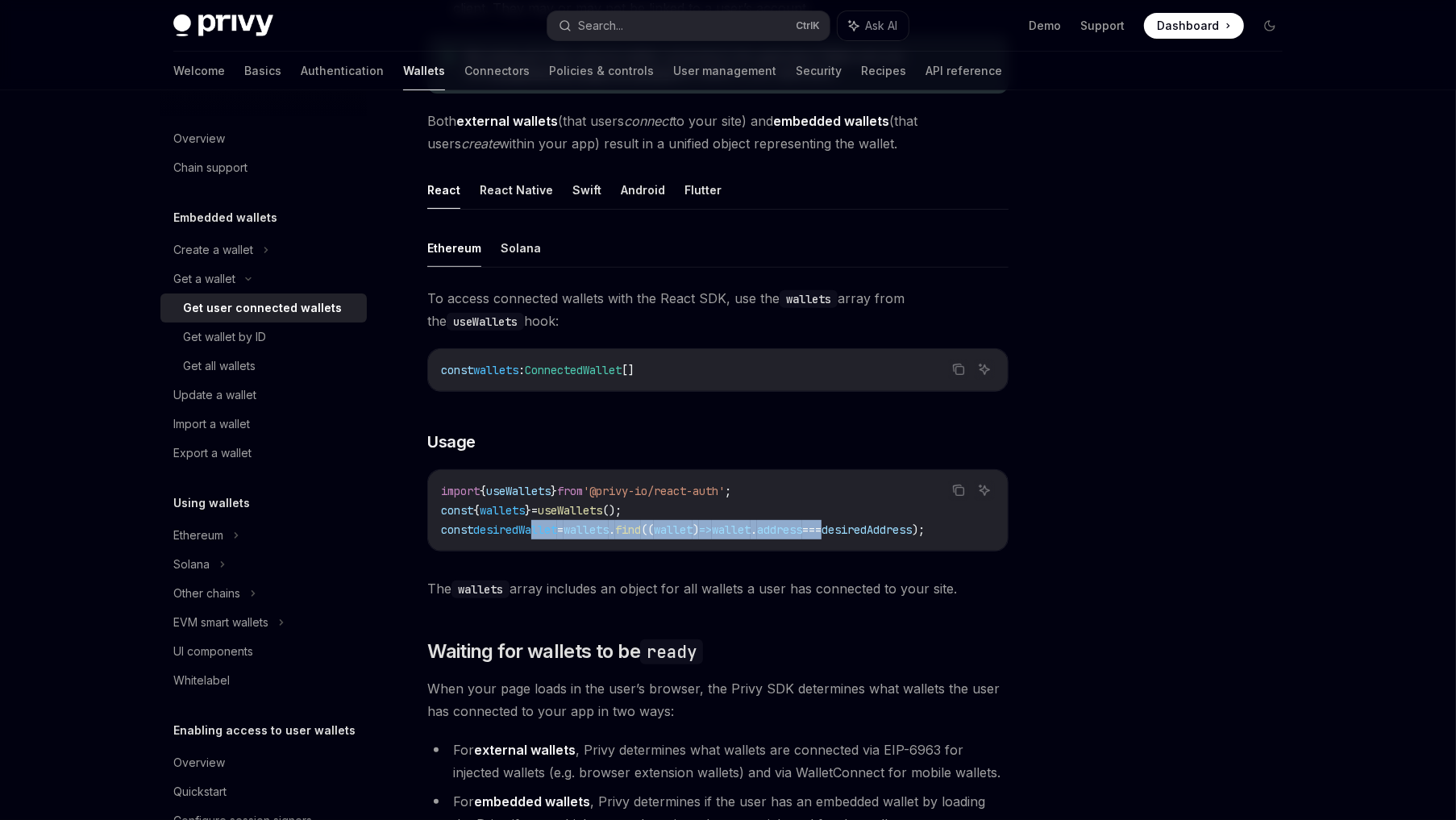 click on "===" at bounding box center (812, 530) 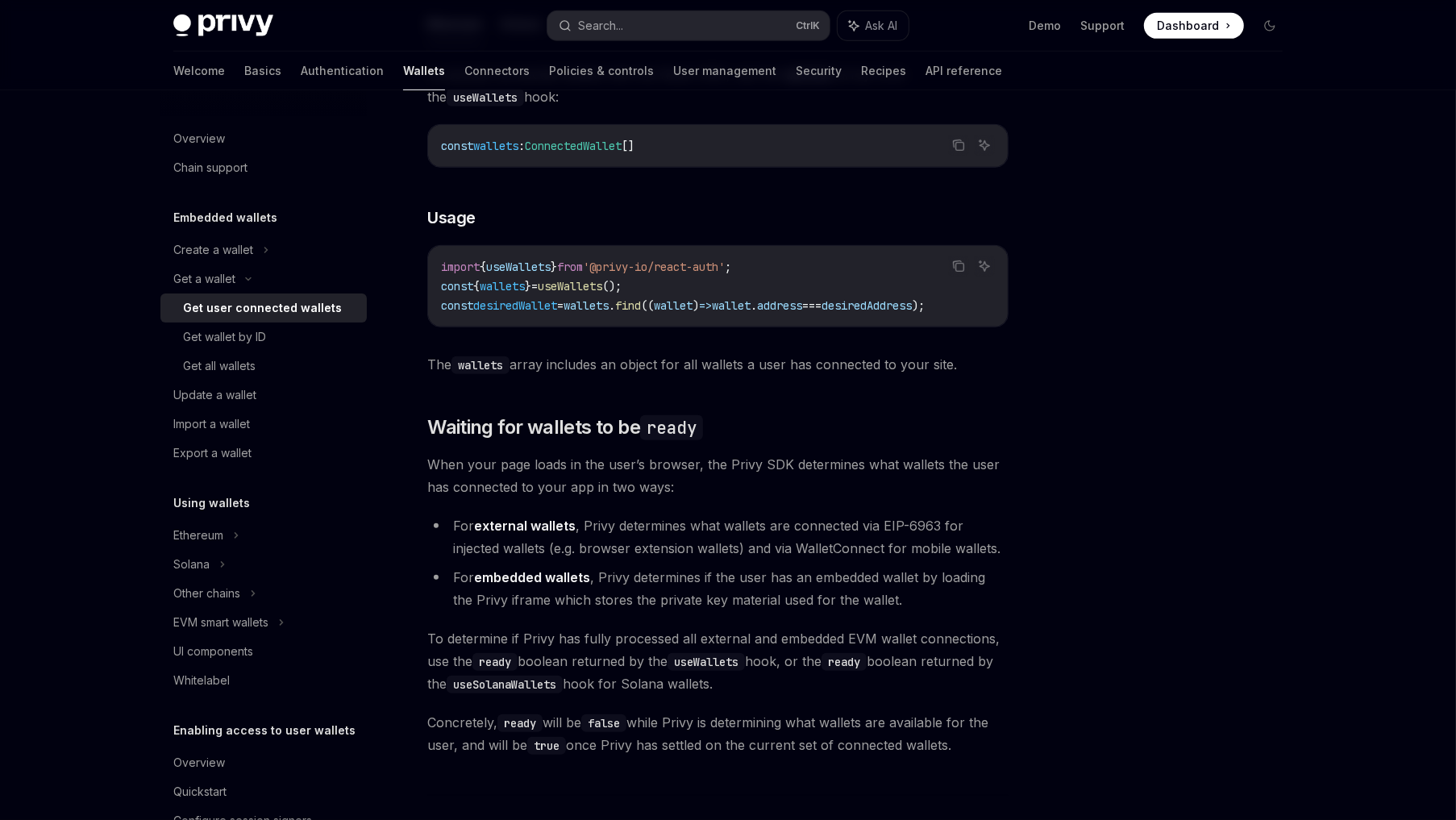 scroll, scrollTop: 645, scrollLeft: 0, axis: vertical 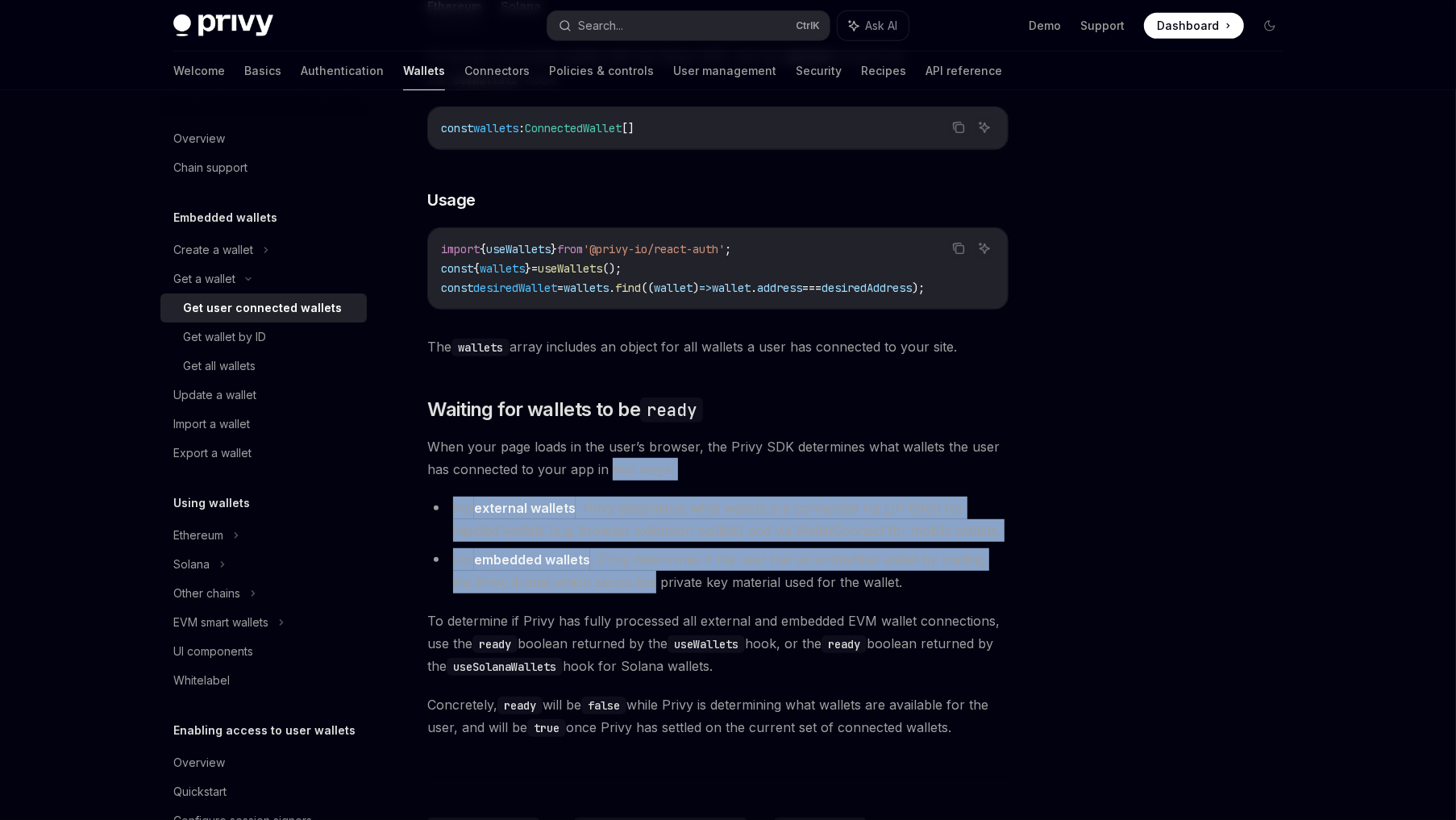 click on "Ethereum   Solana To access connected wallets with the React SDK, use the  wallets  array from the  useWallets  hook: Copy Ask AI const  wallets :  ConnectedWallet []
​ Usage Copy Ask AI import  { useWallets }  from  '@privy-io/react-auth' ;
const  {  wallets  }  =  useWallets ();
const  desiredWallet  =  wallets . find (( wallet )  =>  wallet . address  ===  desiredAddress );
The  wallets  array includes an object for all wallets a user has connected to your site. ​ Waiting for wallets to be  ready When your page loads in the user’s browser, the Privy SDK determines what wallets the user has connected to your app in two ways:
For  external wallets , Privy determines what wallets are connected via EIP-6963 for injected wallets (e.g. browser extension wallets) and via WalletConnect for mobile wallets.
For  embedded wallets , Privy determines if the user has an embedded wallet by loading the Privy iframe which stores the private key material used for the wallet.
ready useWallets ready true" at bounding box center [718, 637] 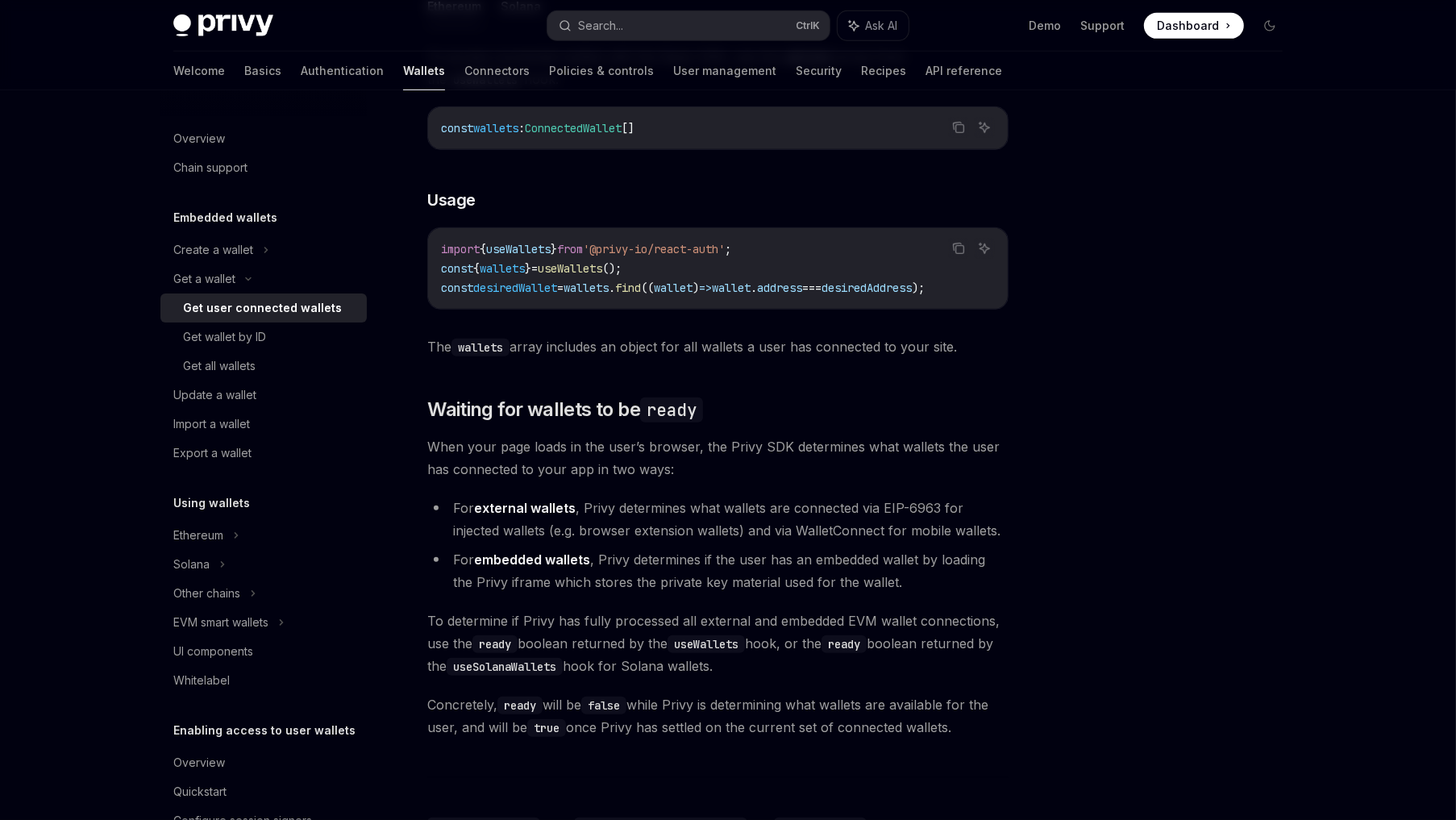 drag, startPoint x: 649, startPoint y: 638, endPoint x: 659, endPoint y: 664, distance: 27.856777 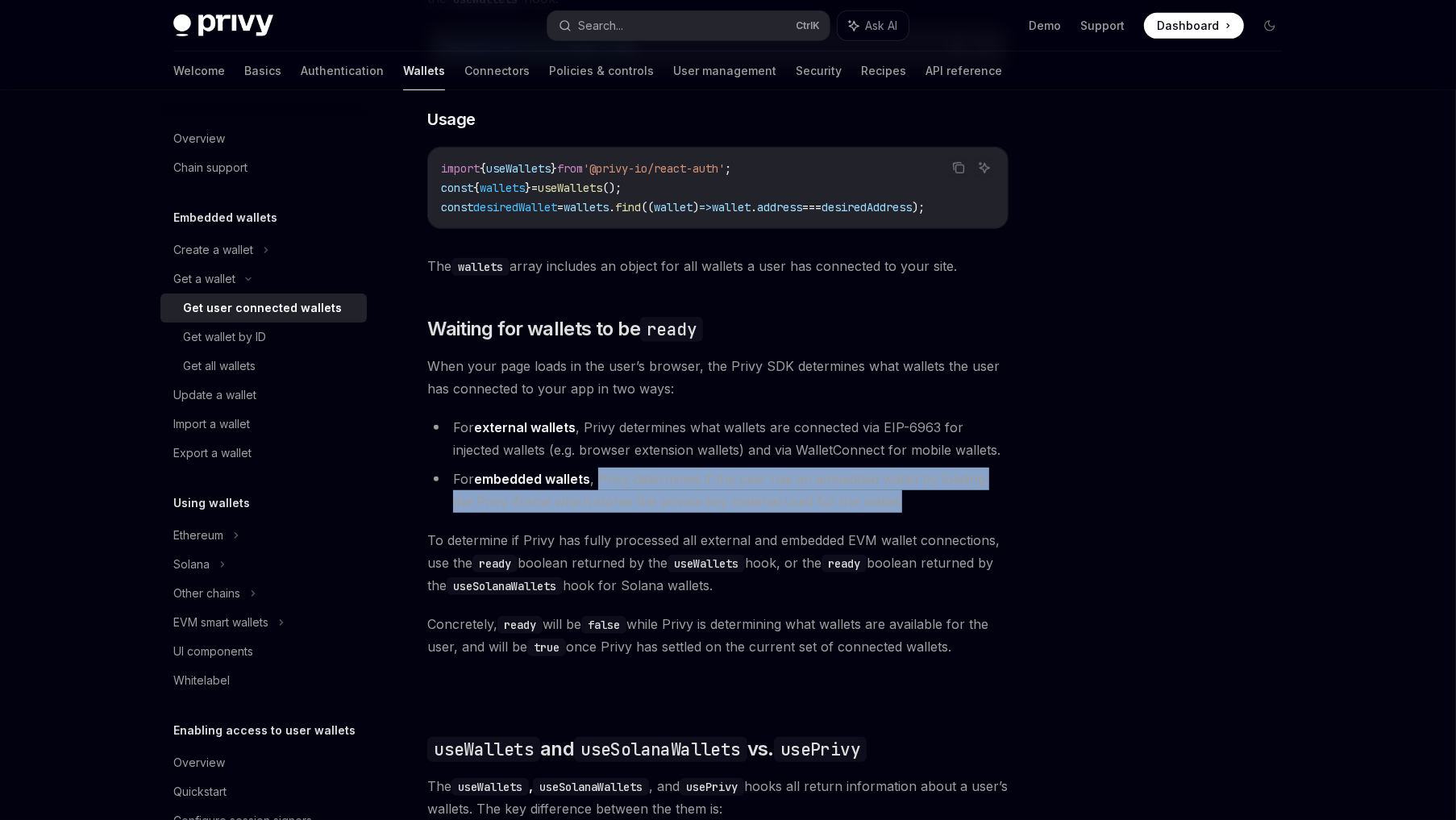 drag, startPoint x: 598, startPoint y: 483, endPoint x: 880, endPoint y: 506, distance: 282.9364 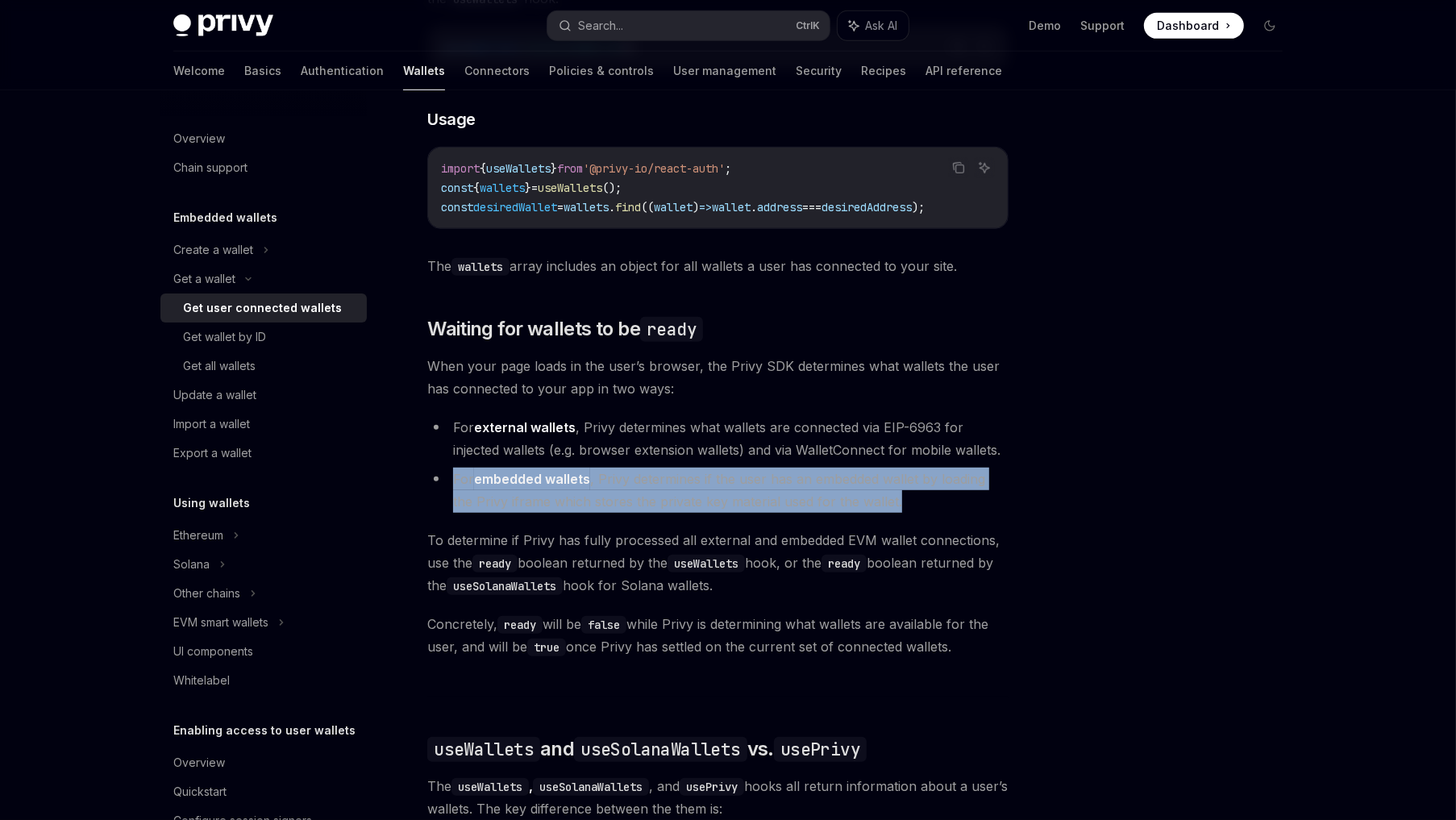 drag, startPoint x: 880, startPoint y: 506, endPoint x: 449, endPoint y: 481, distance: 431.72445 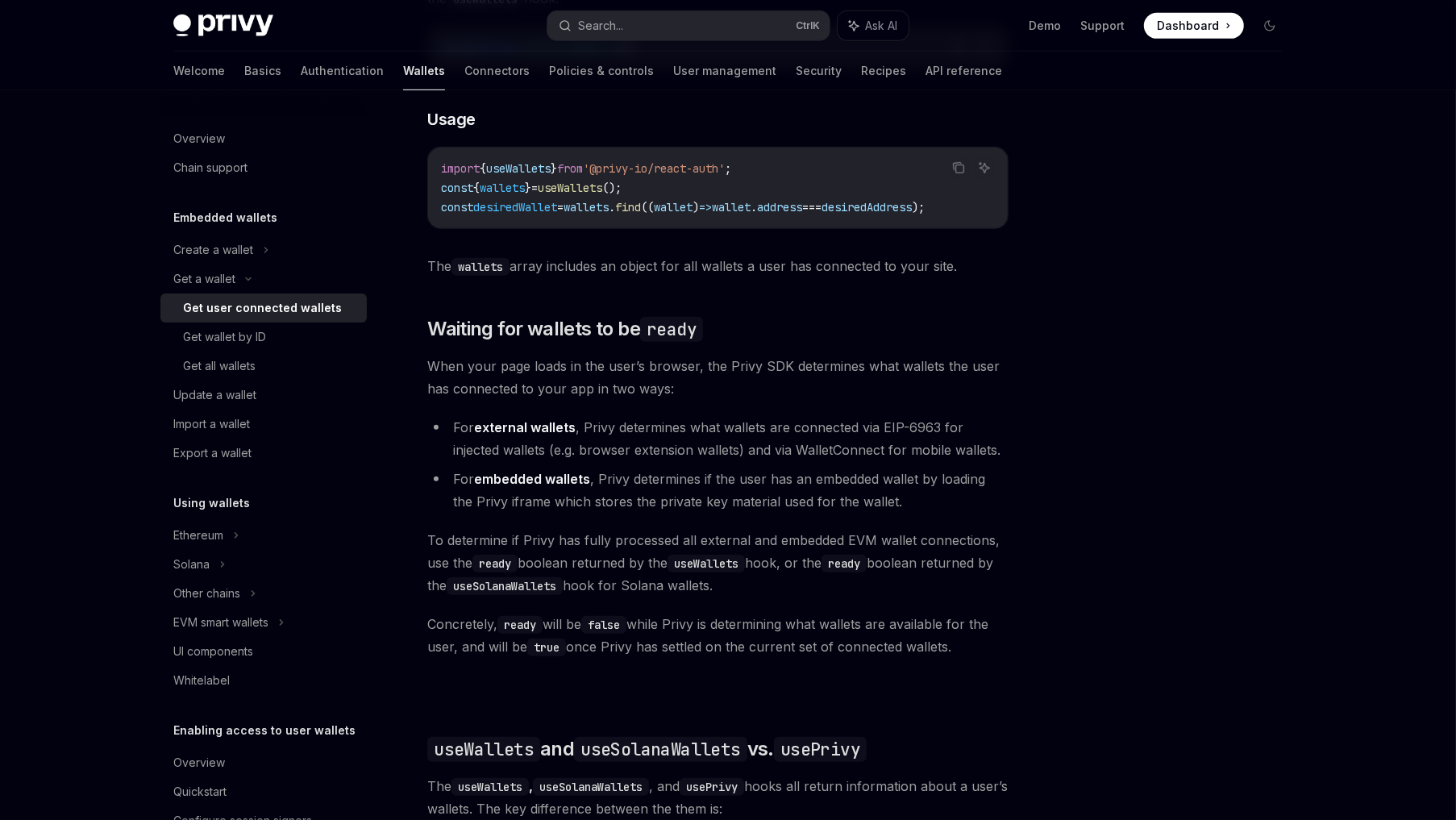 click on "For  embedded wallets , Privy determines if the user has an embedded wallet by loading the Privy iframe which stores the private key material used for the wallet." at bounding box center (718, 490) 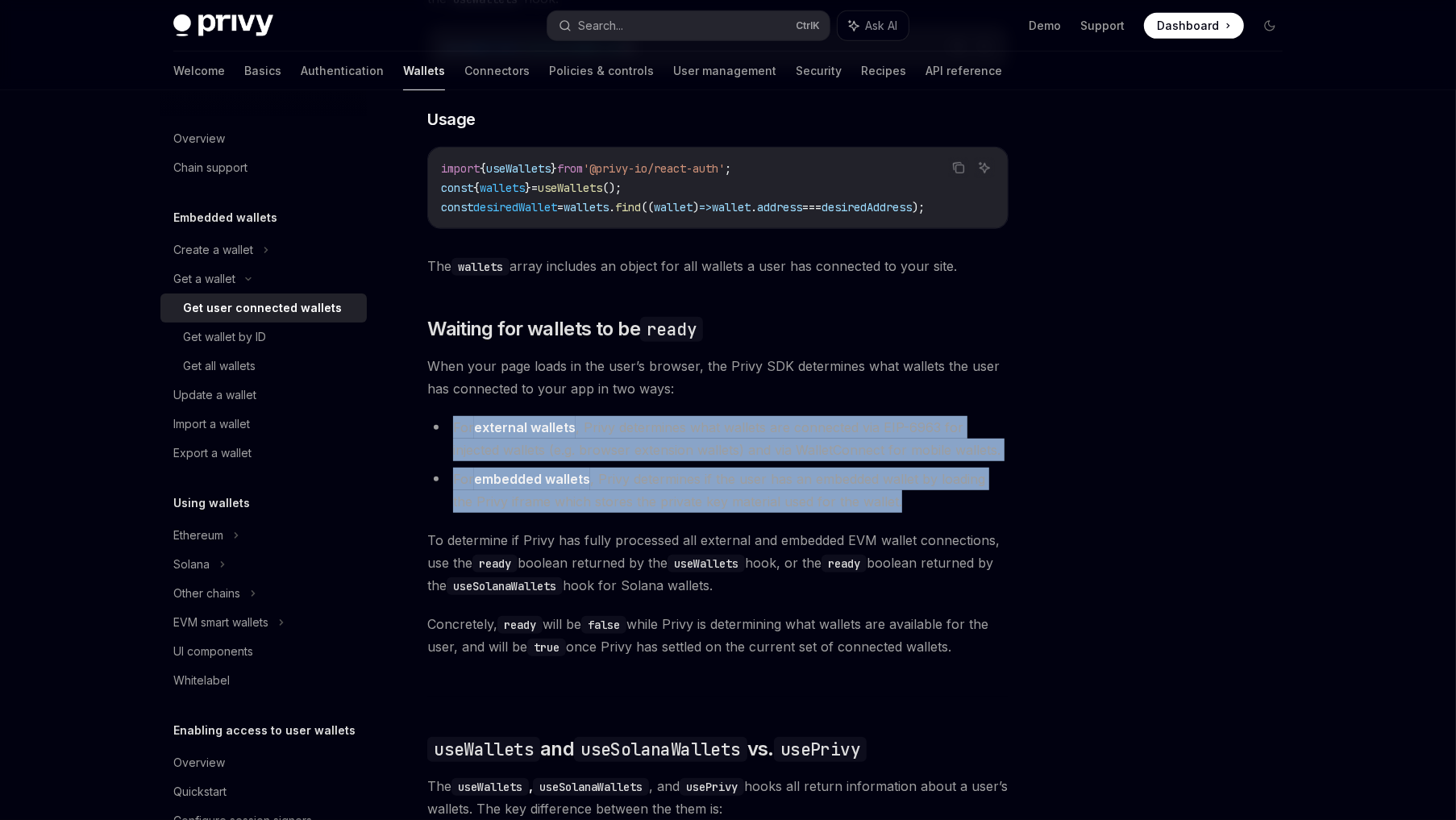 drag, startPoint x: 888, startPoint y: 498, endPoint x: 452, endPoint y: 435, distance: 440.52809 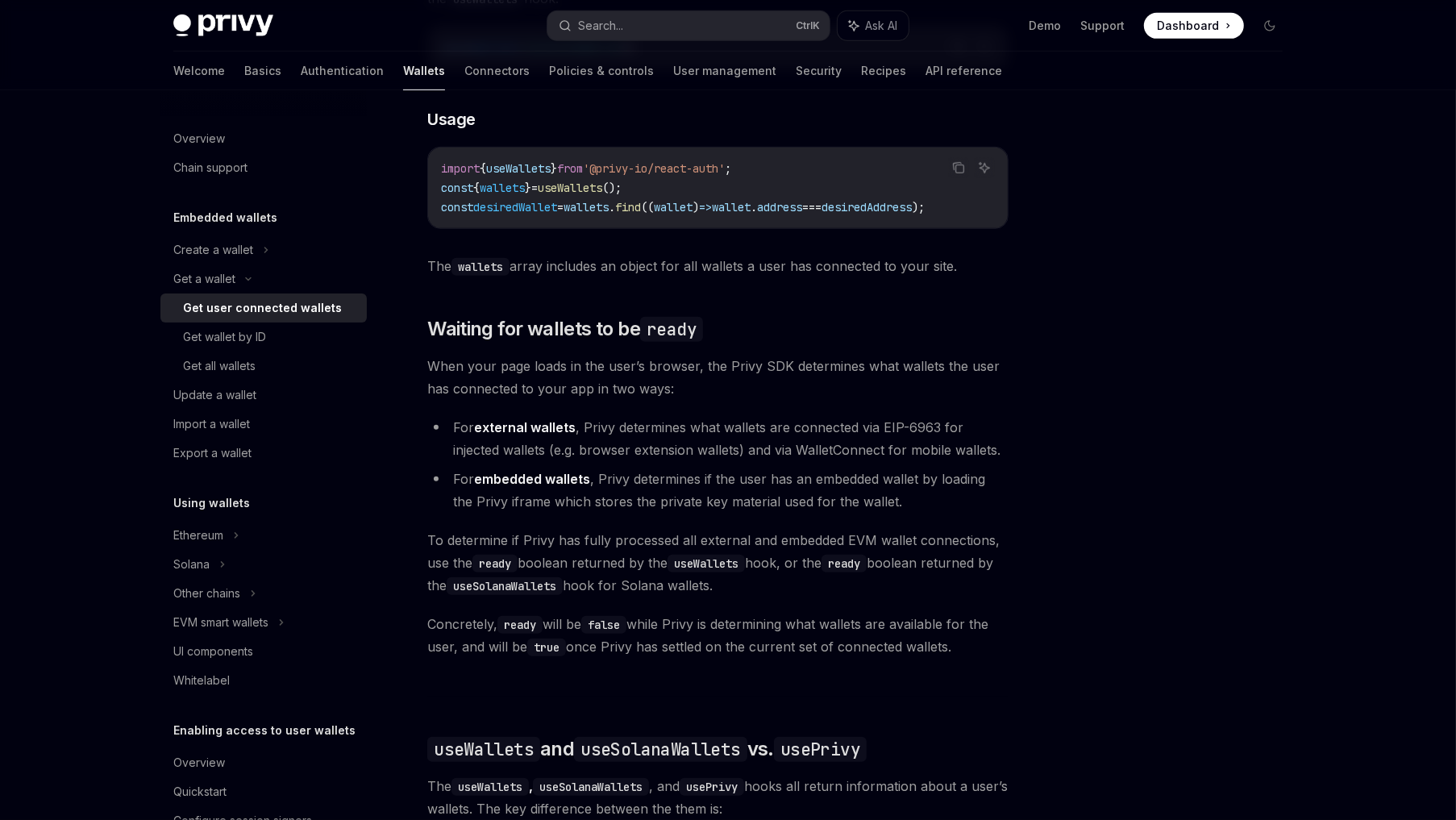 click on "For  embedded wallets , Privy determines if the user has an embedded wallet by loading the Privy iframe which stores the private key material used for the wallet." at bounding box center (718, 490) 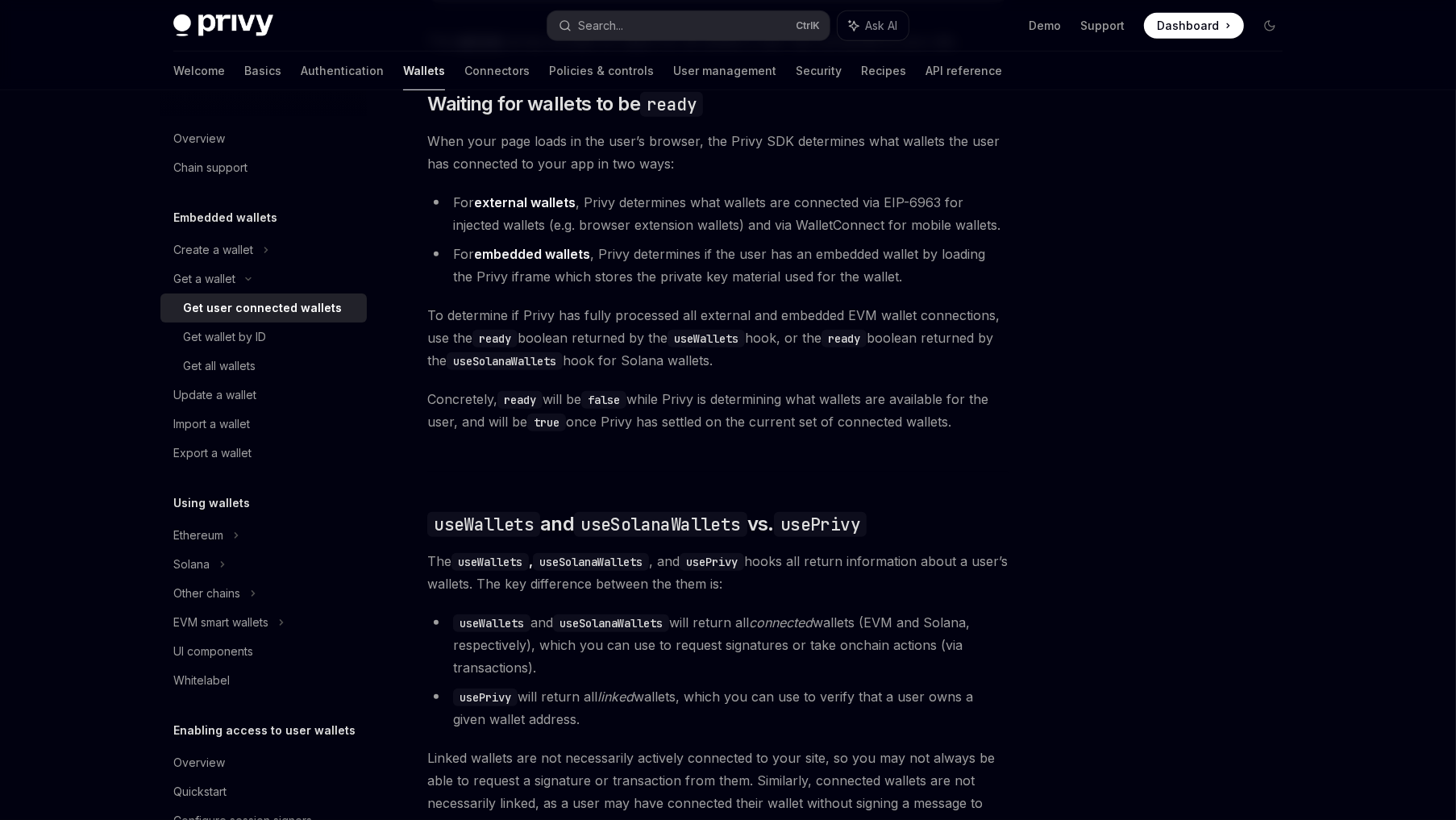 scroll, scrollTop: 968, scrollLeft: 0, axis: vertical 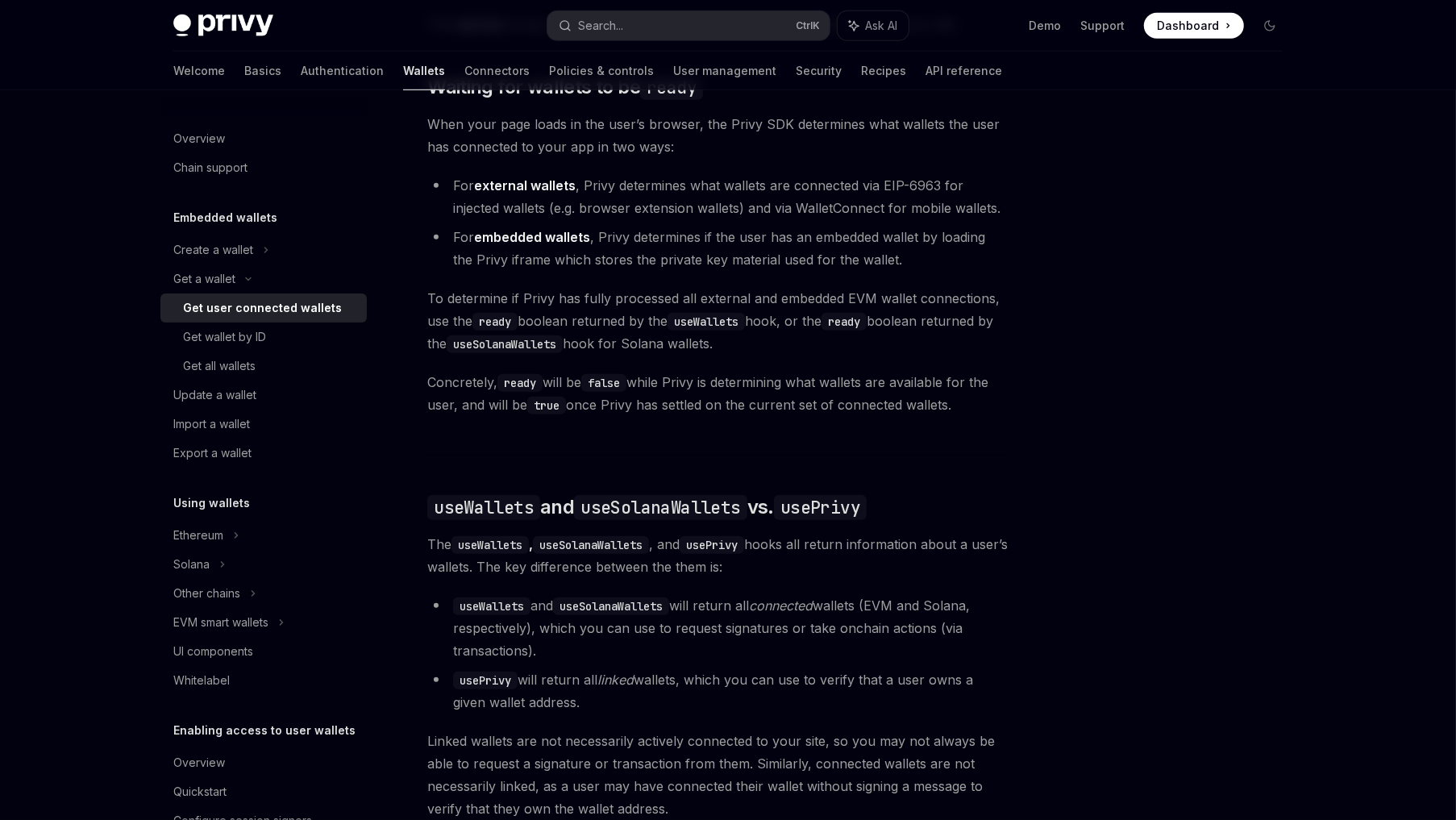 drag, startPoint x: 893, startPoint y: 393, endPoint x: 429, endPoint y: 303, distance: 472.64786 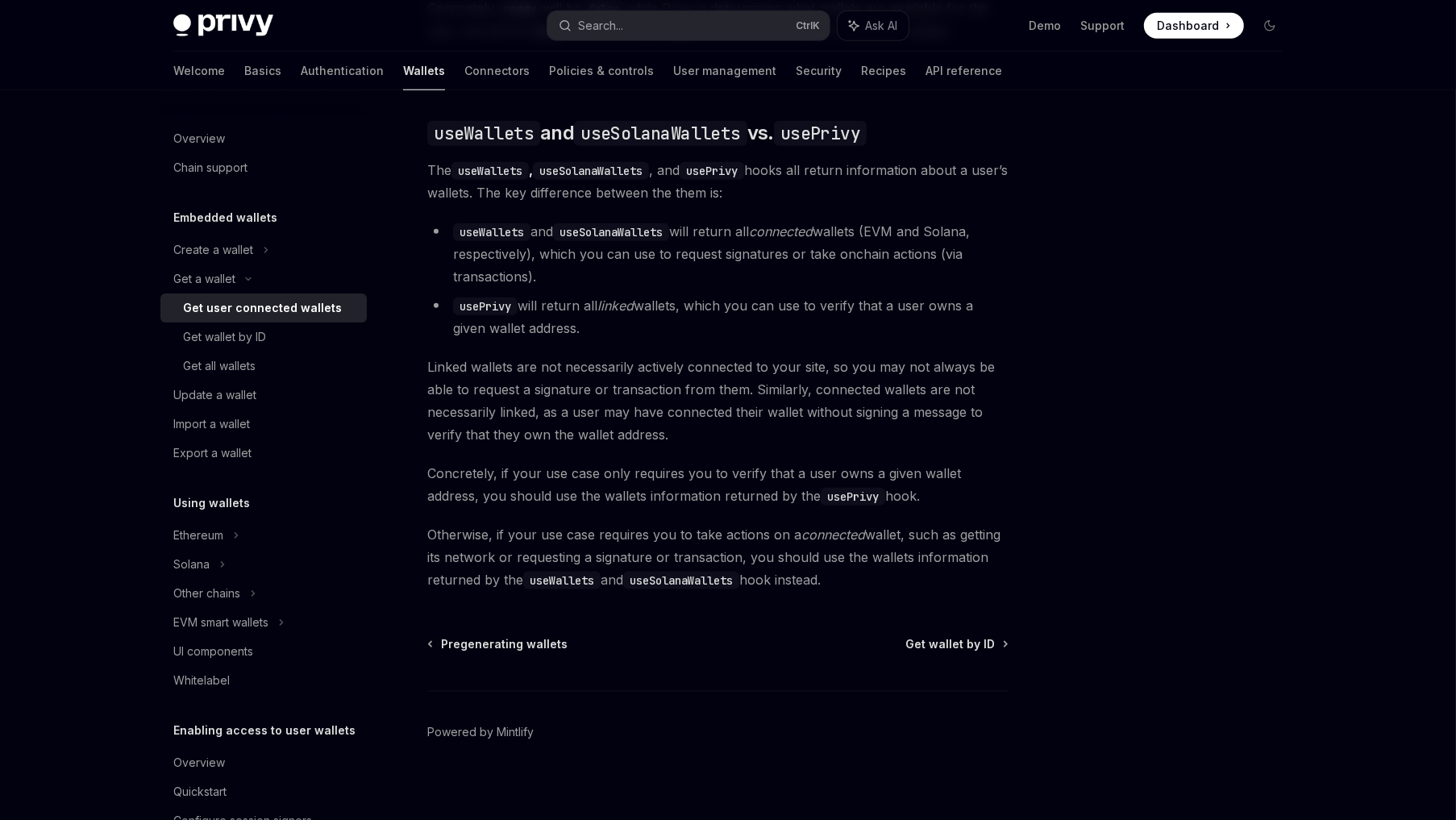 scroll, scrollTop: 1355, scrollLeft: 0, axis: vertical 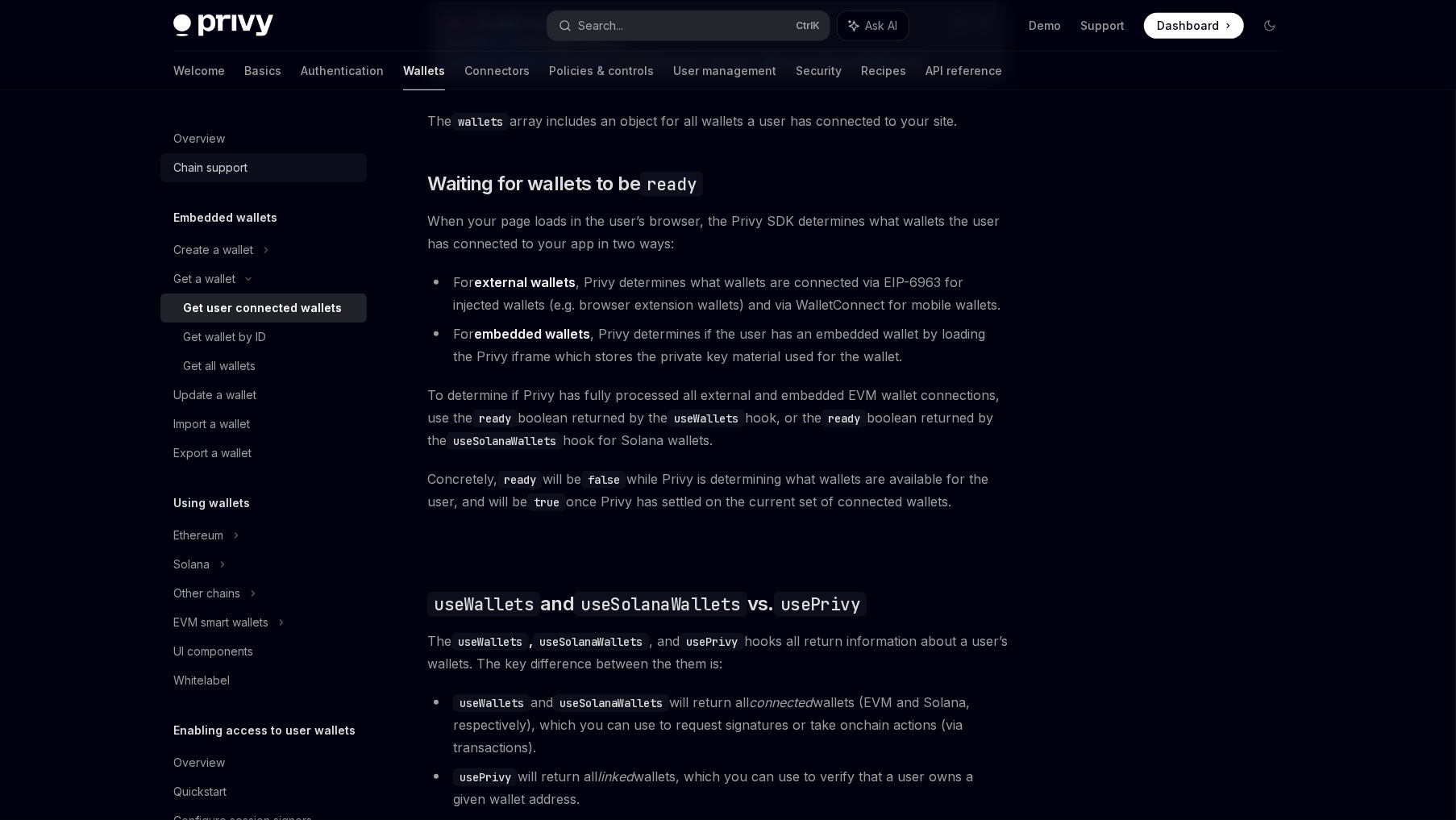 click on "Chain support" at bounding box center (265, 168) 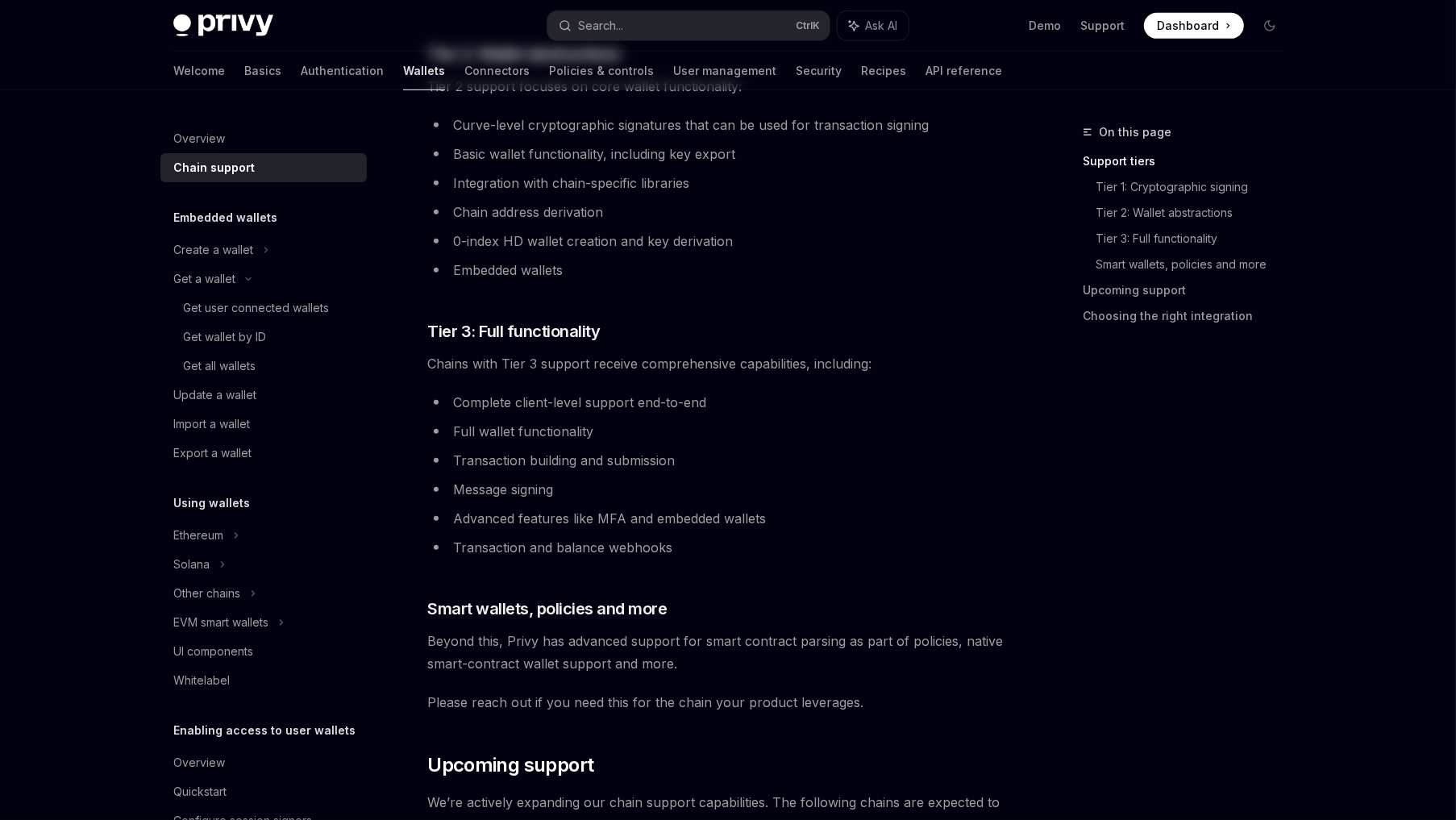 scroll, scrollTop: 0, scrollLeft: 0, axis: both 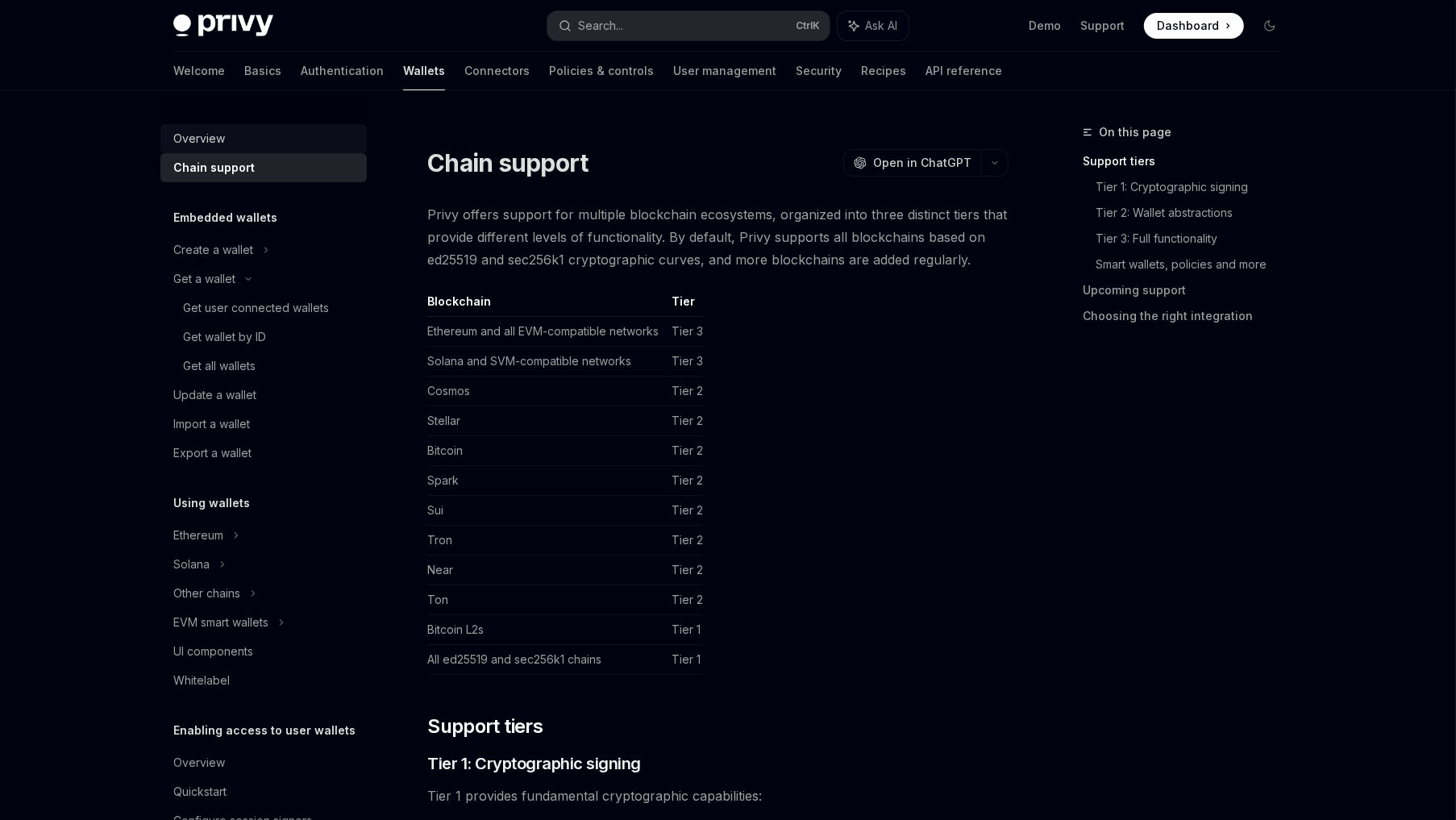 click on "Overview" at bounding box center (265, 139) 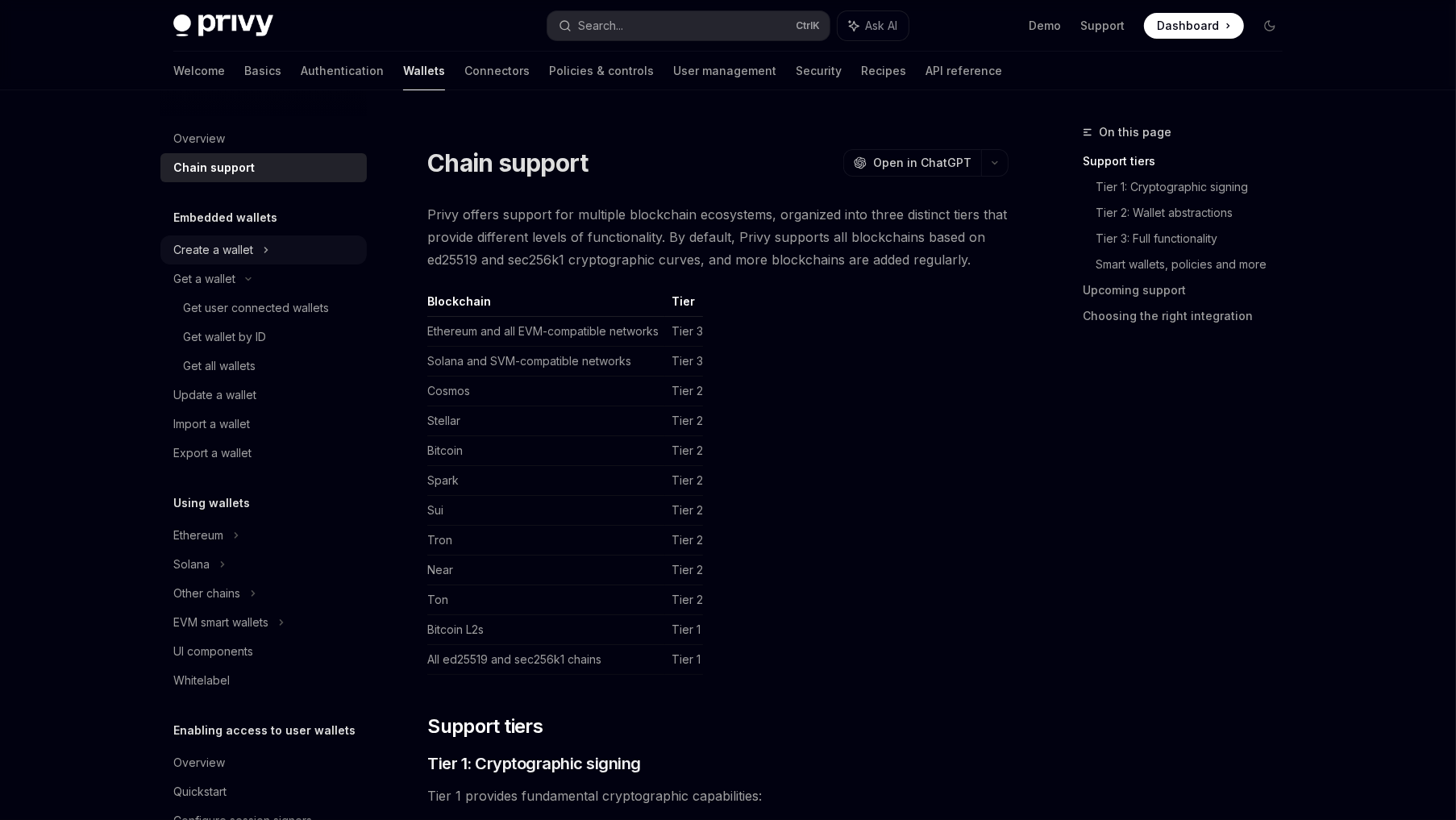 type on "*" 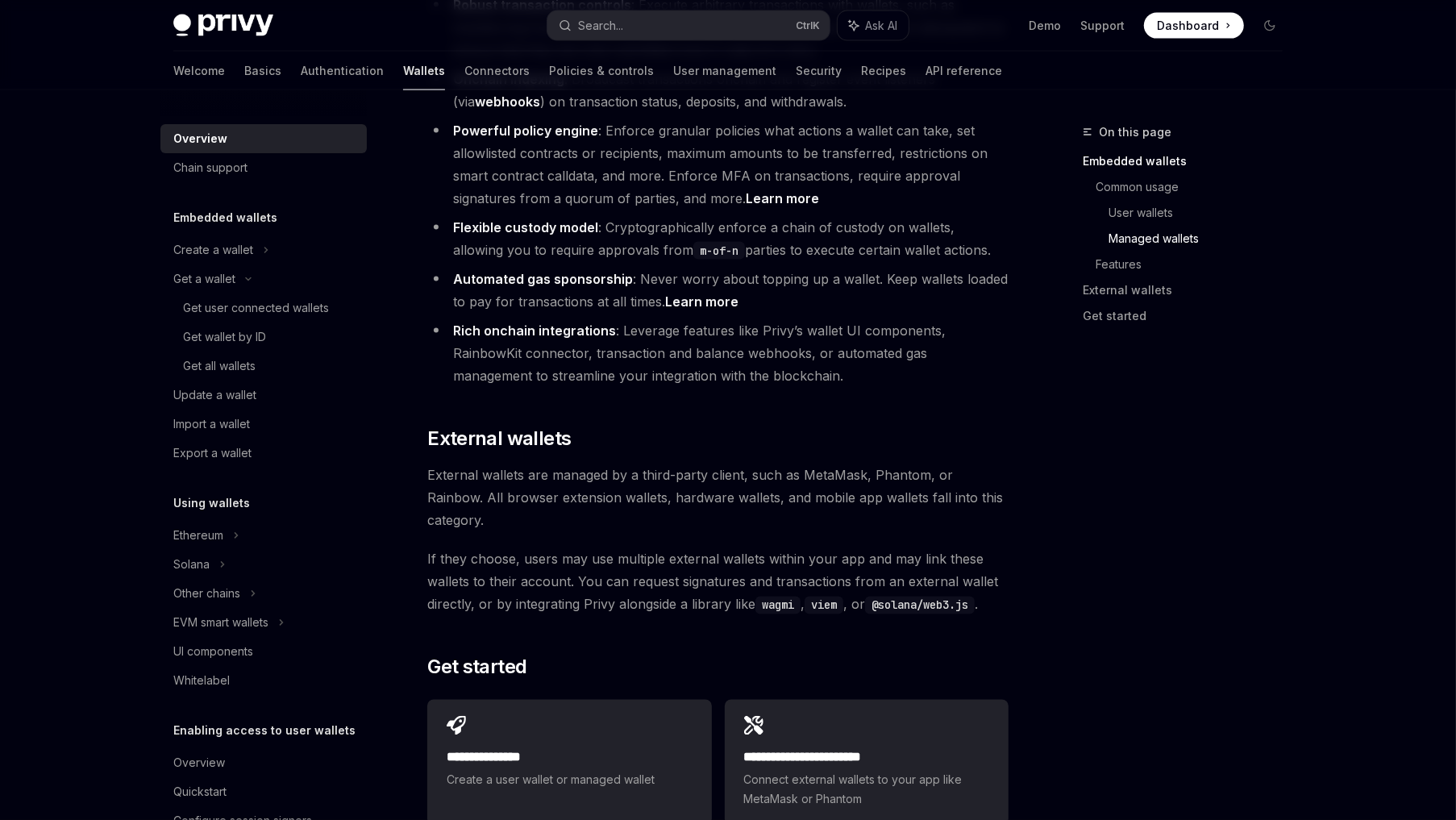 scroll, scrollTop: 2096, scrollLeft: 0, axis: vertical 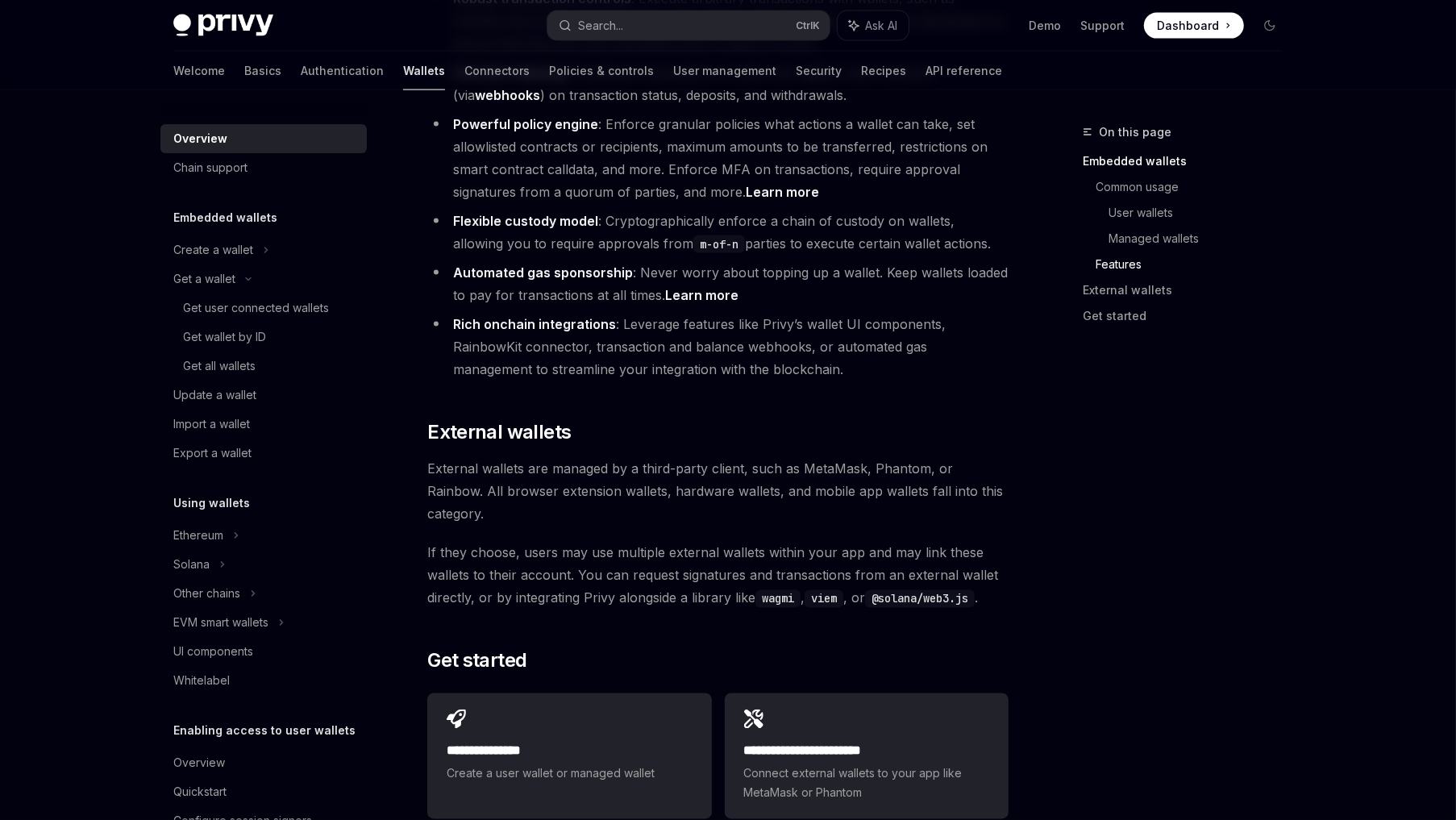 click on "Privy Docs  home page Search... Ctrl  K Ask AI Demo Support Dashboard Dashboard Search..." at bounding box center [728, 26] 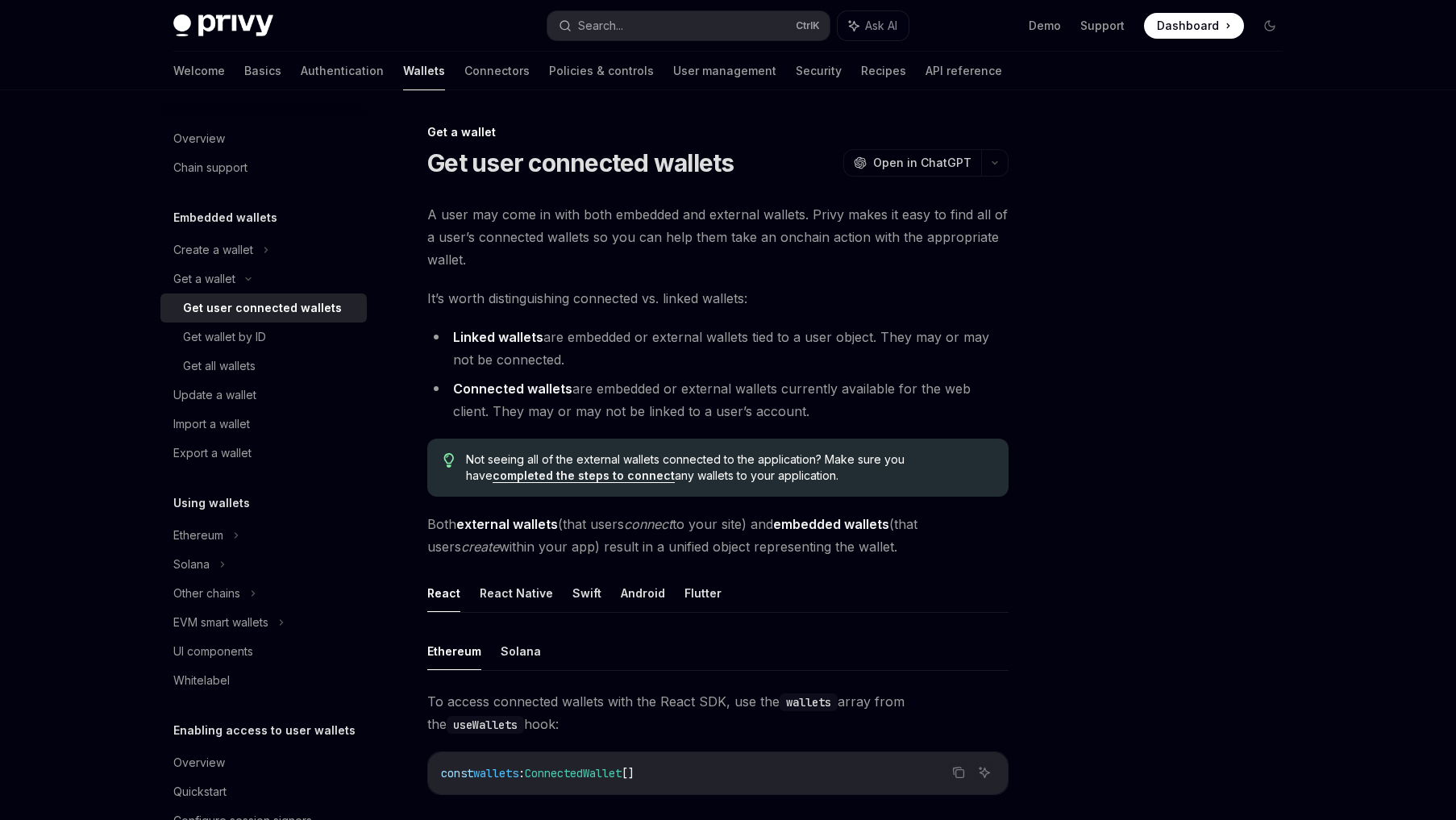 scroll, scrollTop: 0, scrollLeft: 0, axis: both 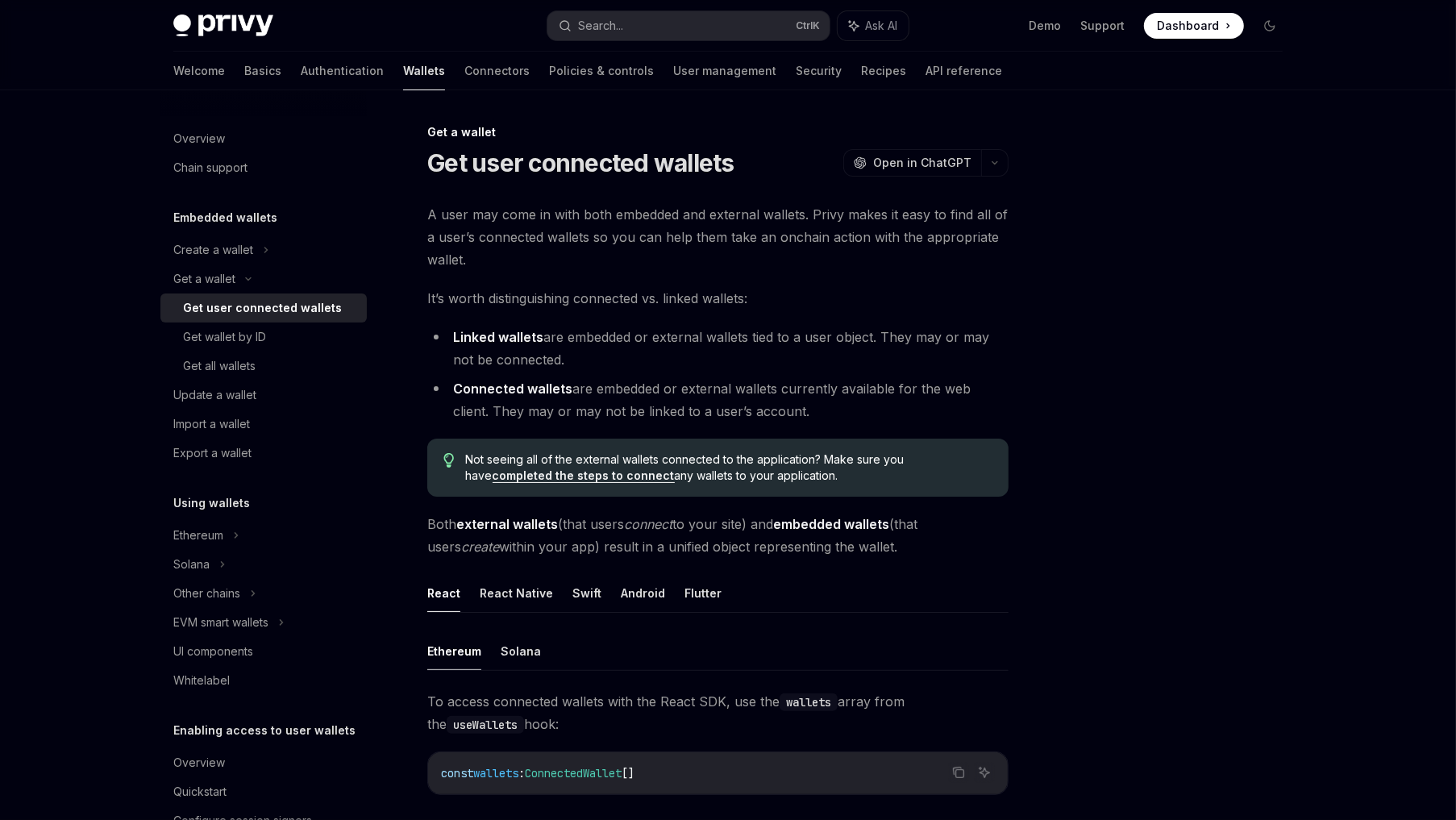 click on "Get a wallet" at bounding box center (718, 132) 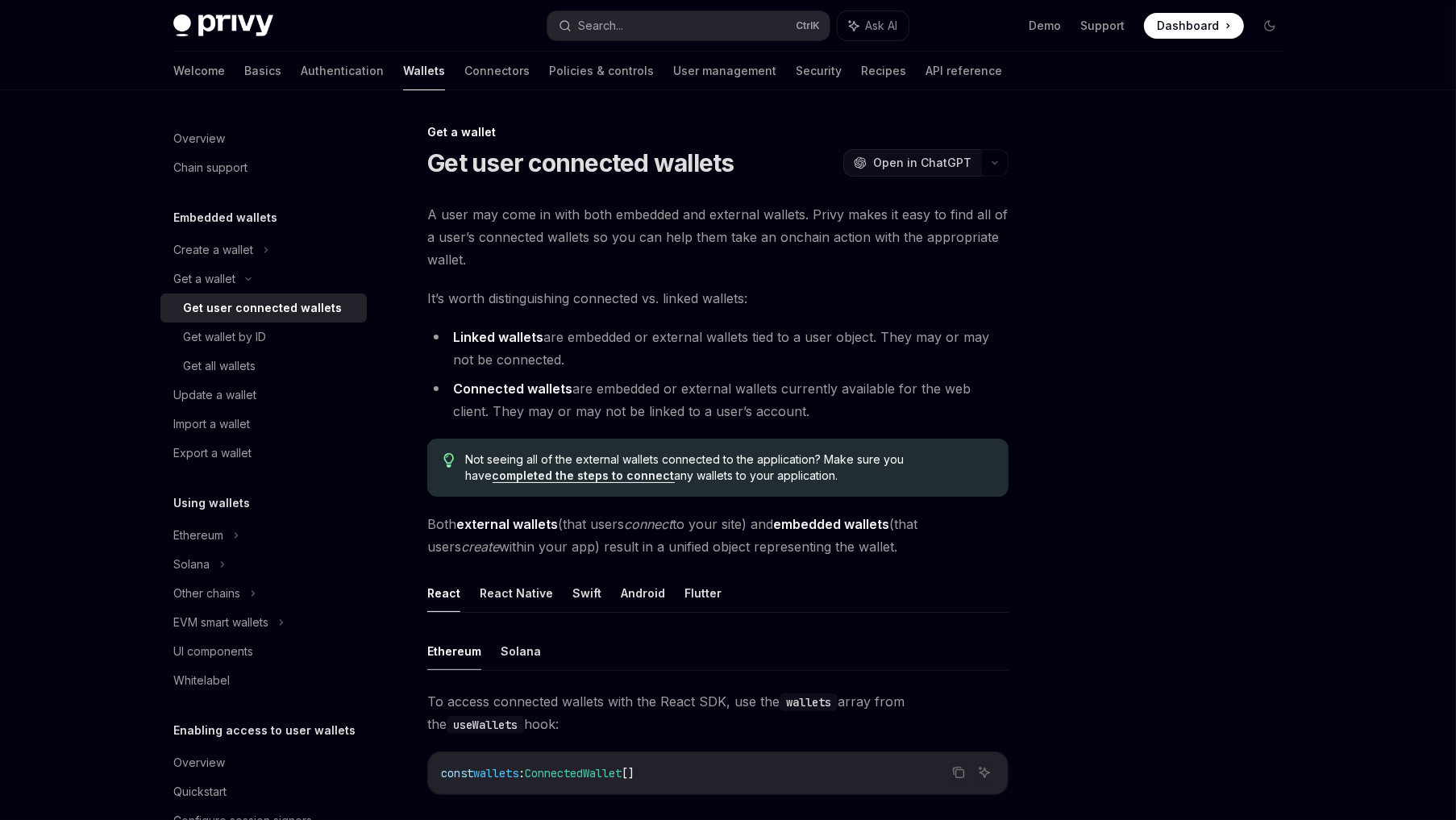 click on "OpenAI Open in ChatGPT" at bounding box center (912, 163) 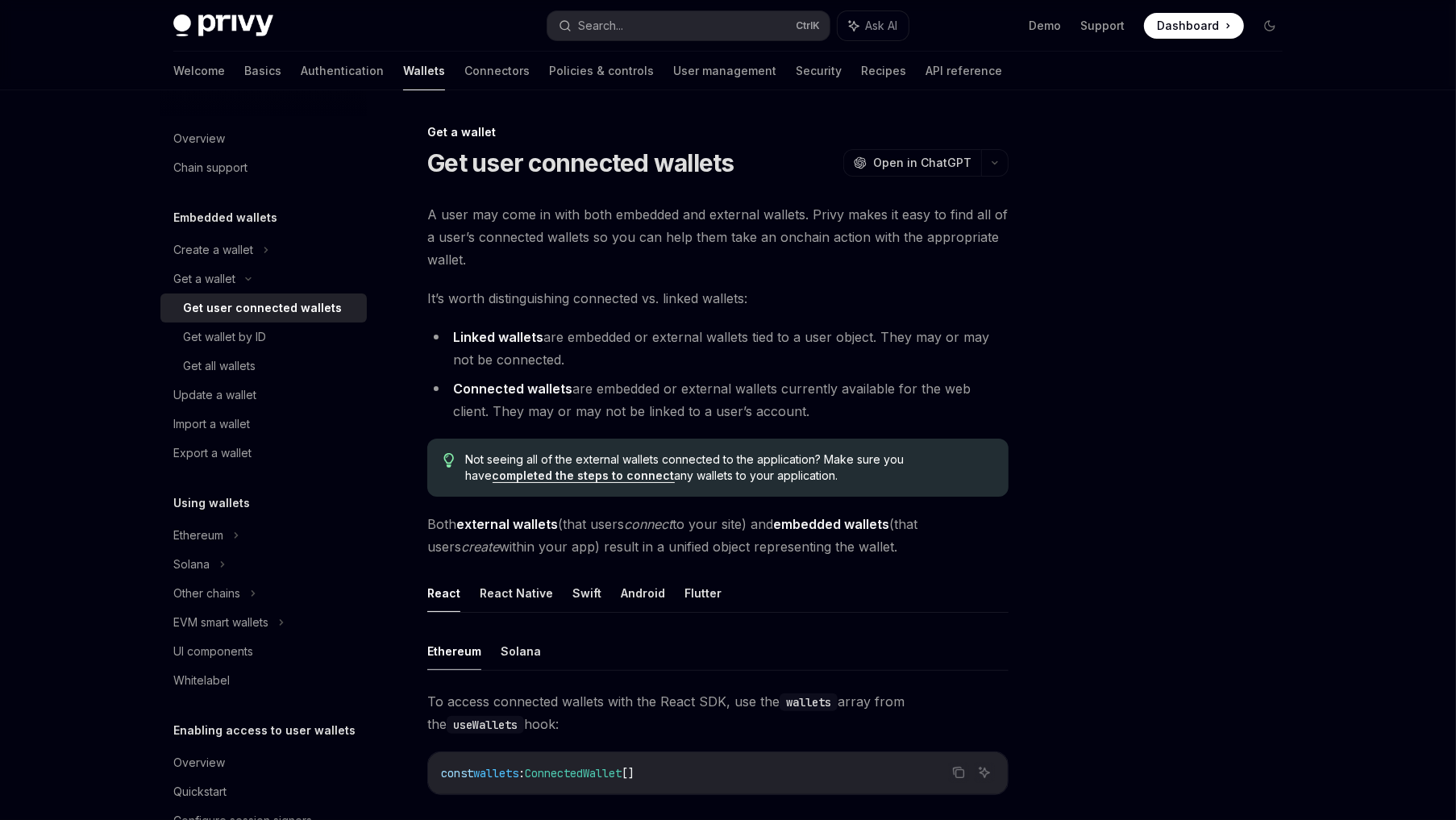 click on "completed
the steps to connect" at bounding box center [584, 476] 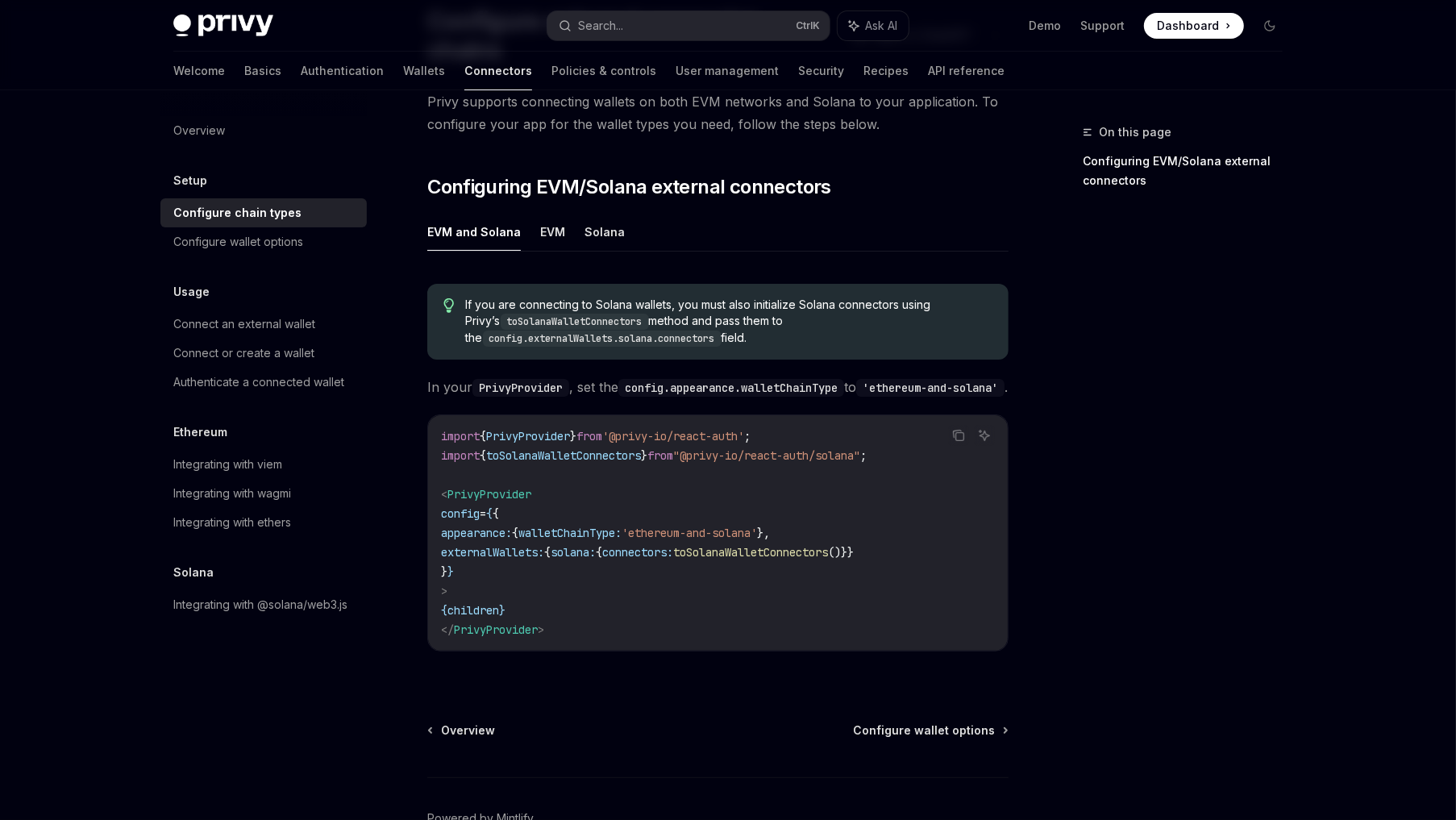 scroll, scrollTop: 161, scrollLeft: 0, axis: vertical 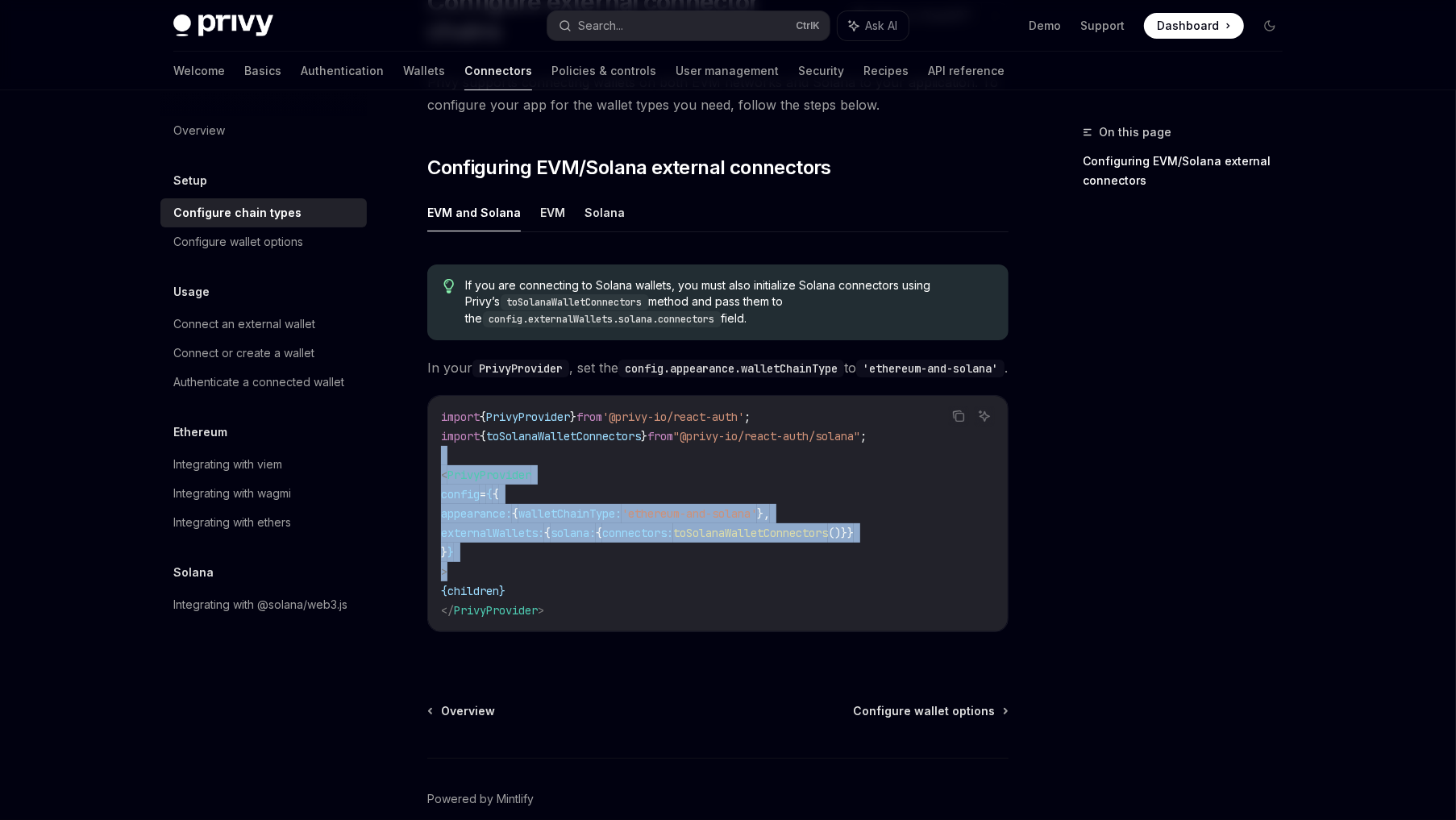 drag, startPoint x: 659, startPoint y: 442, endPoint x: 643, endPoint y: 589, distance: 147.86818 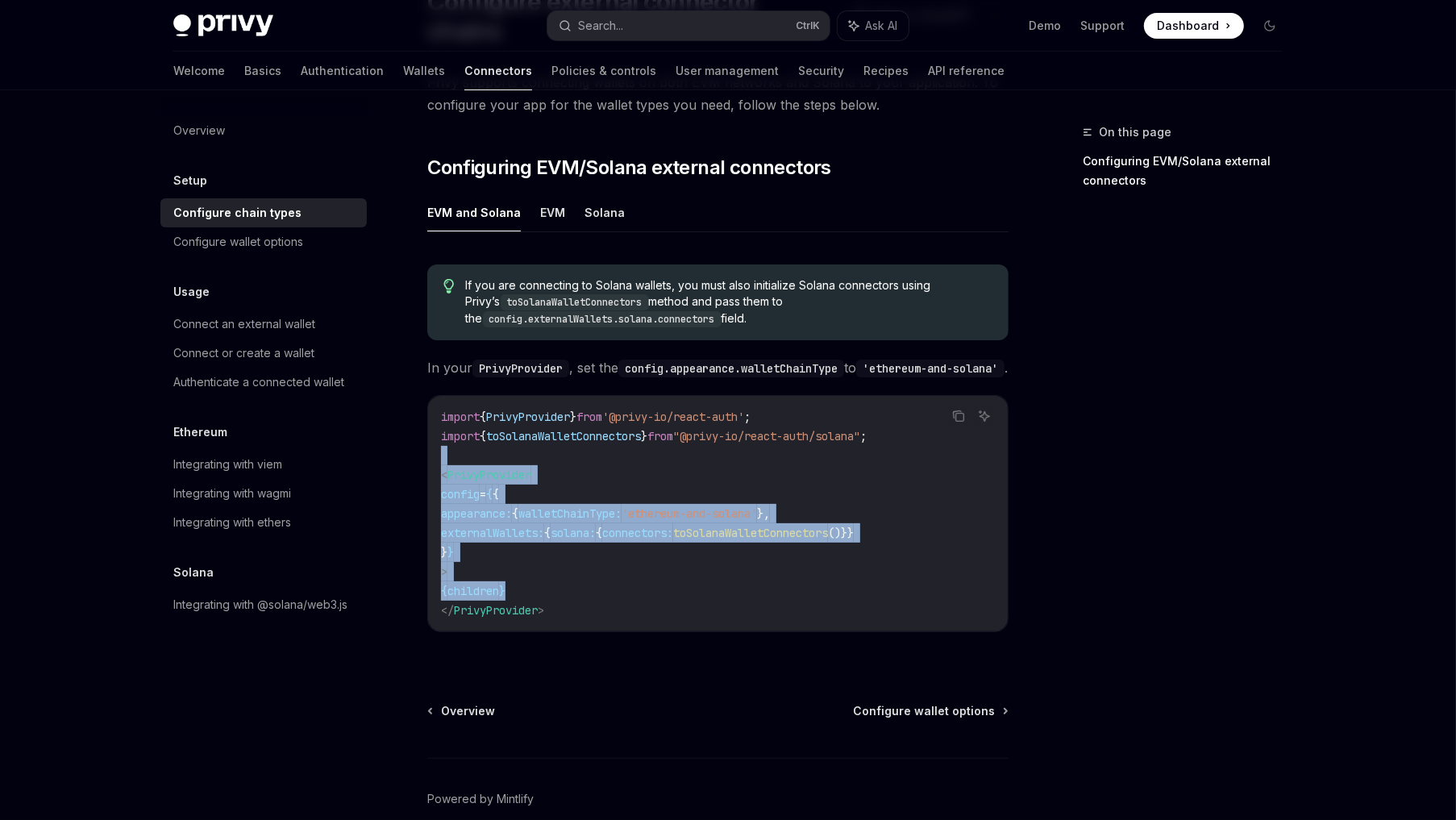 click on "import  { PrivyProvider }  from  '@privy-io/react-auth' ;
import  { toSolanaWalletConnectors }  from  "@privy-io/react-auth/solana" ;
< PrivyProvider
config = { {
appearance:  { walletChainType:  'ethereum-and-solana' },
externalWallets:  { solana:  { connectors:  toSolanaWalletConnectors ()}}
} }
>
{ children }
</ PrivyProvider >" at bounding box center [718, 514] 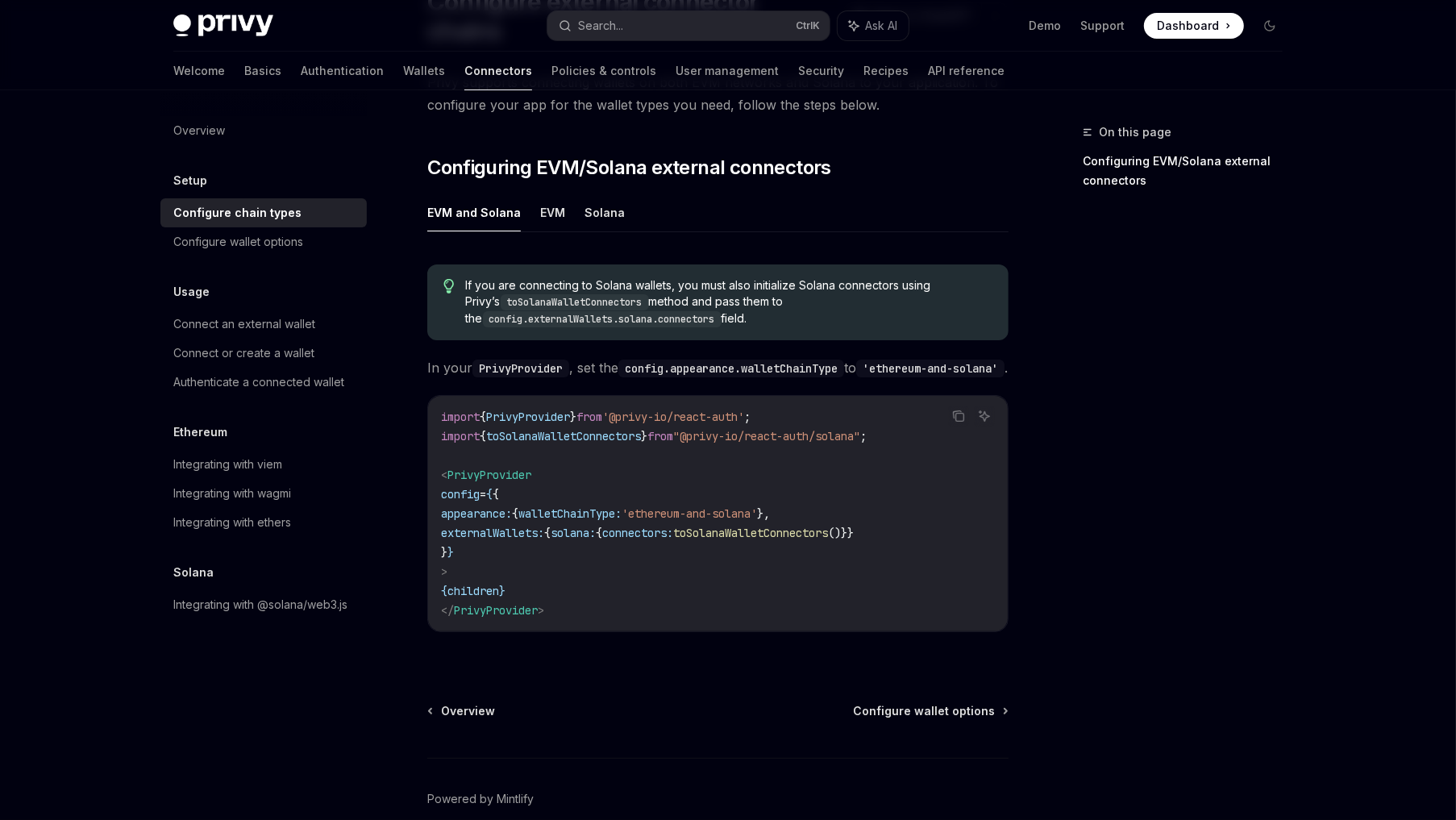 click on "Setup Configure external connector chains OpenAI Open in ChatGPT OpenAI Open in ChatGPT Privy supports connecting wallets on both EVM networks and Solana to your application. To configure your app for the wallet types you need, follow the steps below.
​ Configuring EVM/Solana external connectors
EVM and Solana   EVM   Solana If you are connecting to Solana wallets, you must also initialize Solana connectors using Privy’s  toSolanaWalletConnectors  method and pass them to the  config.externalWallets.solana.connectors  field. In your  PrivyProvider , set the  config.appearance.walletChainType  to  'ethereum-and-solana' . Copy Ask AI import  { PrivyProvider }  from  '@privy-io/react-auth' ;
import  { toSolanaWalletConnectors }  from  "@privy-io/react-auth/solana" ;
< PrivyProvider
config = { {
appearance:  { walletChainType:  'ethereum-and-solana' },
externalWallets:  { solana:  { connectors:  toSolanaWalletConnectors ()}}
} }
>
{ children }
</ PrivyProvider >" at bounding box center (567, 429) 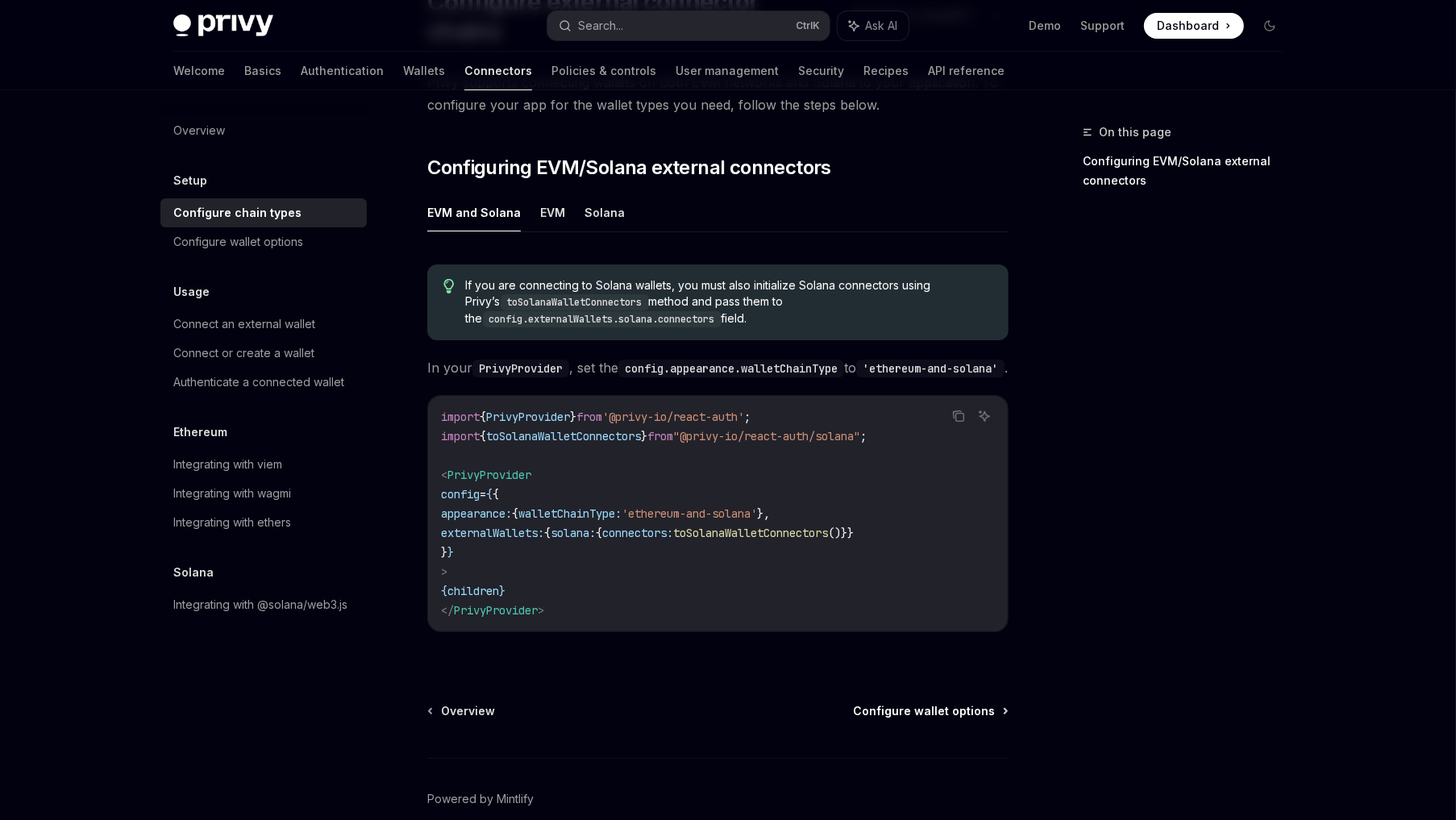 click on "Configure wallet options" at bounding box center (924, 711) 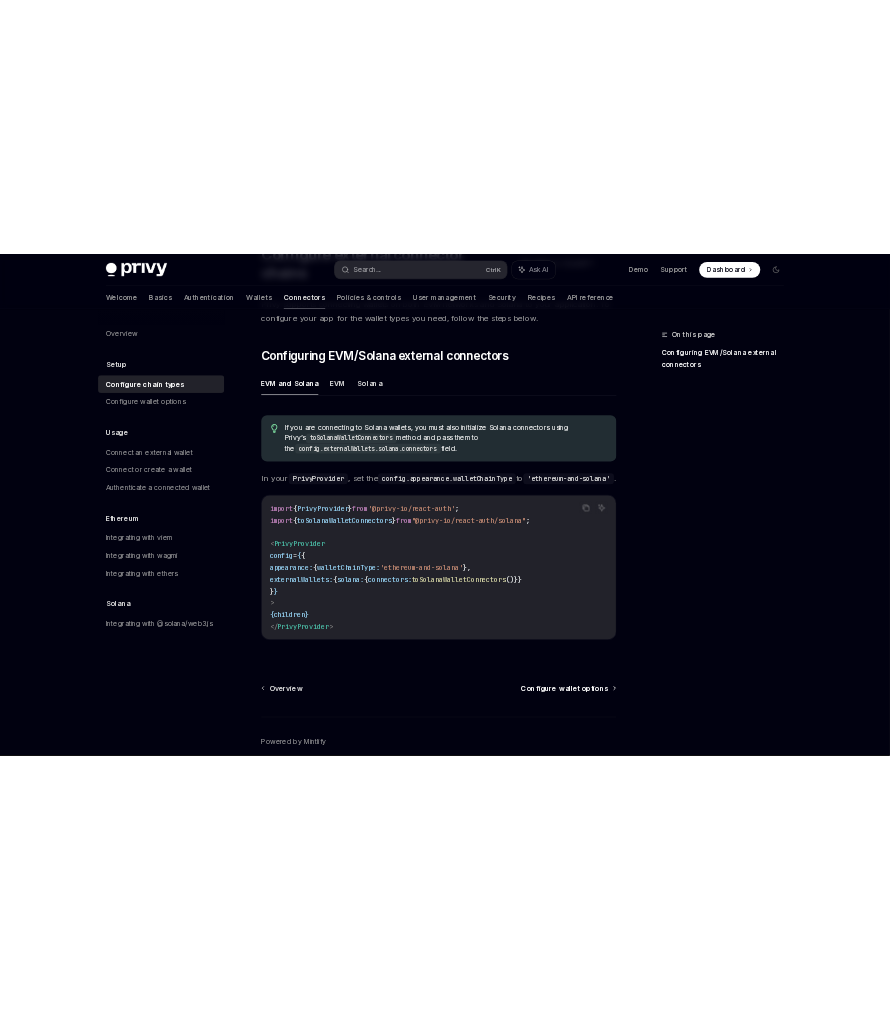scroll, scrollTop: 0, scrollLeft: 0, axis: both 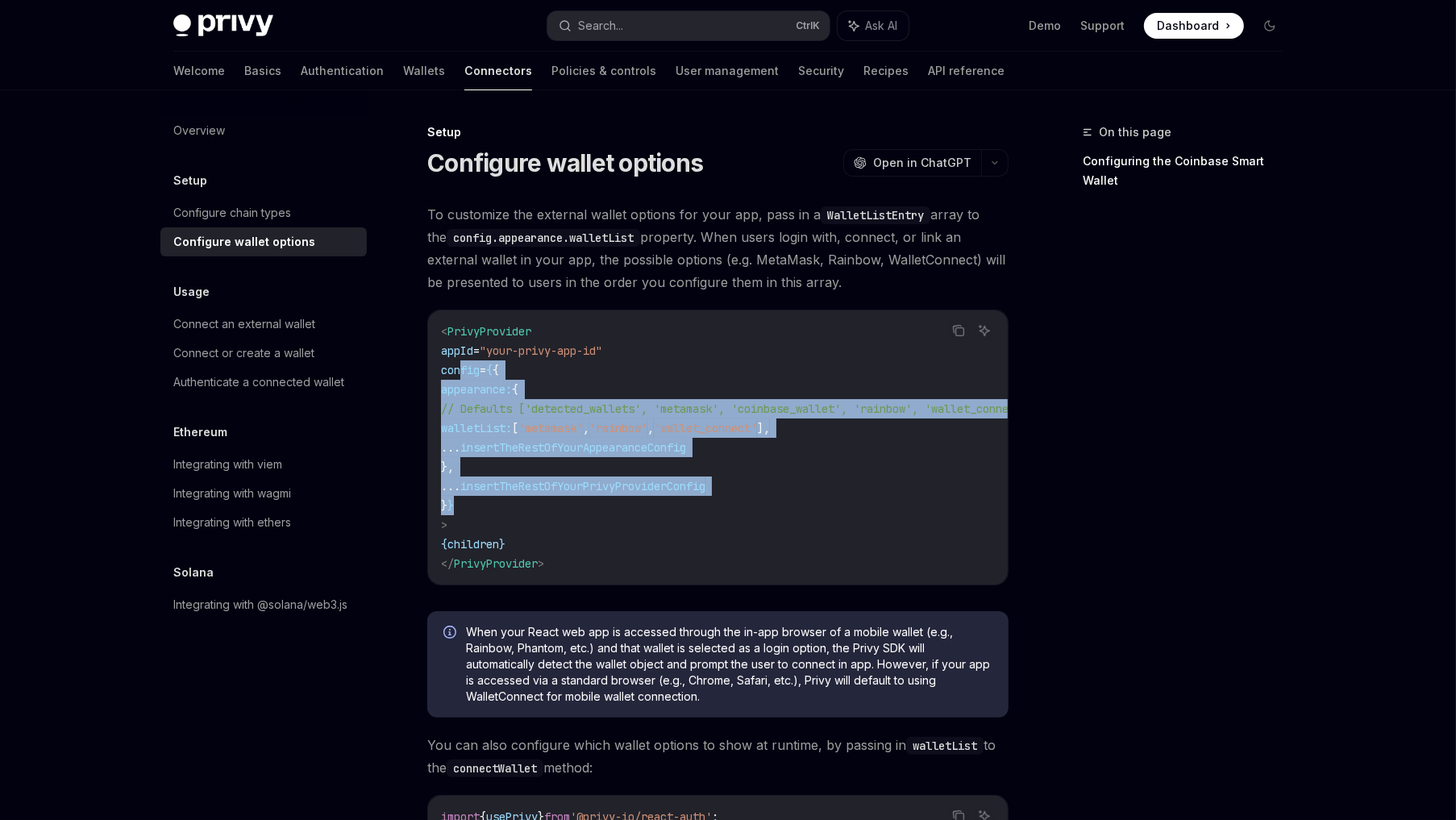 drag, startPoint x: 466, startPoint y: 382, endPoint x: 630, endPoint y: 514, distance: 210.52316 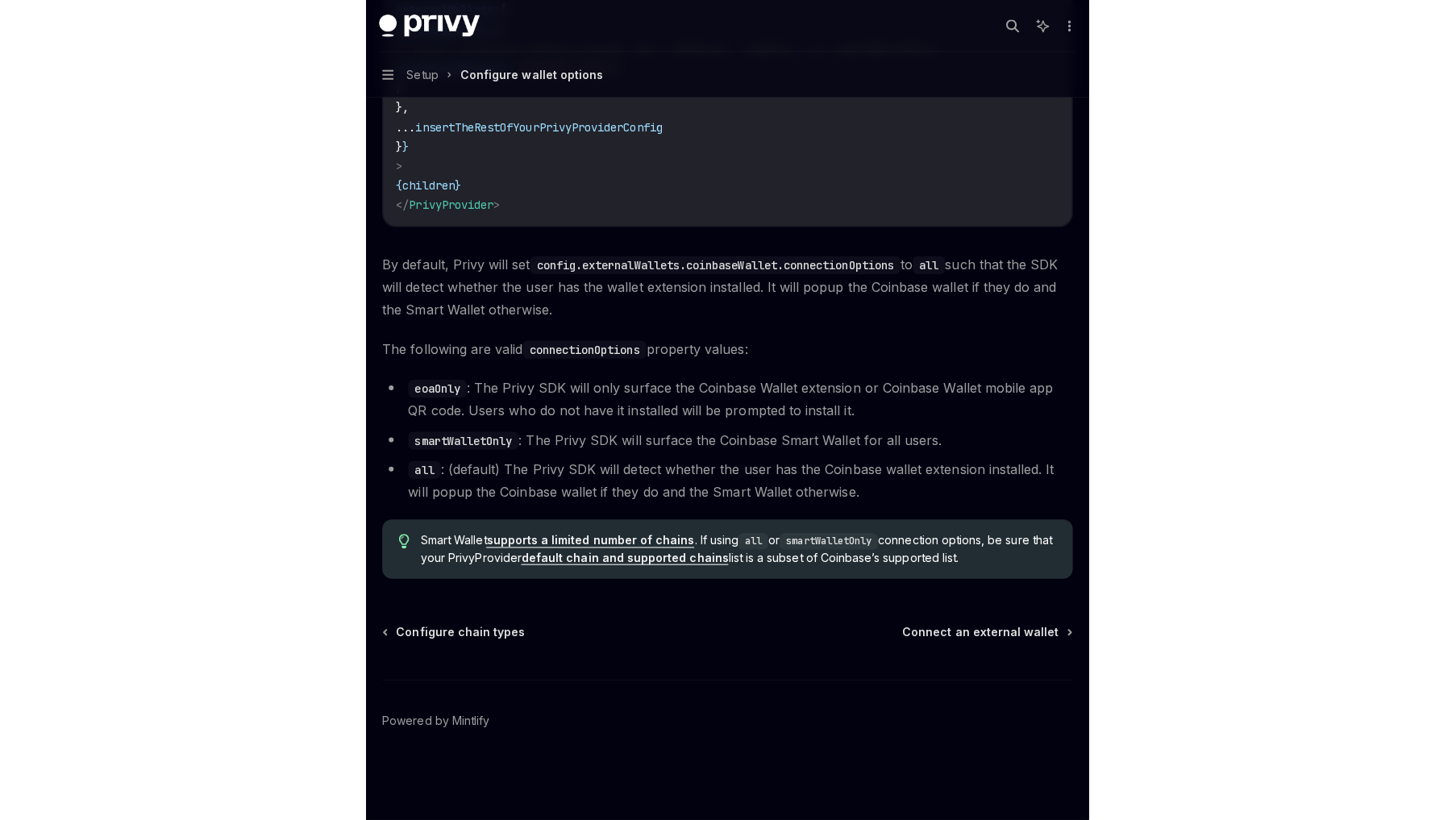 scroll, scrollTop: 2055, scrollLeft: 0, axis: vertical 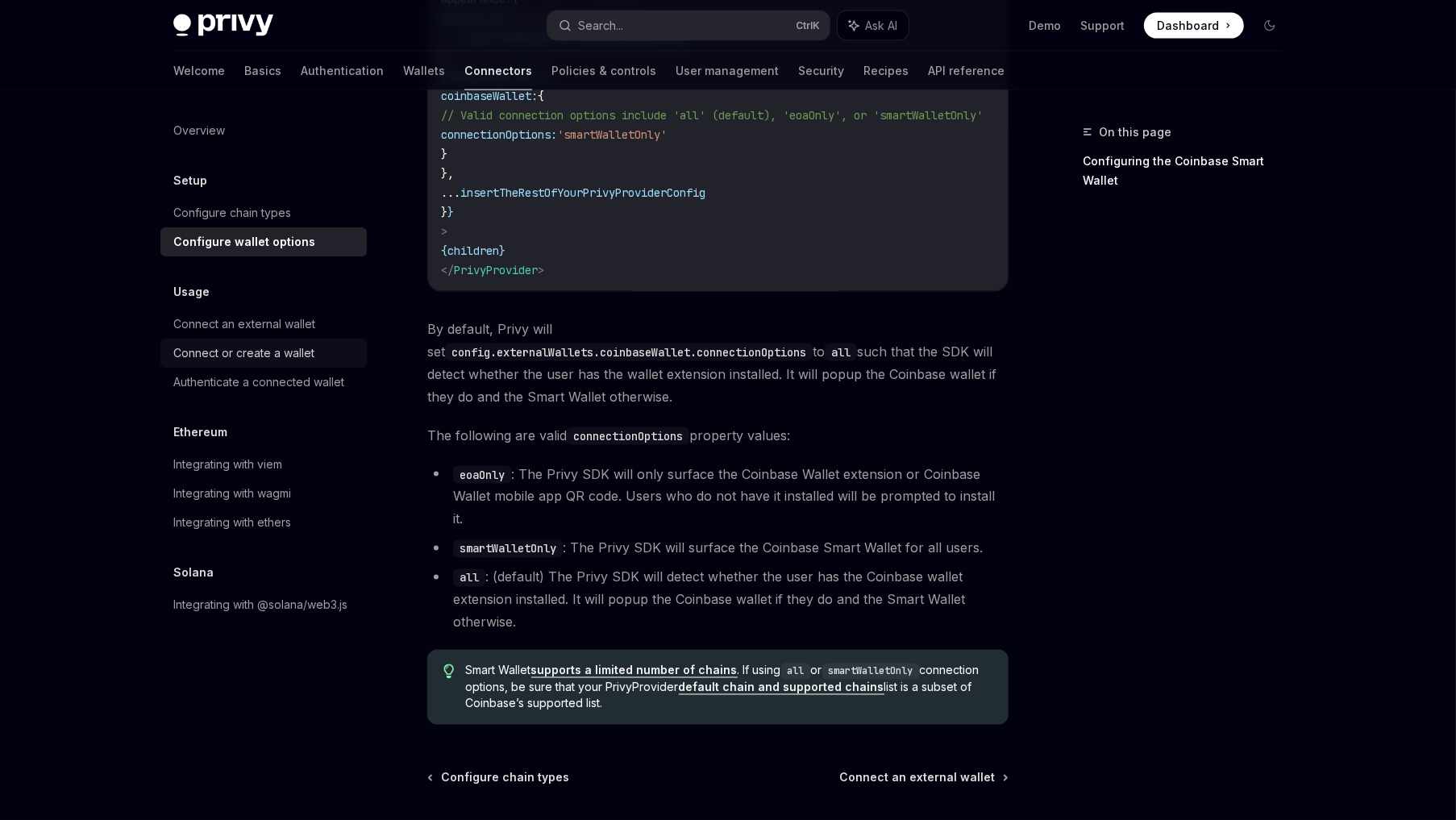 click on "Connect or create a wallet" at bounding box center [243, 353] 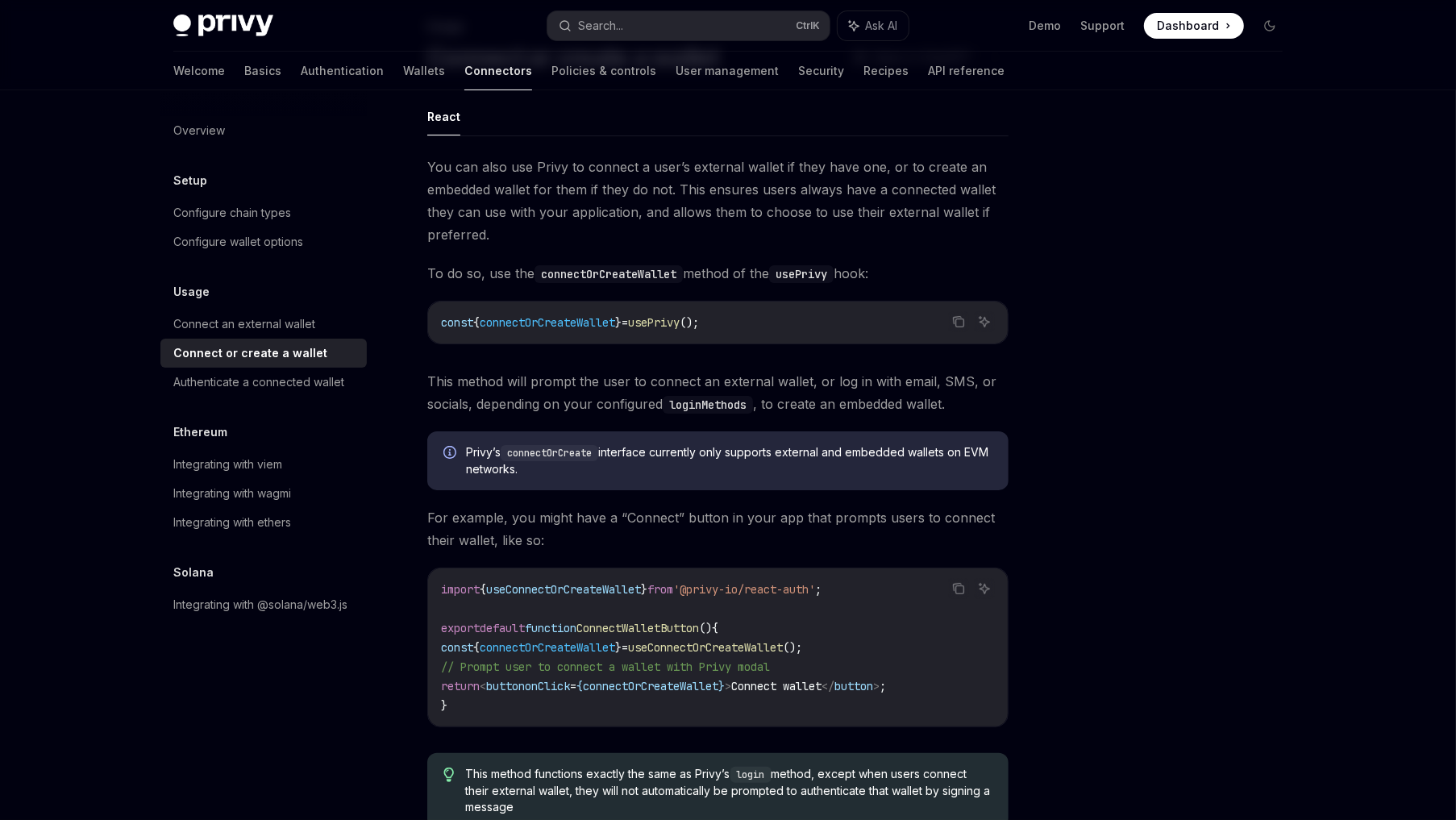 scroll, scrollTop: 323, scrollLeft: 0, axis: vertical 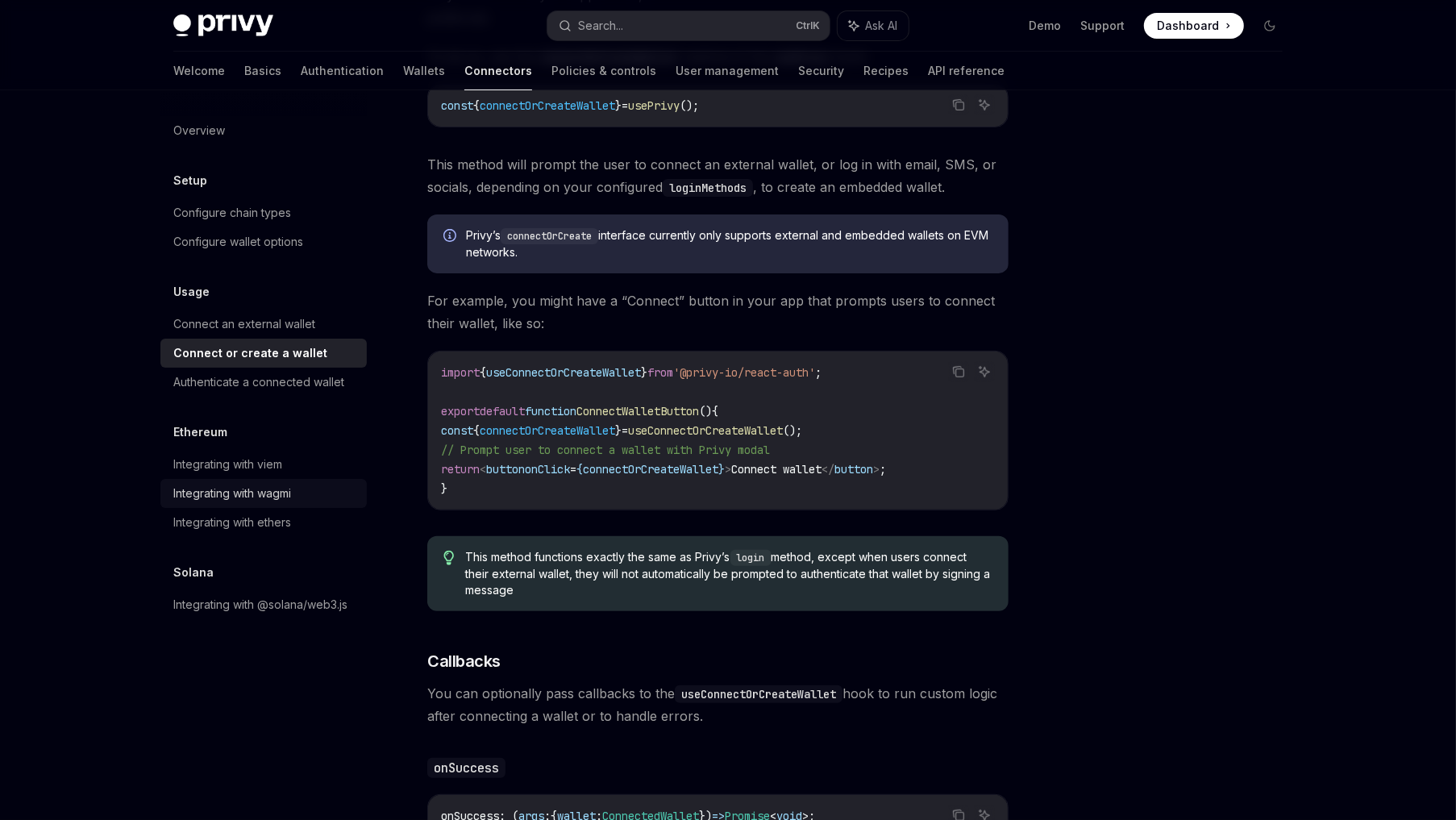 click on "Integrating with wagmi" at bounding box center [232, 493] 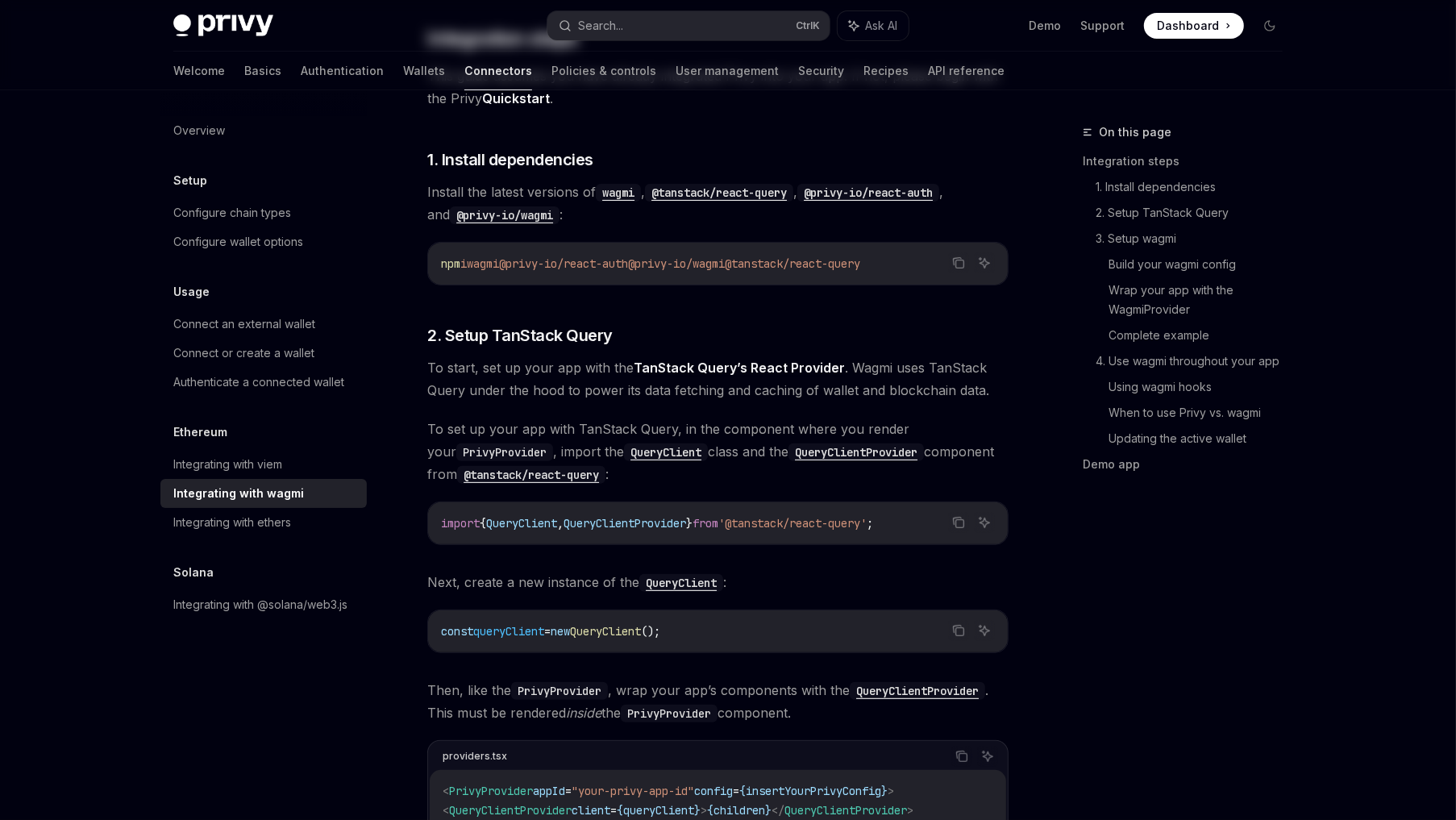 scroll, scrollTop: 0, scrollLeft: 0, axis: both 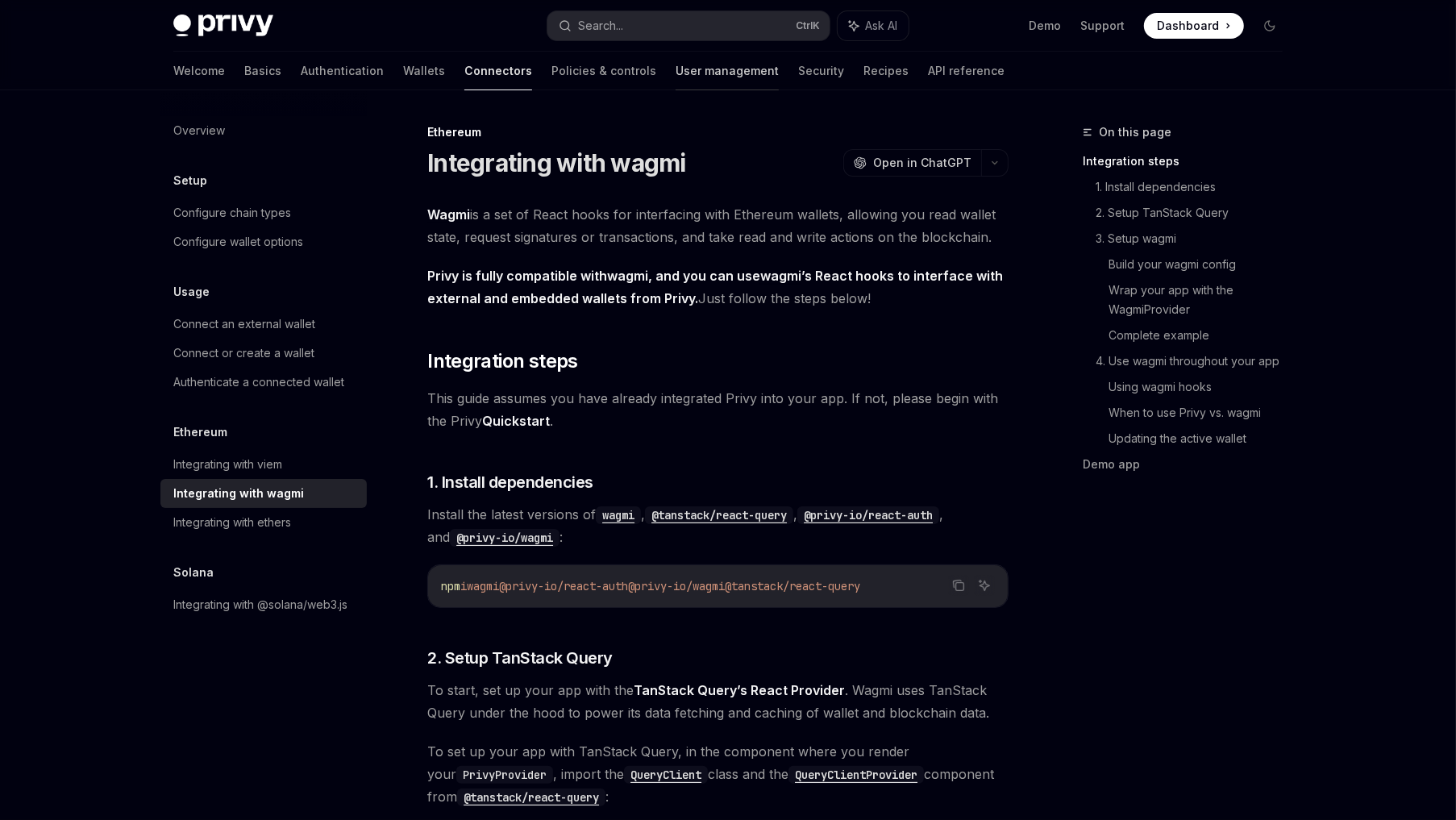 click on "User management" at bounding box center (727, 71) 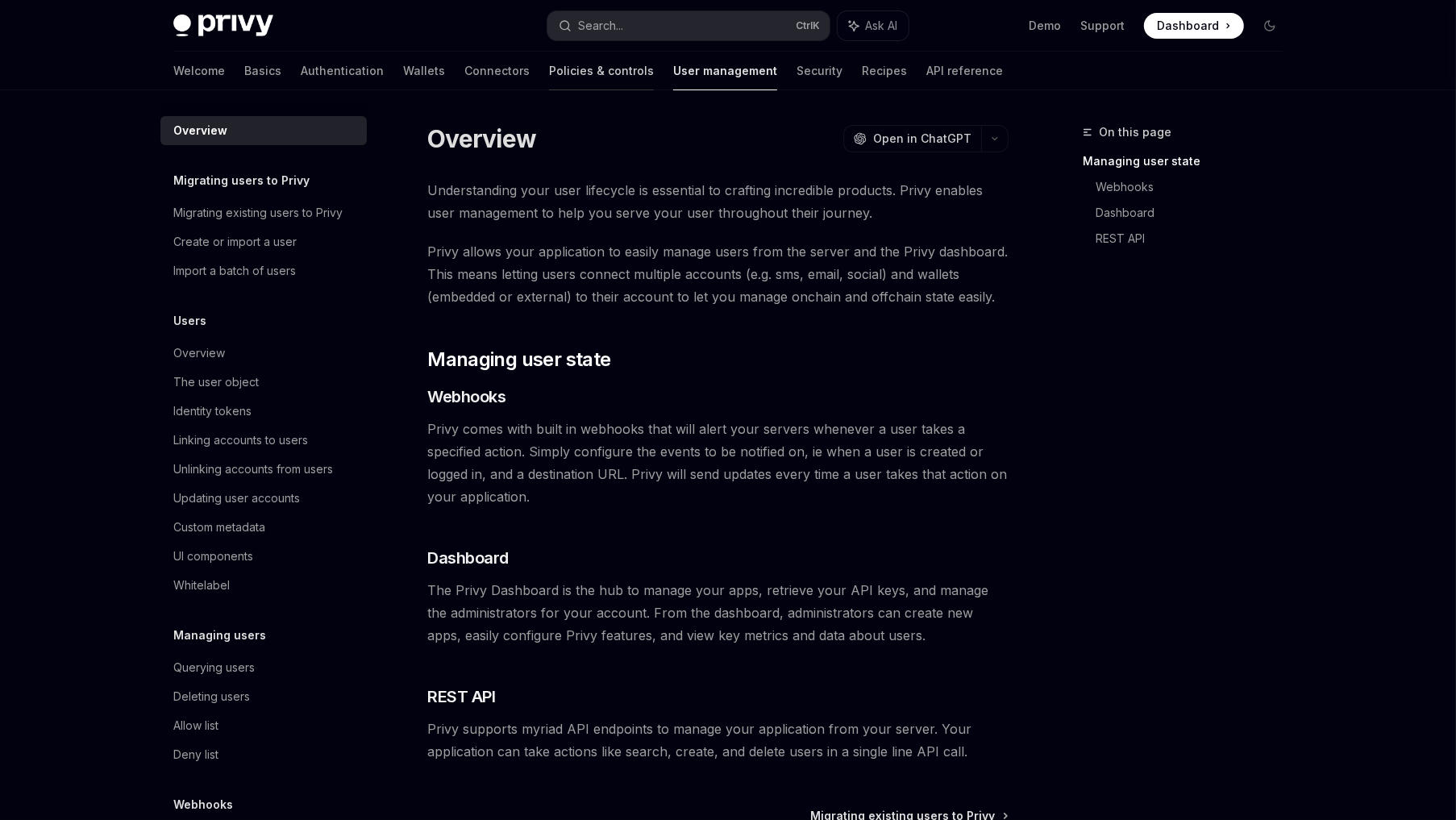 click on "Policies & controls" at bounding box center [601, 71] 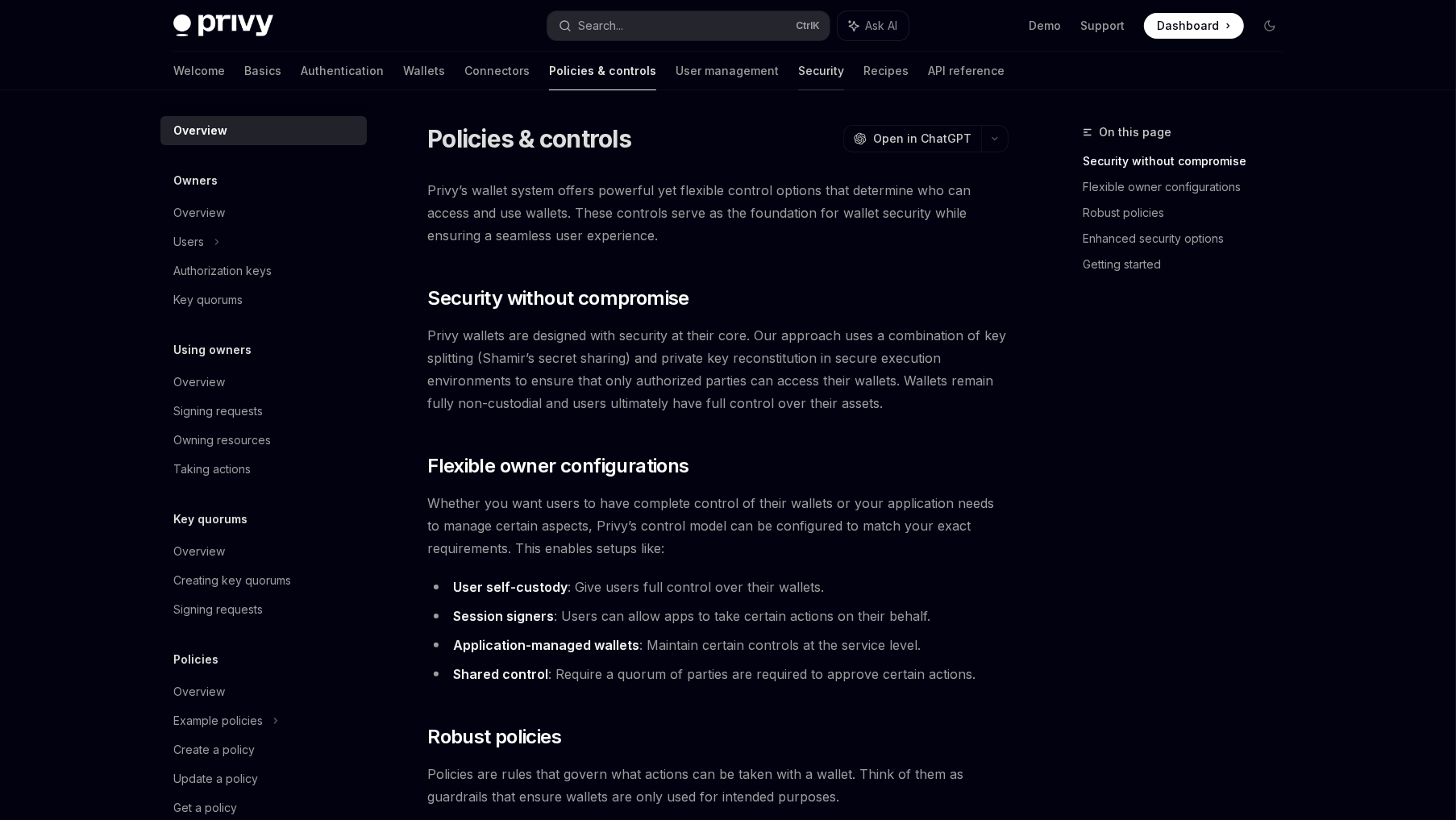 click on "Security" at bounding box center [821, 71] 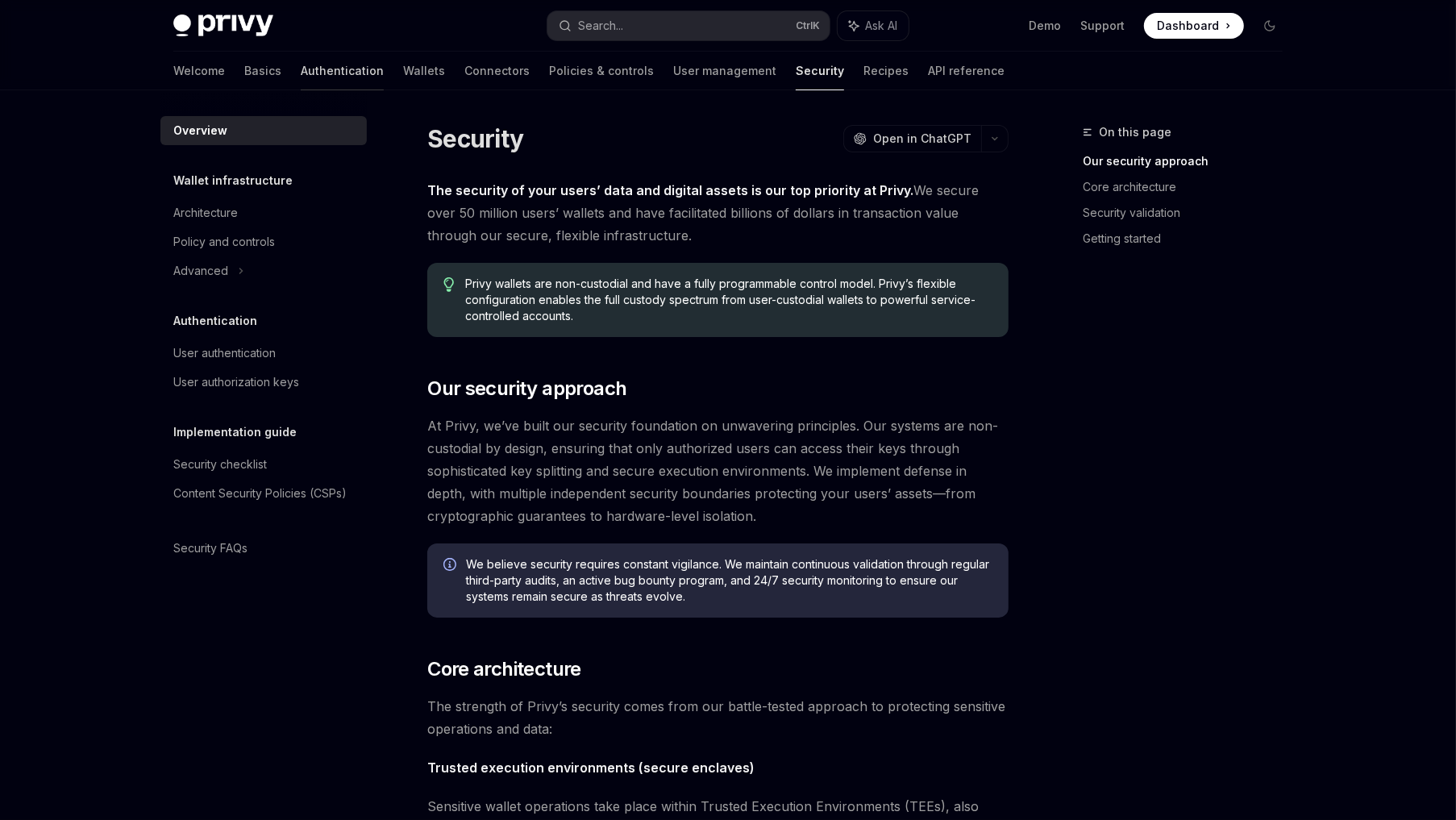 click on "Authentication" at bounding box center [342, 71] 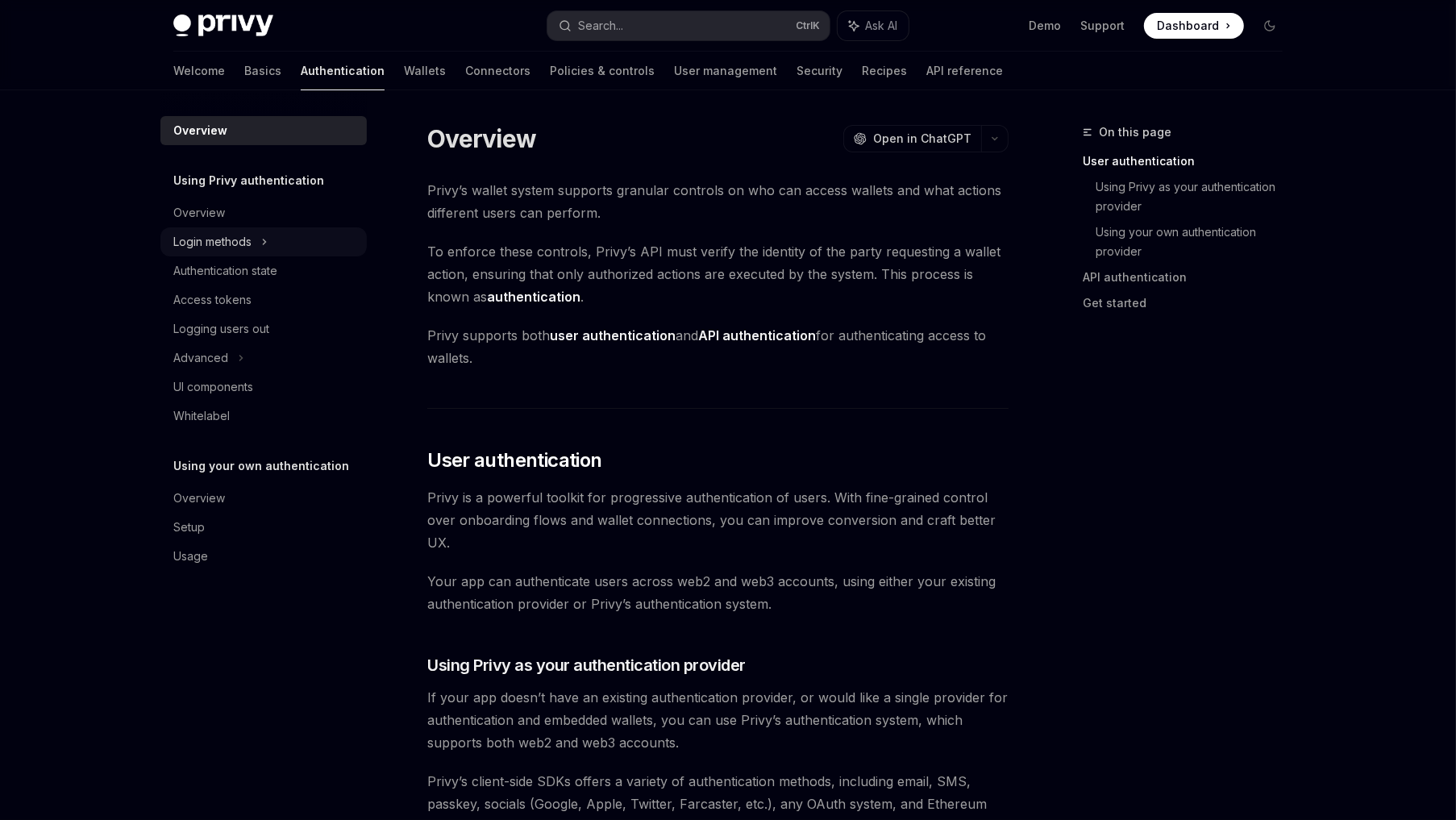 click 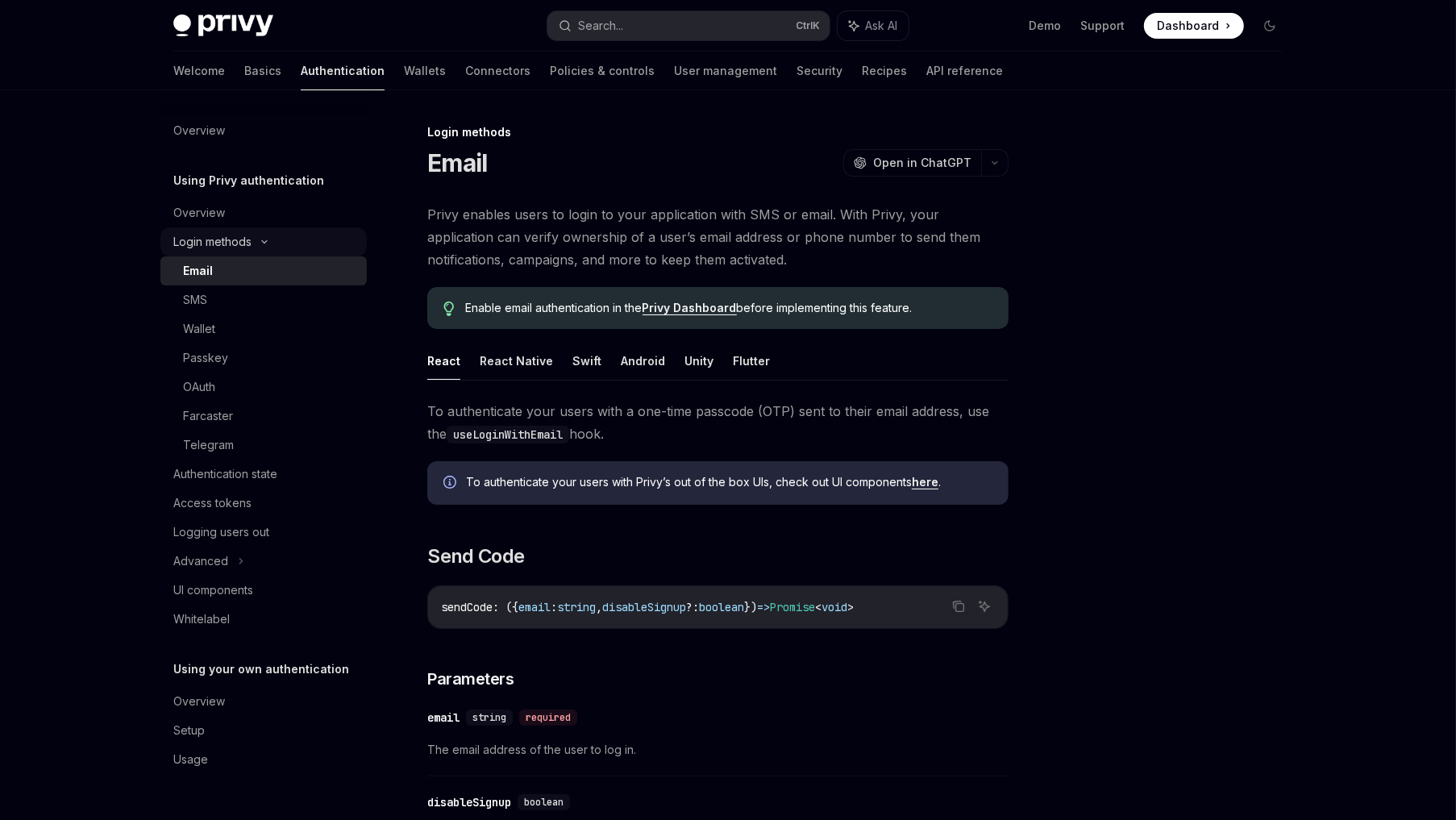 click on "Login methods" at bounding box center (264, 242) 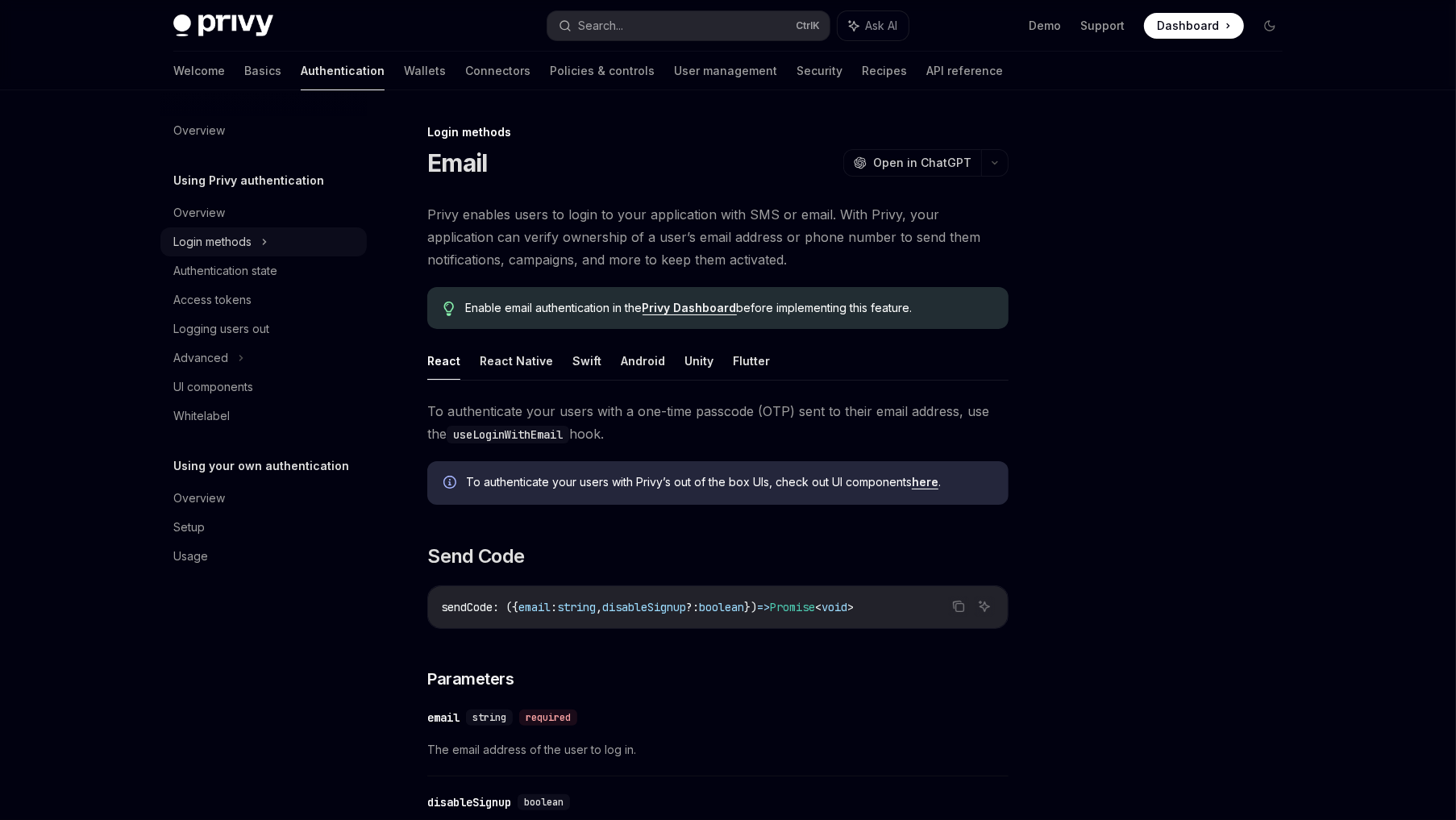 click on "Login methods" at bounding box center [264, 242] 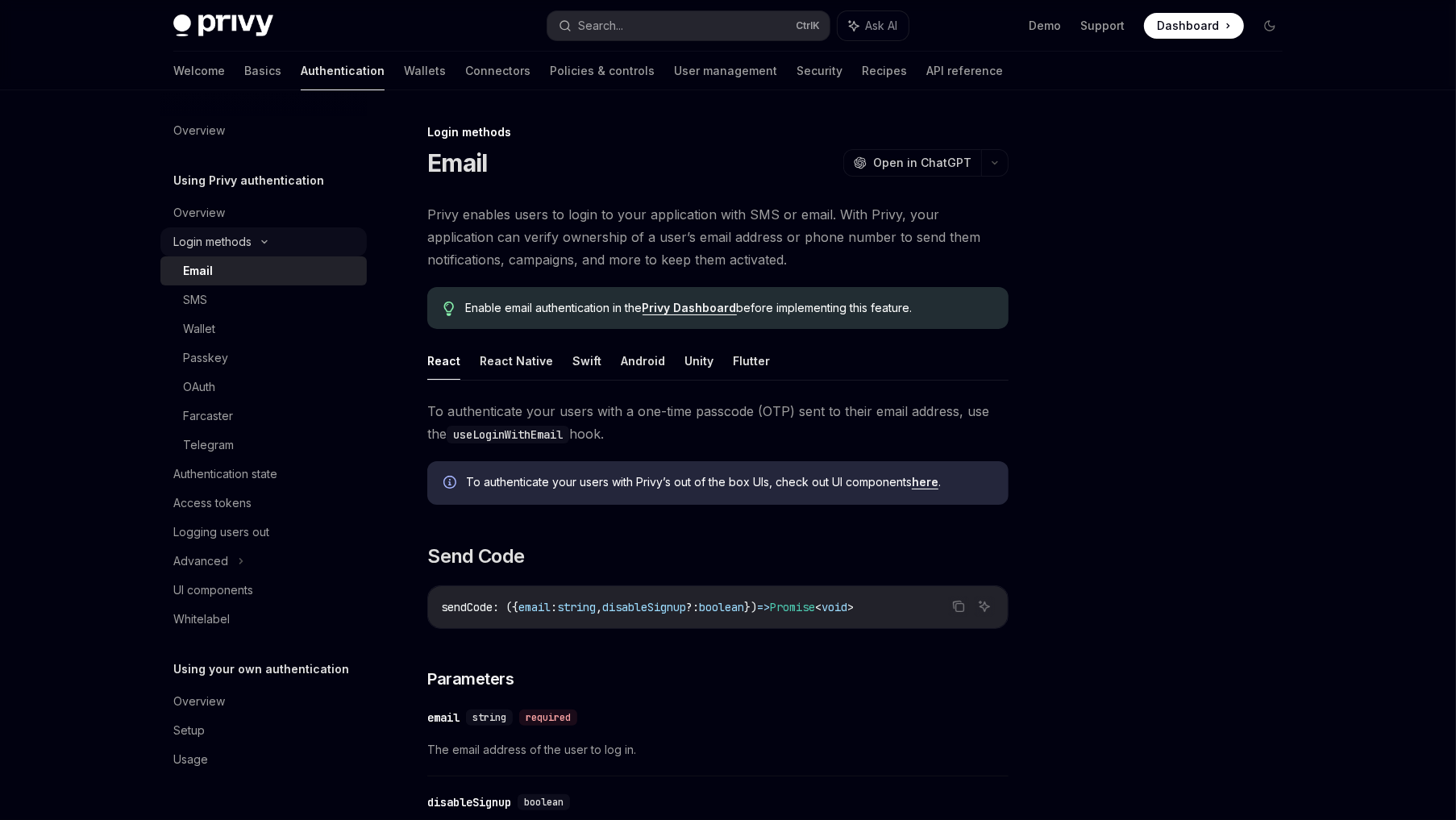 click on "Email" at bounding box center (270, 271) 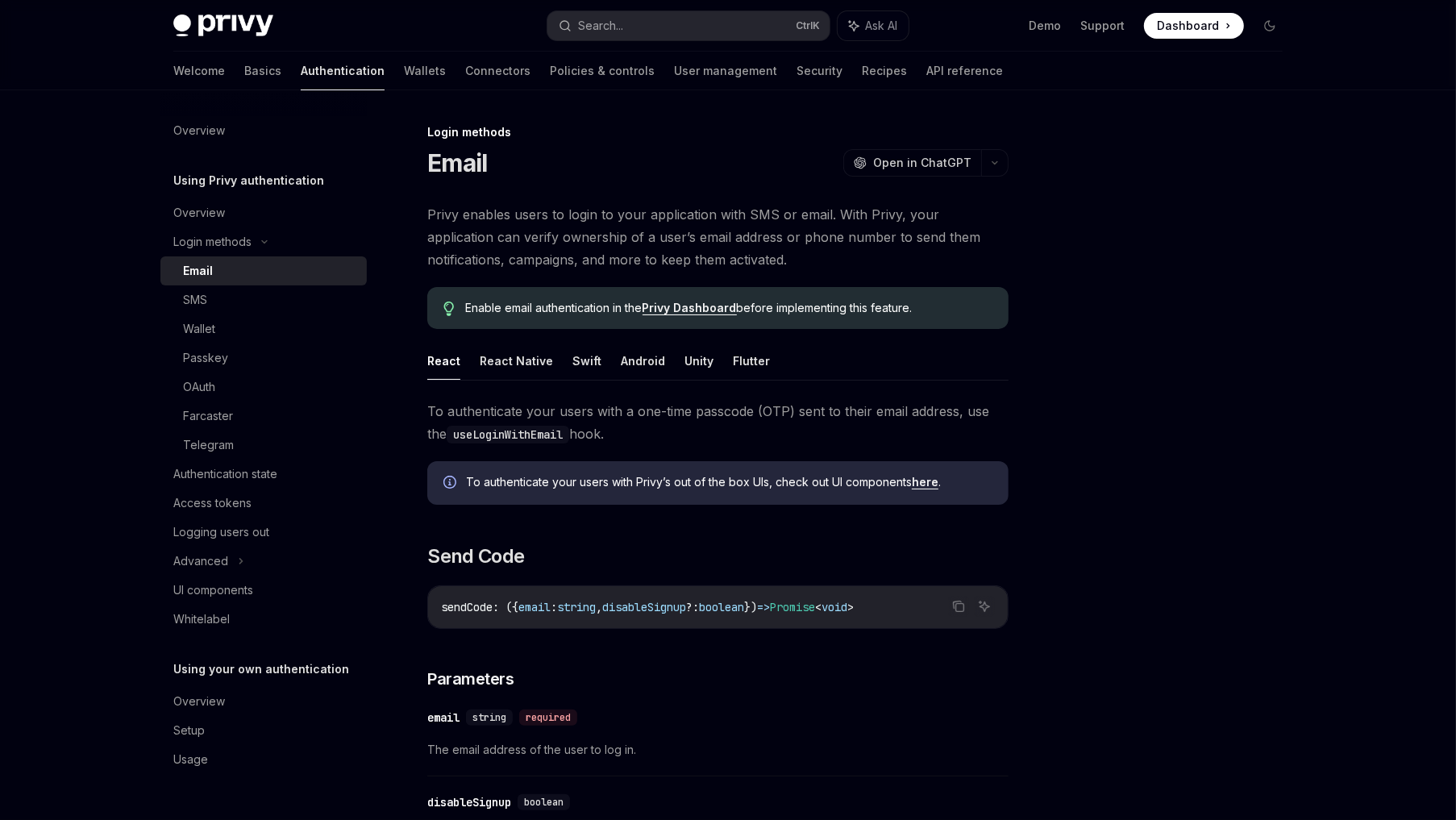 click on "Privy enables users to login to your application with SMS or email. With Privy, your application can verify ownership of a user’s email address or phone number to send them notifications, campaigns, and more to keep them activated.
Enable email authentication in the  Privy
Dashboard  before implementing this feature.
React   React Native   Swift   Android   Unity   Flutter To authenticate your users with a one-time passcode (OTP) sent to their email address, use the  useLoginWithEmail  hook. To authenticate your users with Privy’s out of the box UIs, check out UI components  here . ​ Send Code Copy Ask AI sendCode : ({ email :  string ,  disableSignup ?:  boolean })  =>  Promise < void >
​ Parameters ​ email string required The email address of the user to log in. ​ disableSignup boolean Whether to disable the ability to sign up with the email address. ​ Returns ​ void Promise<void> A promise that resolves when the code is sent. ​ Login with Code Copy Ask AI loginWithCode : ({  code" at bounding box center (718, 1950) 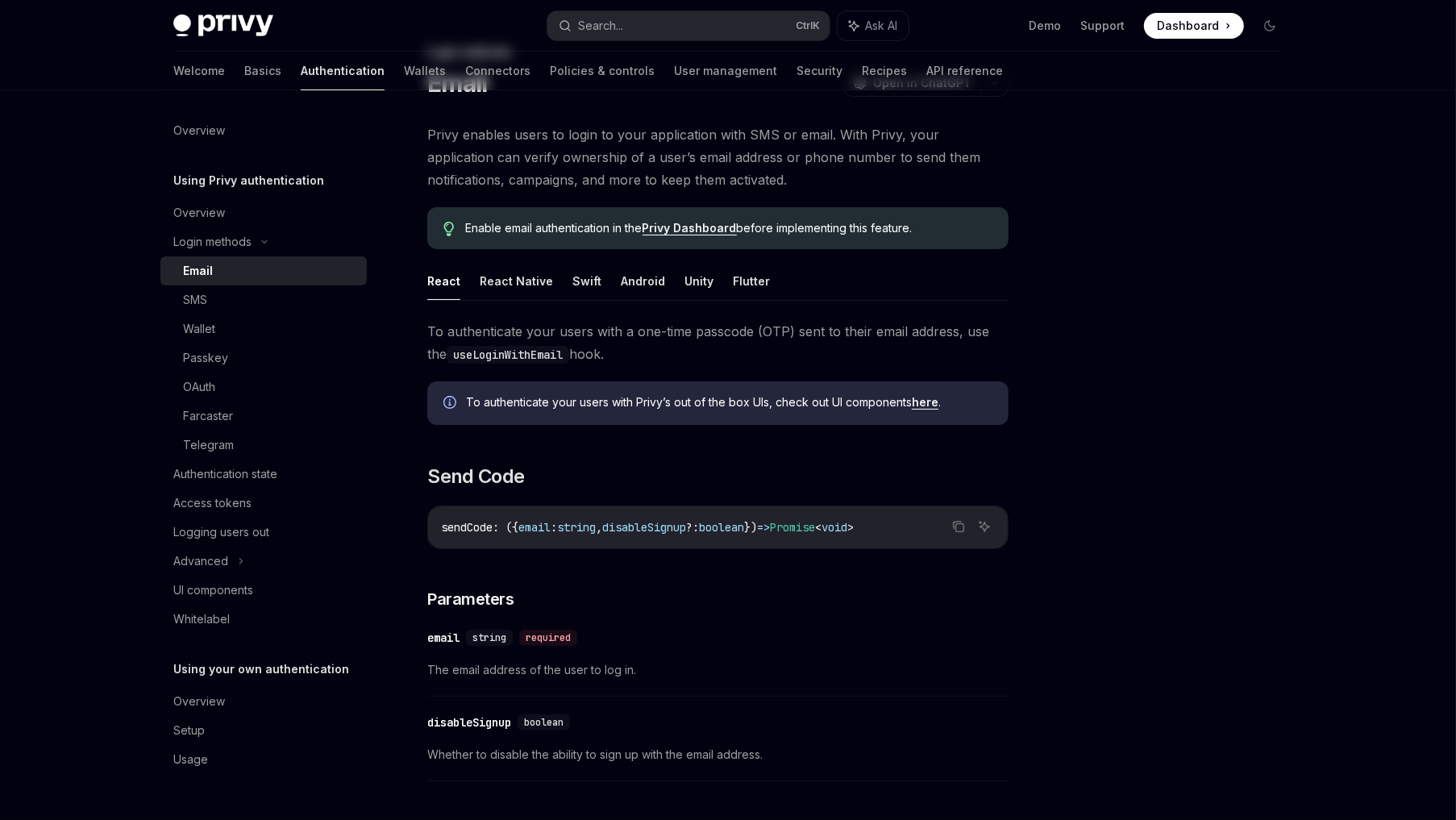 scroll, scrollTop: 81, scrollLeft: 0, axis: vertical 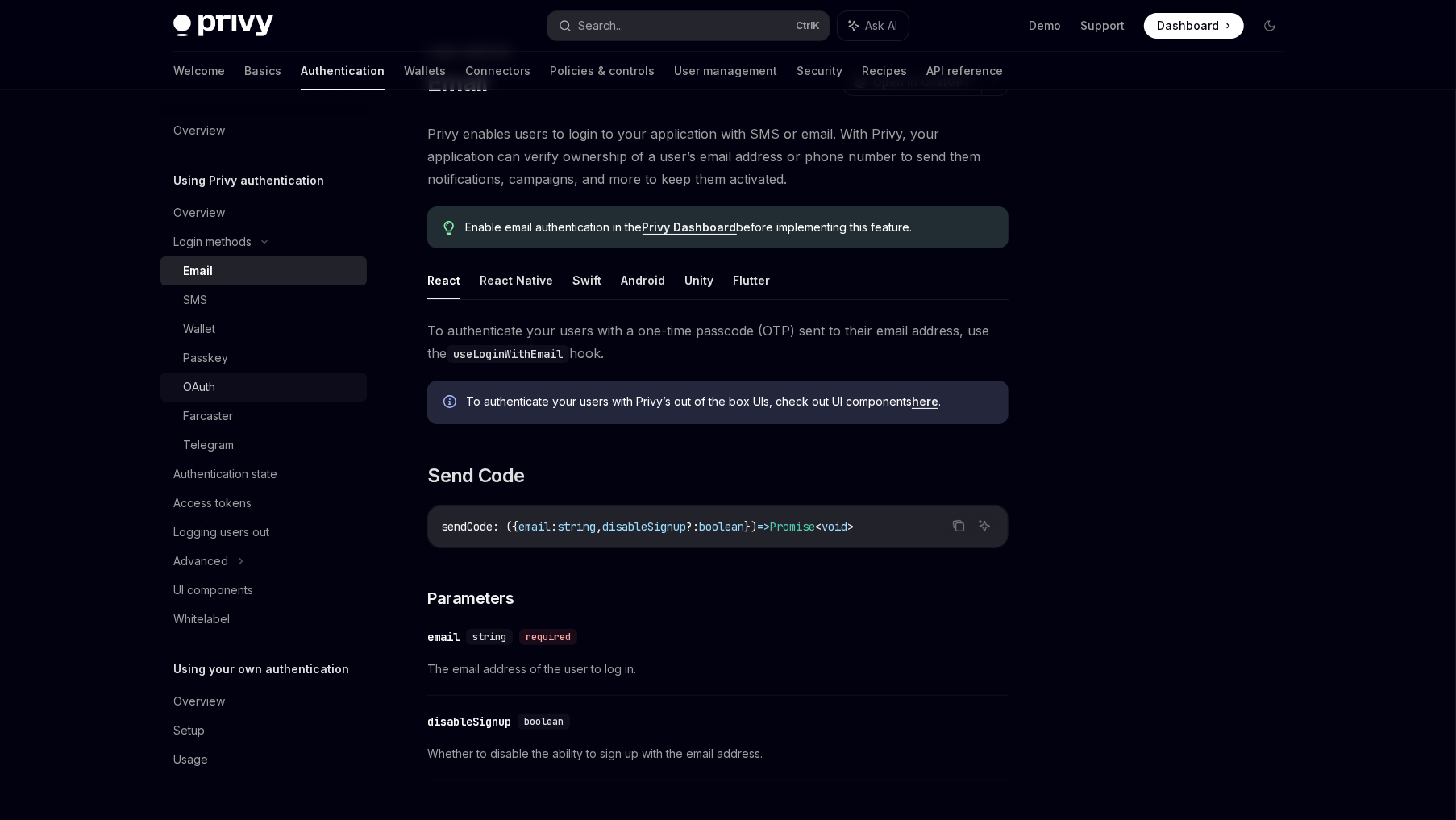 click on "OAuth" at bounding box center (270, 387) 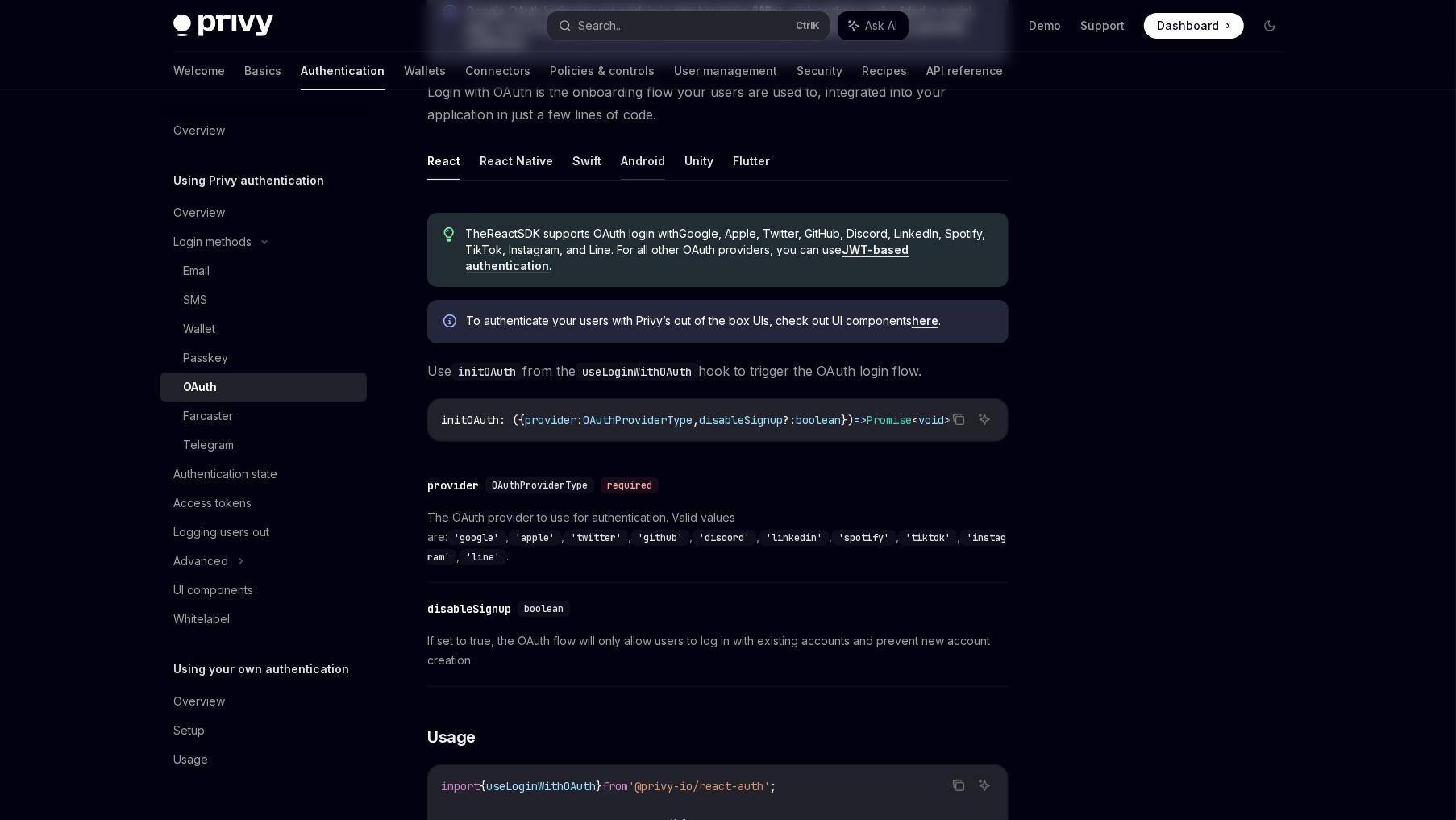 scroll, scrollTop: 323, scrollLeft: 0, axis: vertical 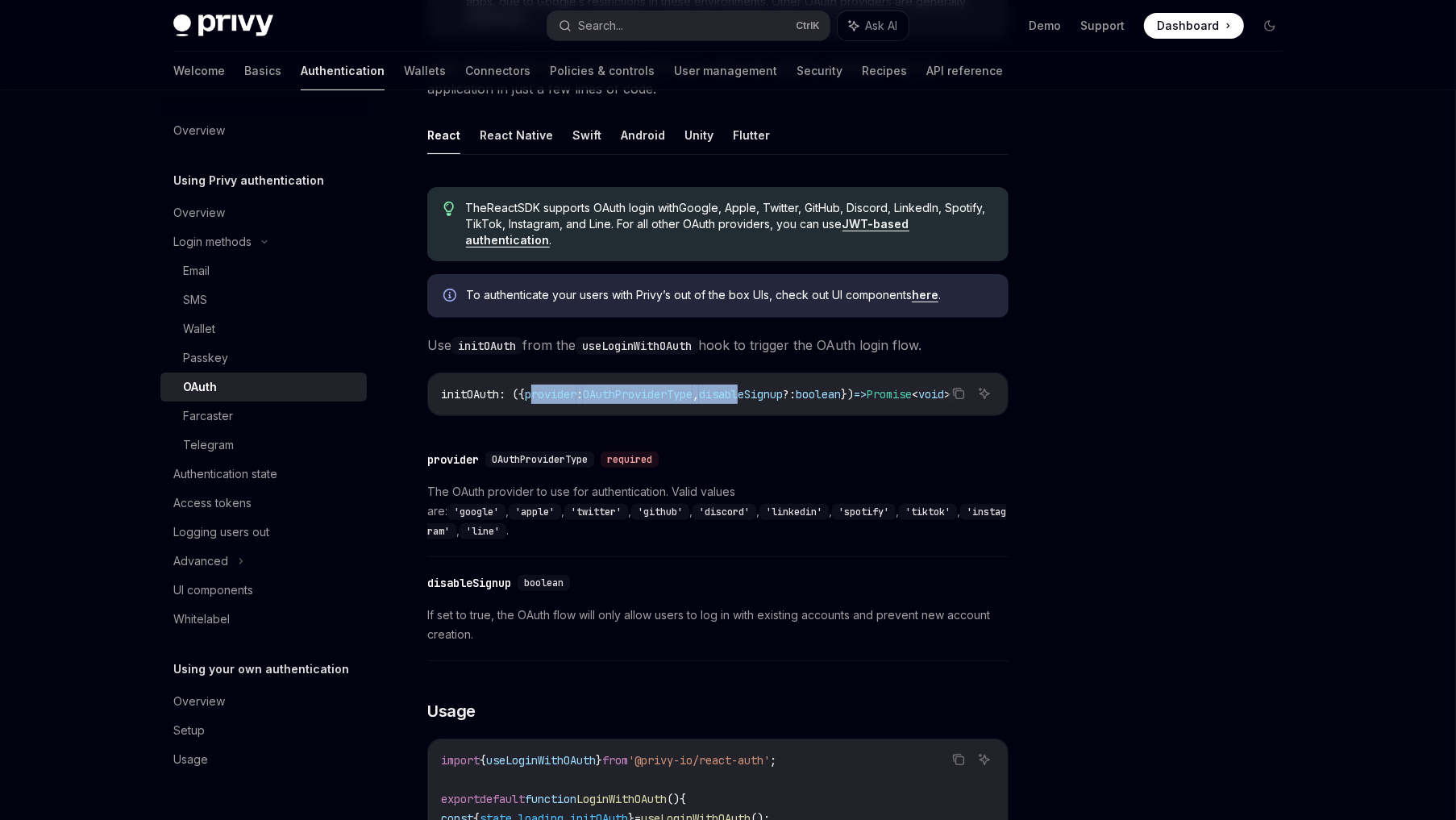 drag, startPoint x: 771, startPoint y: 385, endPoint x: 809, endPoint y: 386, distance: 38.013156 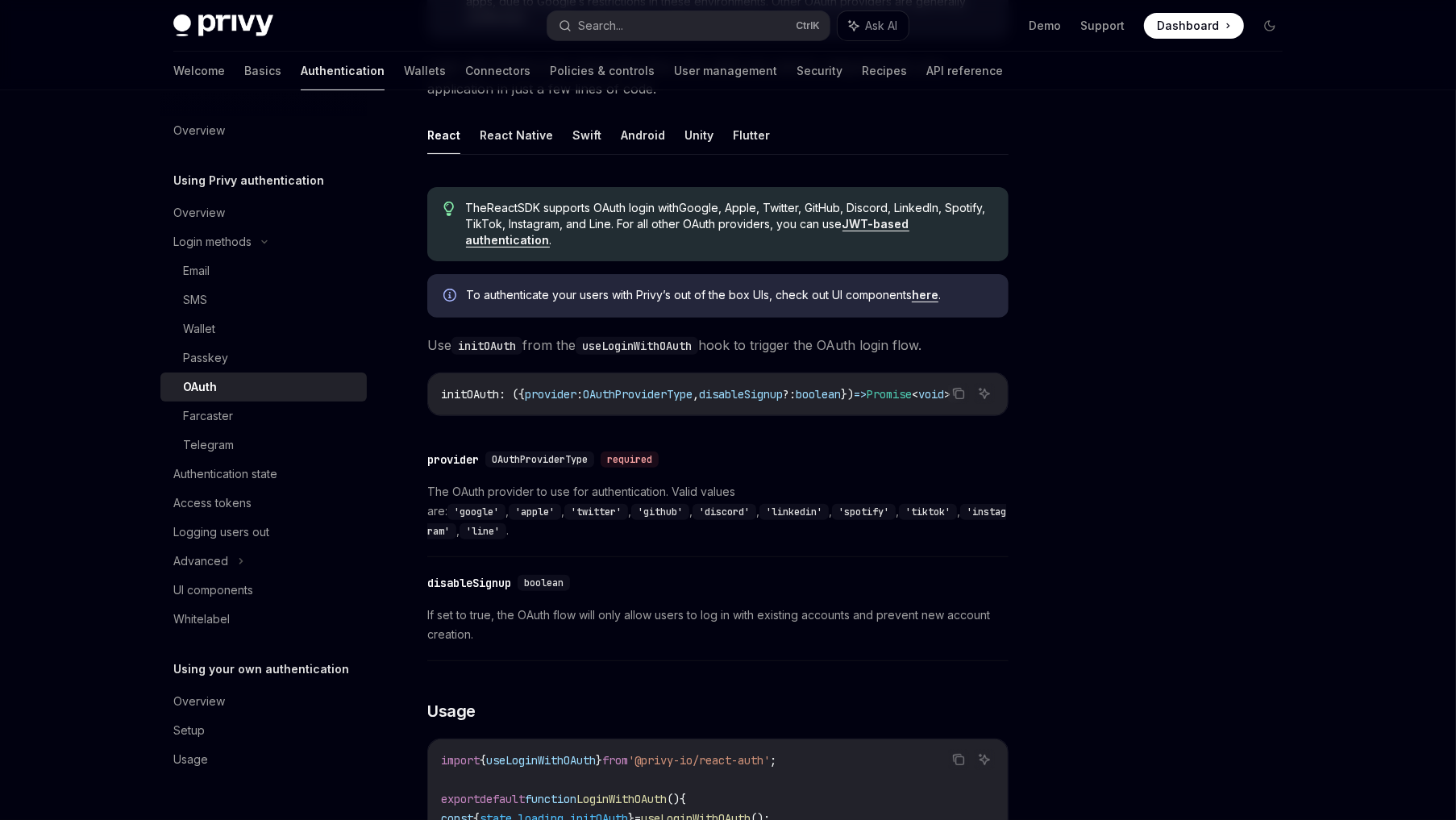 drag, startPoint x: 809, startPoint y: 386, endPoint x: 834, endPoint y: 389, distance: 25.17936 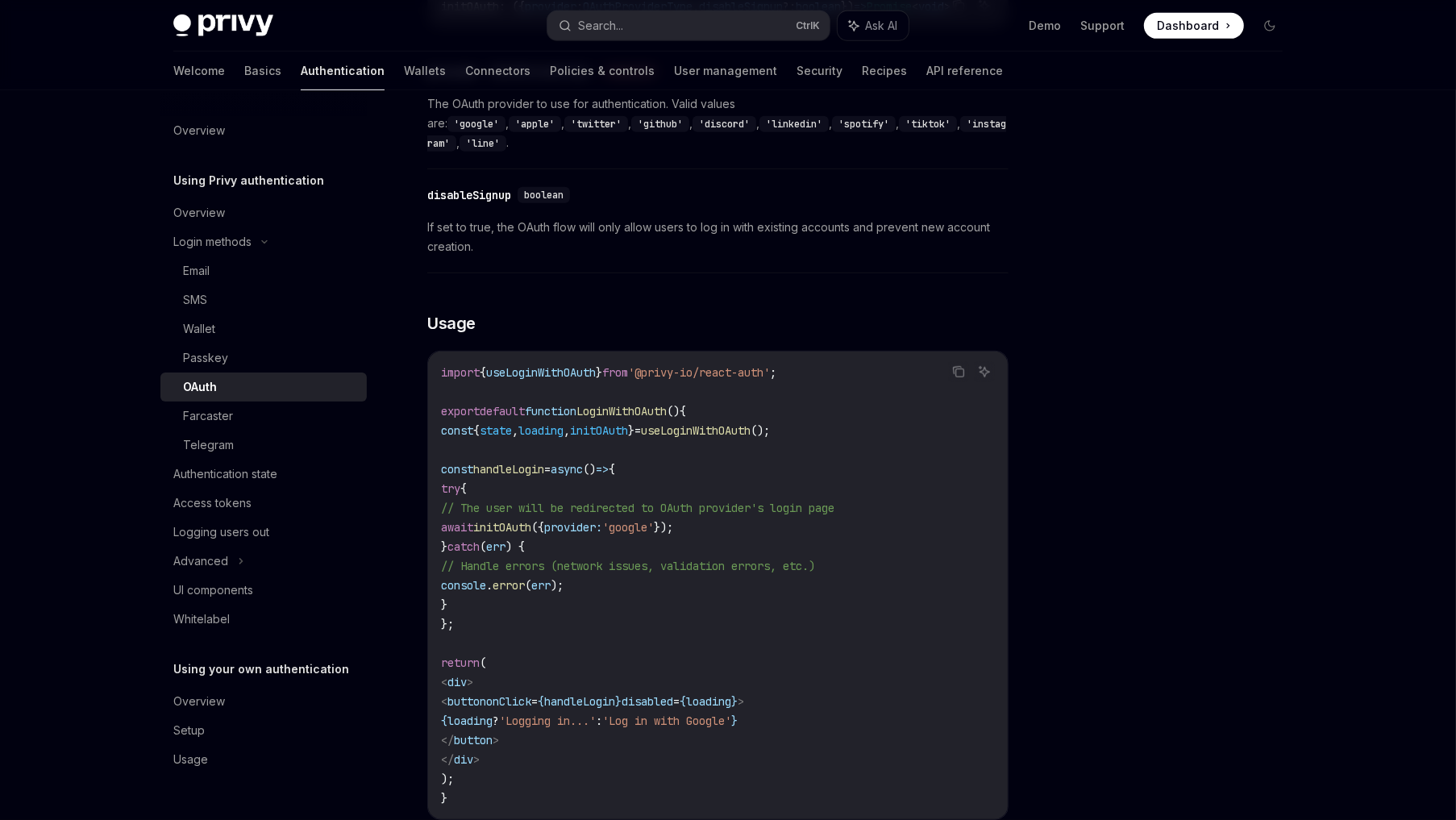 scroll, scrollTop: 714, scrollLeft: 0, axis: vertical 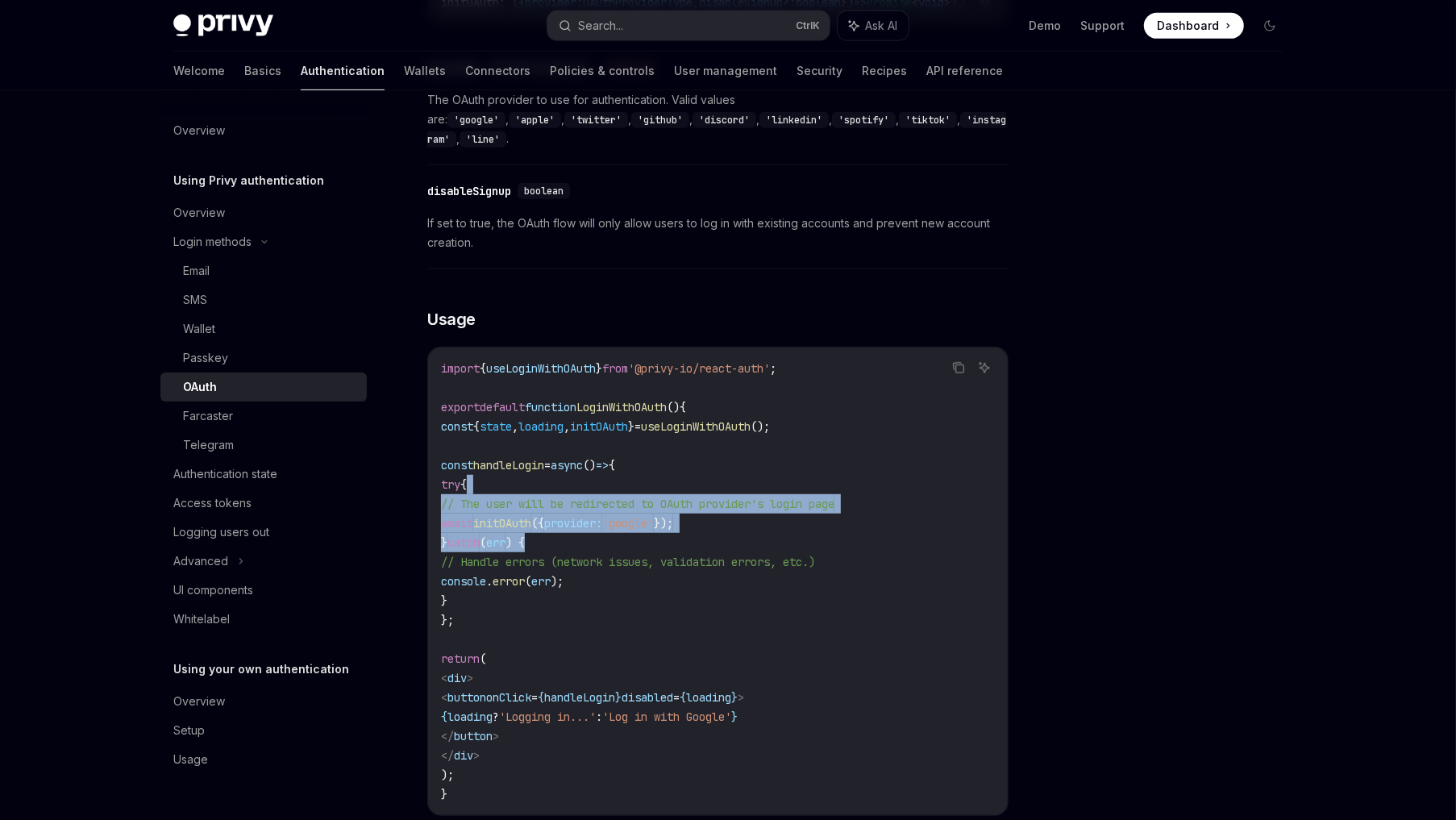 drag, startPoint x: 593, startPoint y: 488, endPoint x: 618, endPoint y: 623, distance: 137.2953 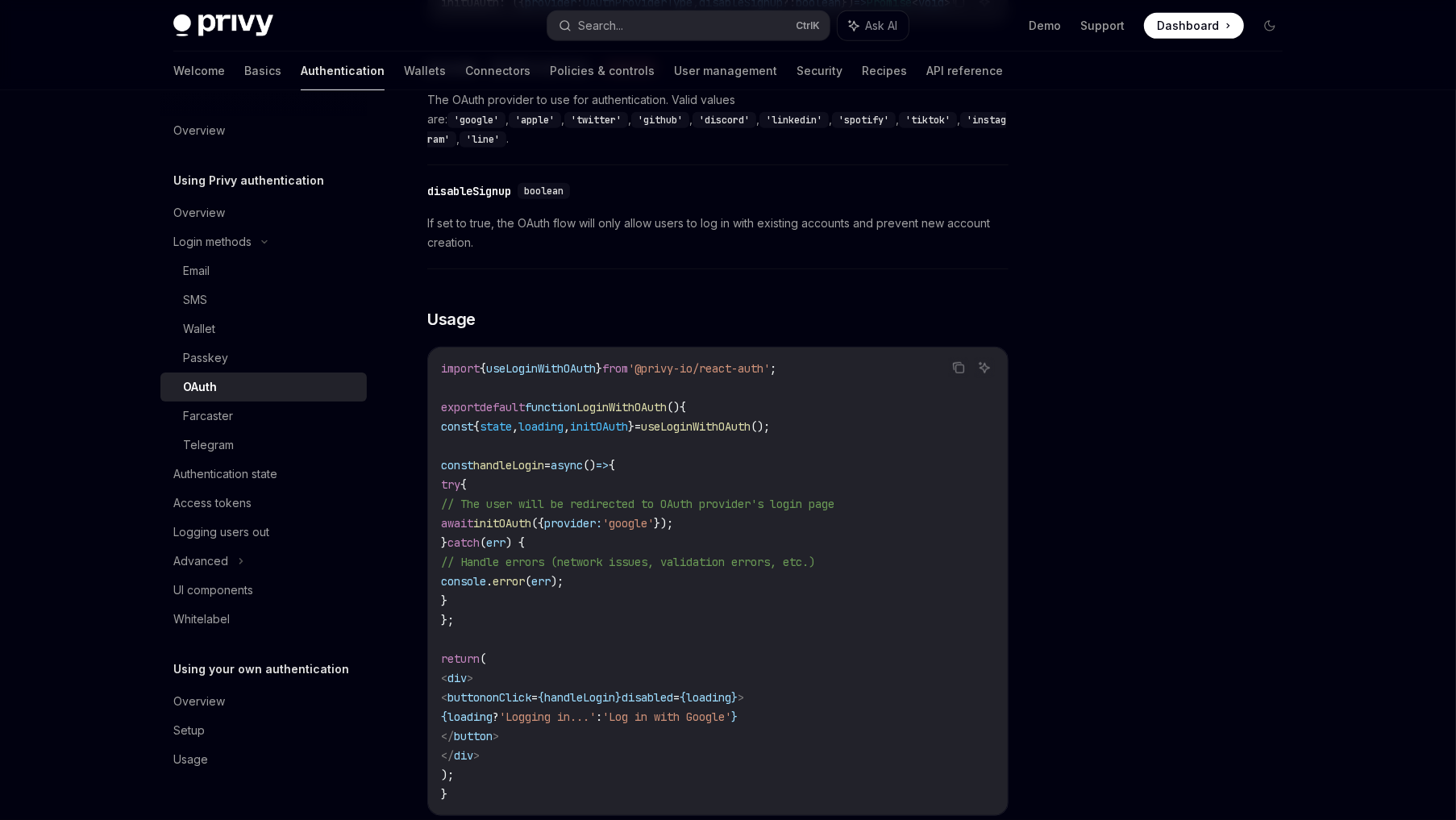 click on "import  {  useLoginWithOAuth  }  from  '@privy-io/react-auth' ;
export  default  function  LoginWithOAuth ()  {
const  {  state ,  loading ,  initOAuth  }  =  useLoginWithOAuth ();
const  handleLogin  =  async  ()  =>  {
try  {
// The user will be redirected to OAuth provider's login page
await  initOAuth ({  provider:  'google'  });
}  catch  ( err ) {
// Handle errors (network issues, validation errors, etc.)
console . error ( err );
}
};
return  (
< div >
< button  onClick = { handleLogin }  disabled = { loading } >
{ loading  ?  'Logging in...'  :  'Log in with Google' }
</ button >
</ div >
);
}" at bounding box center [718, 581] 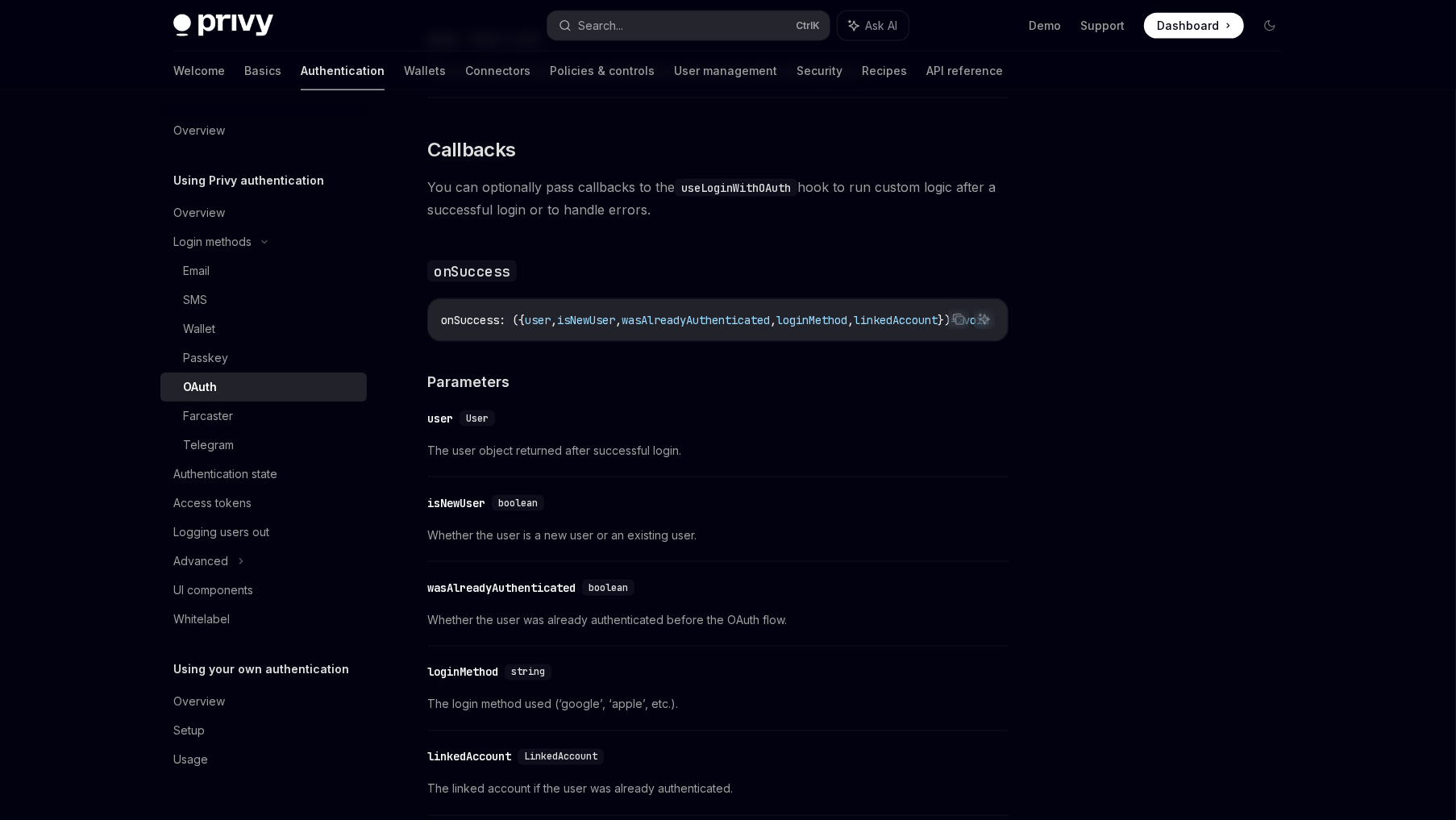 scroll, scrollTop: 1924, scrollLeft: 0, axis: vertical 